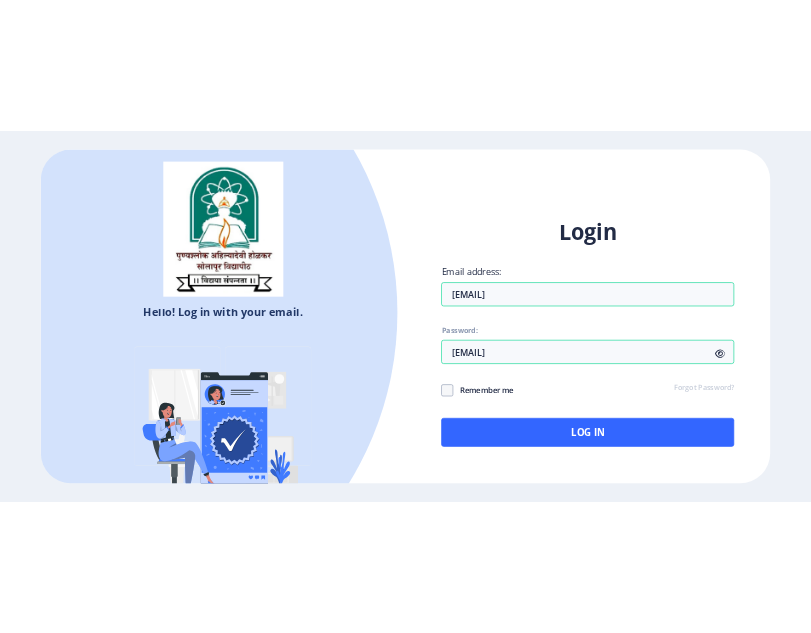 scroll, scrollTop: 0, scrollLeft: 0, axis: both 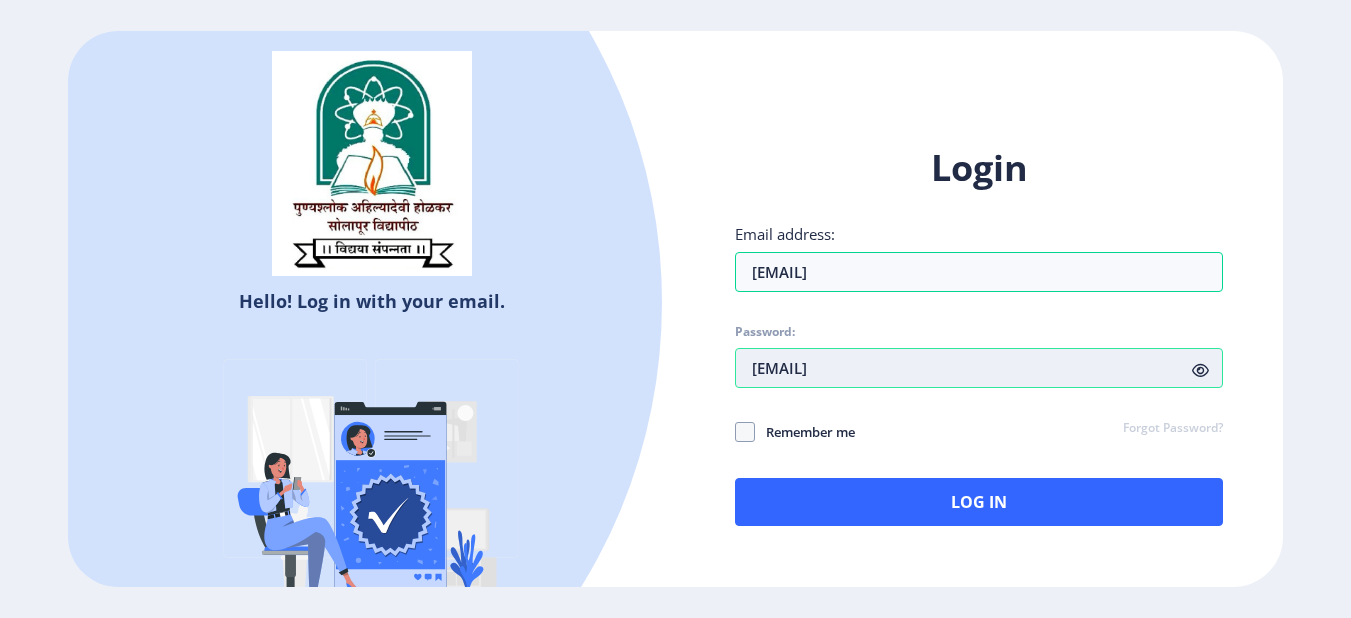 click on "[EMAIL]" at bounding box center (979, 368) 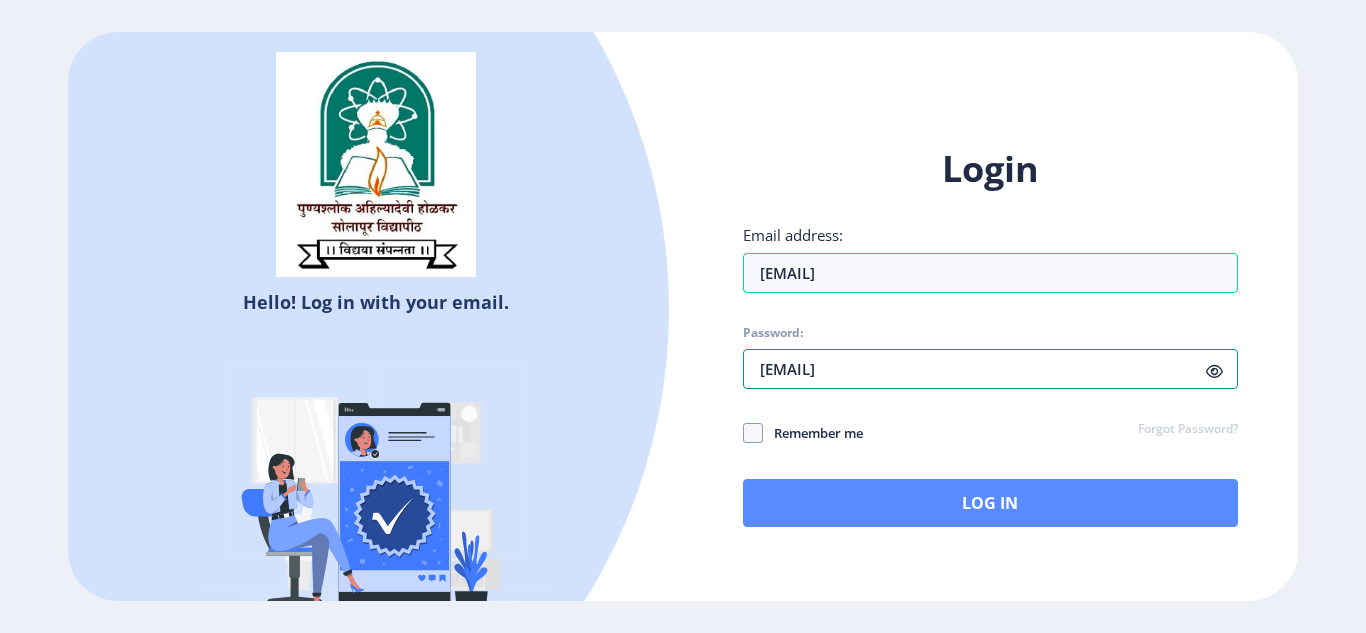 type on "[EMAIL]" 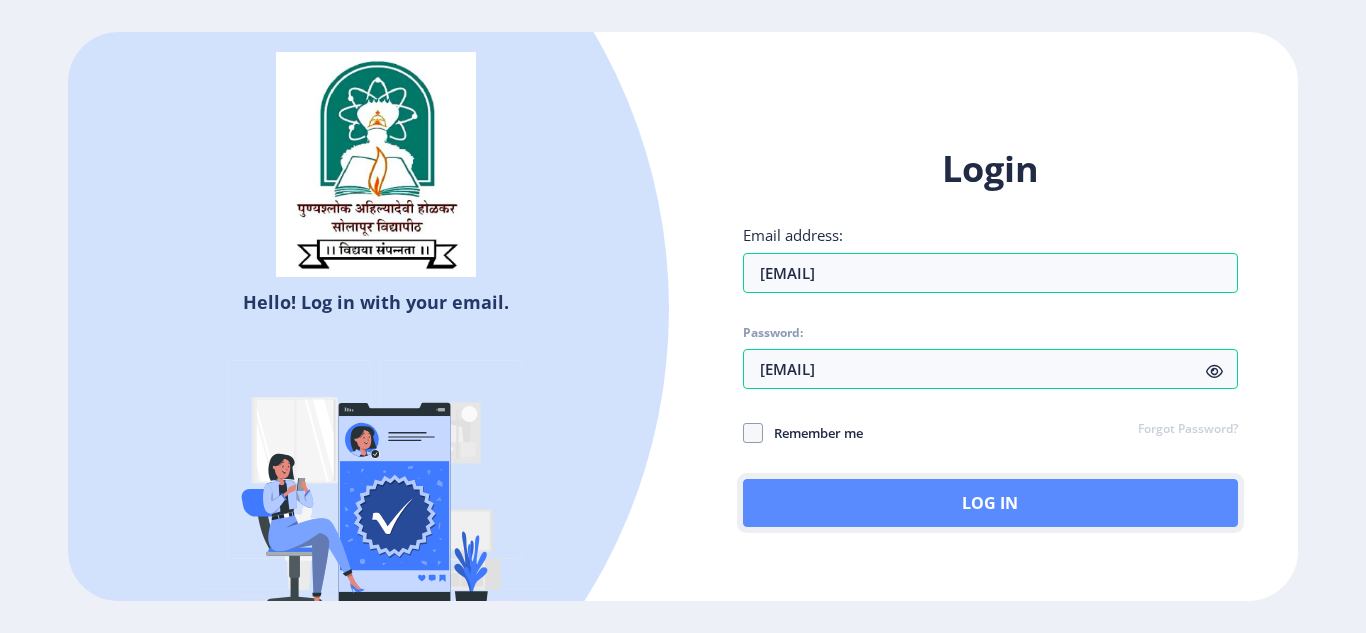 click on "Log In" at bounding box center (990, 503) 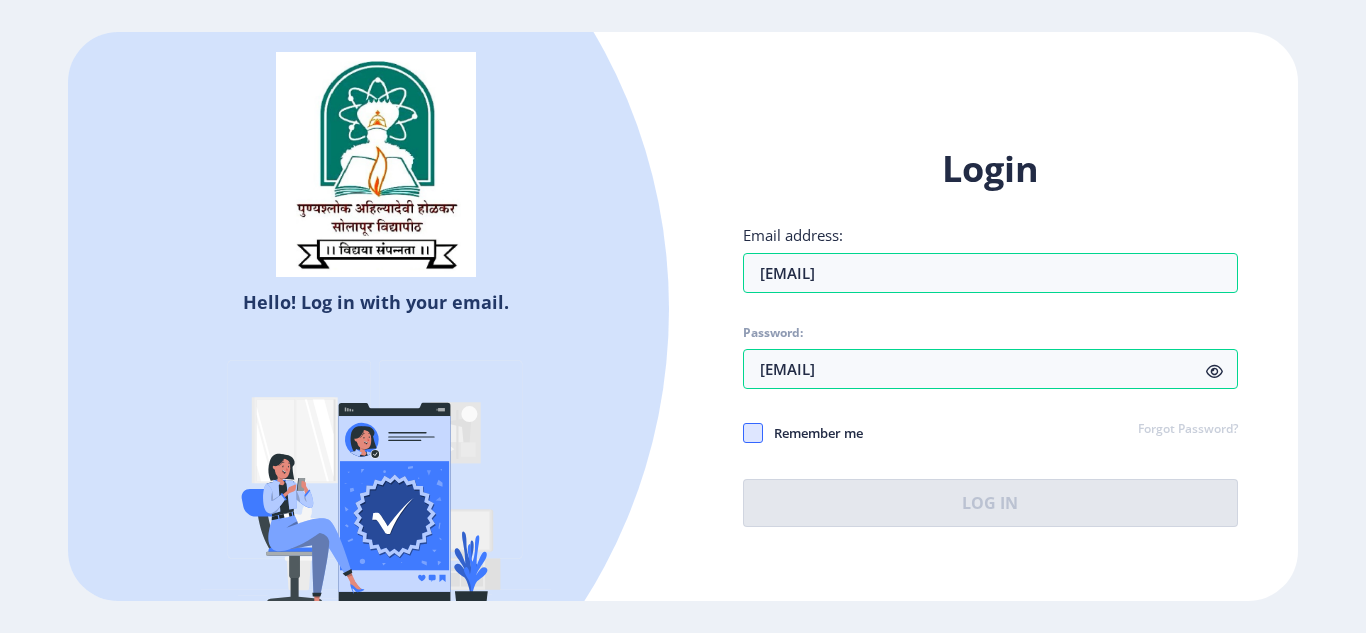 click at bounding box center (753, 433) 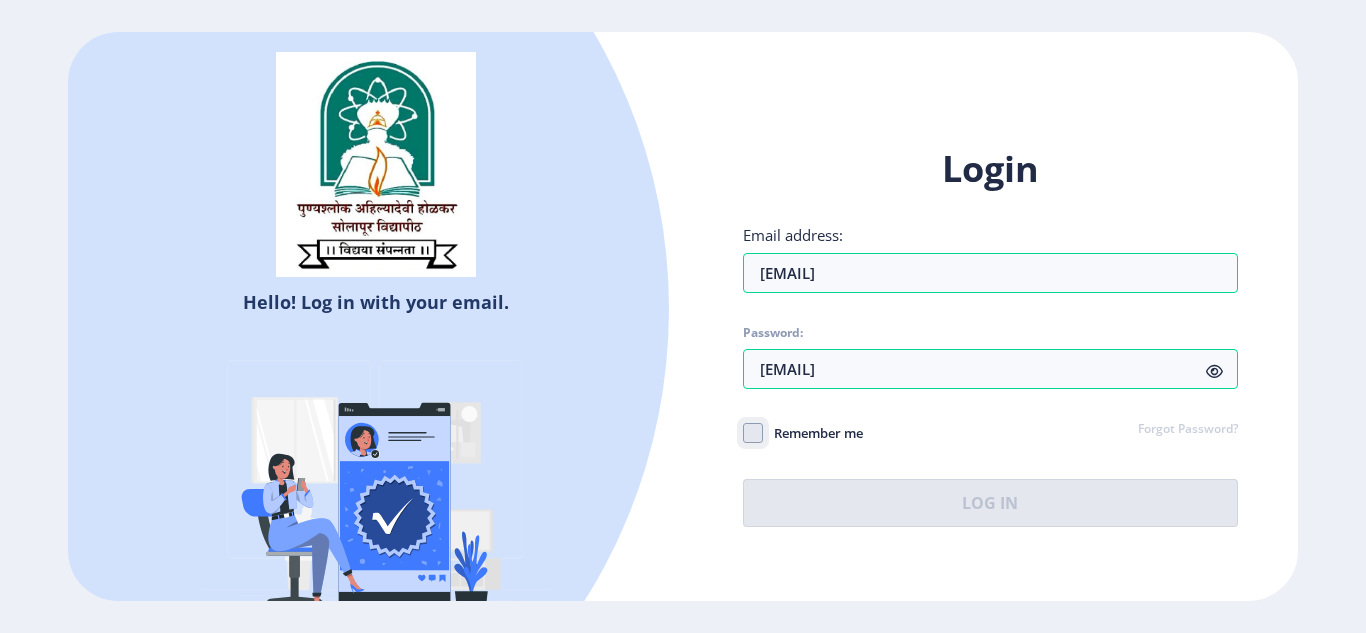 click on "Remember me" at bounding box center [743, 432] 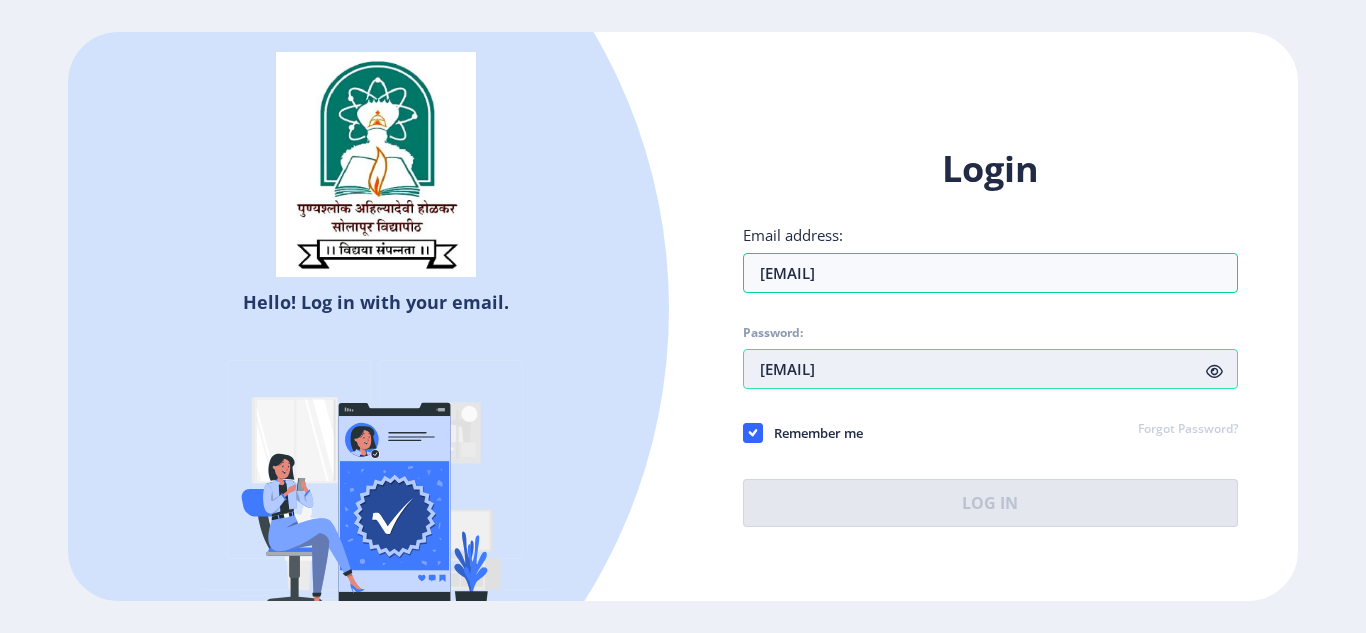 click on "[EMAIL]" at bounding box center (990, 369) 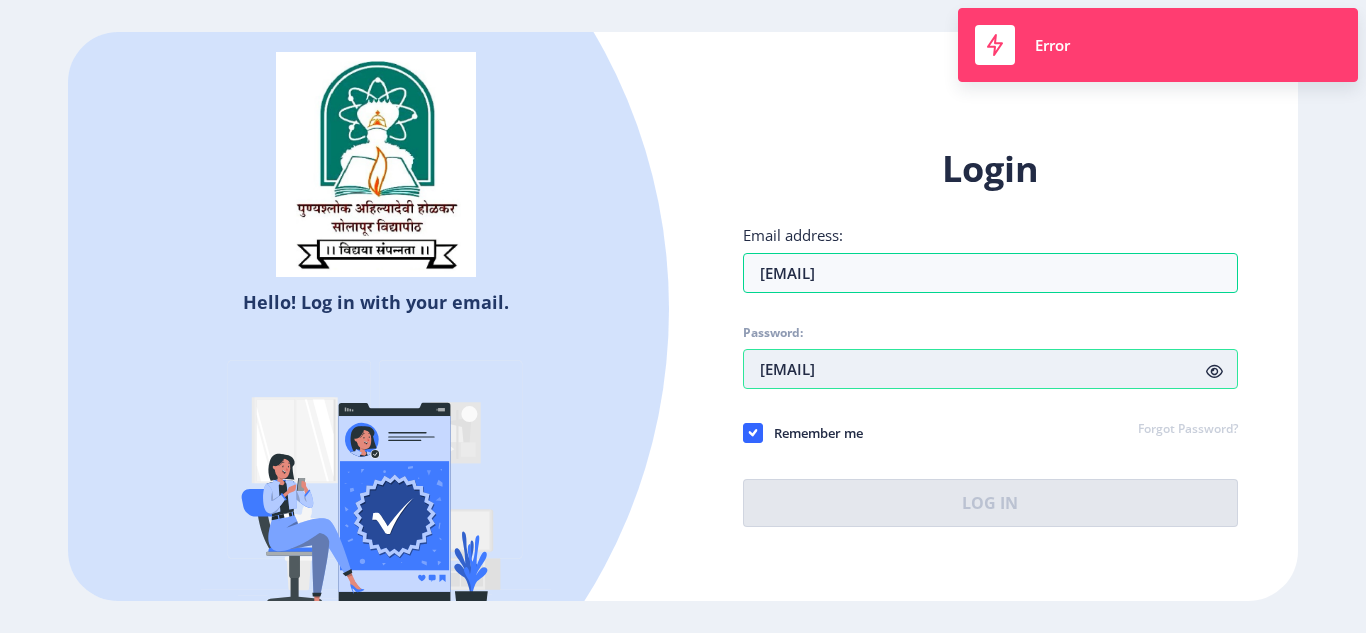 click on "[EMAIL]" at bounding box center (990, 369) 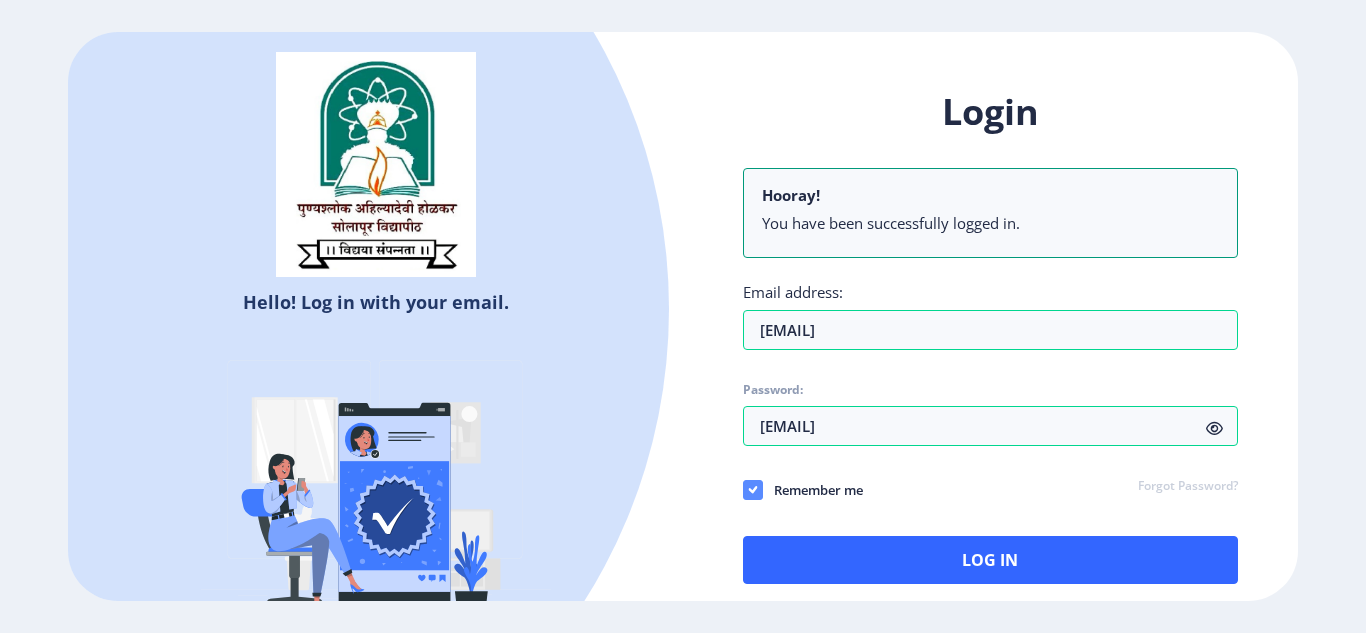 click on "Login Hooray! You have been successfully logged in. Email address: [EMAIL] Password: [PASSWORD] Remember me Forgot Password?  Log In" at bounding box center (990, 336) 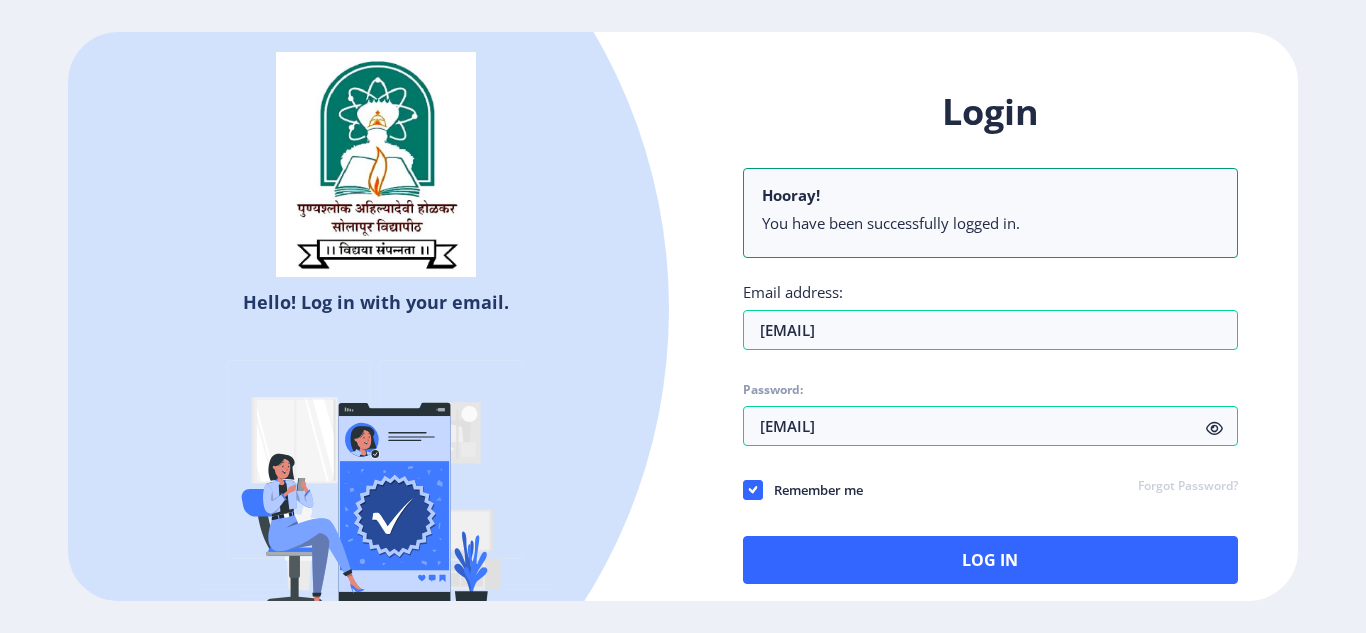 click on "You have been successfully logged in." at bounding box center (990, 223) 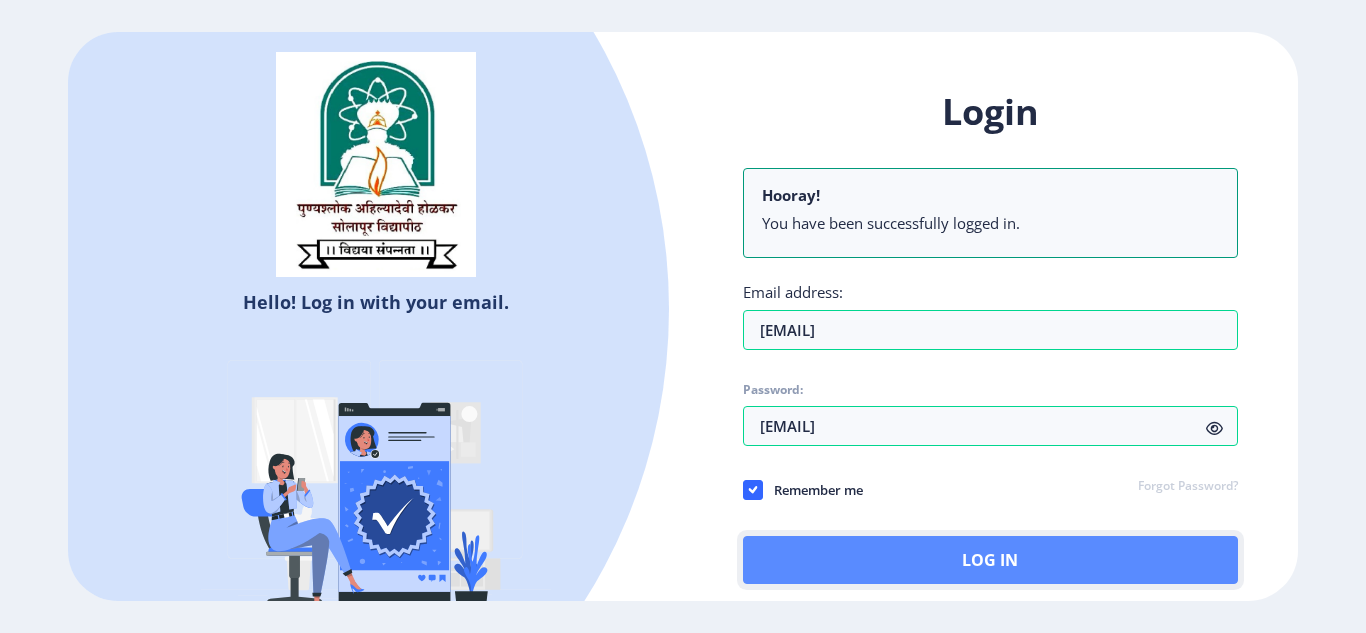 click on "Log In" at bounding box center [990, 560] 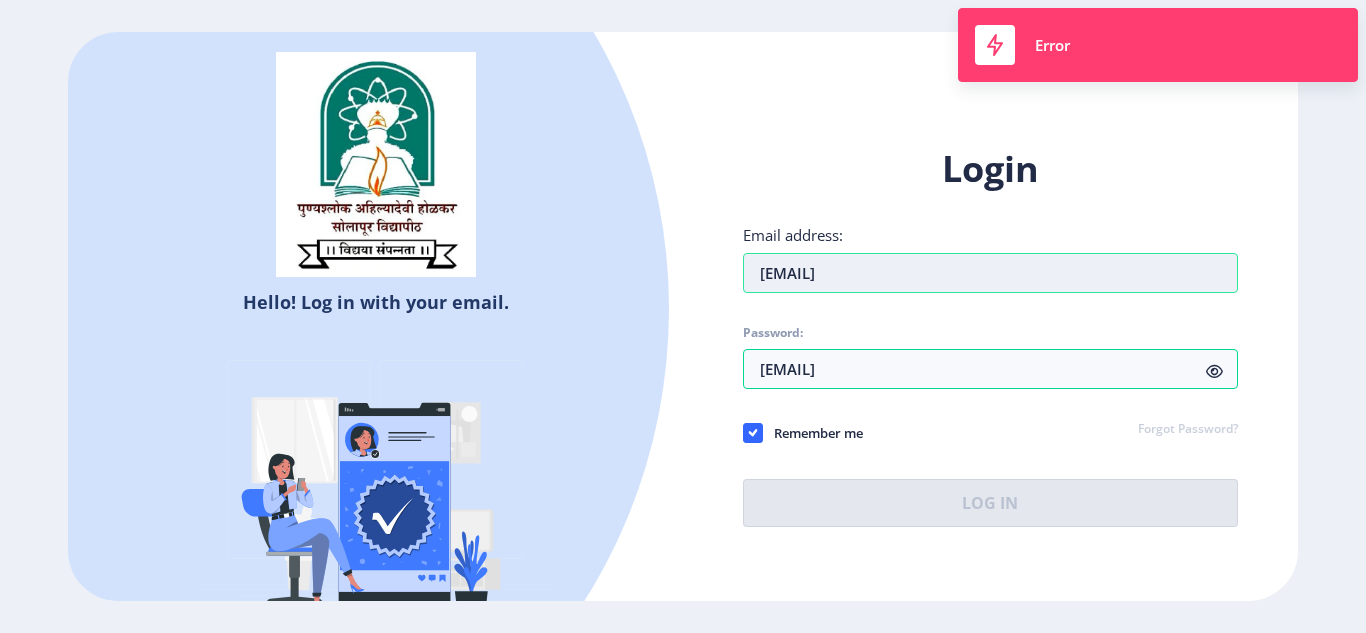 click on "[EMAIL]" at bounding box center (990, 273) 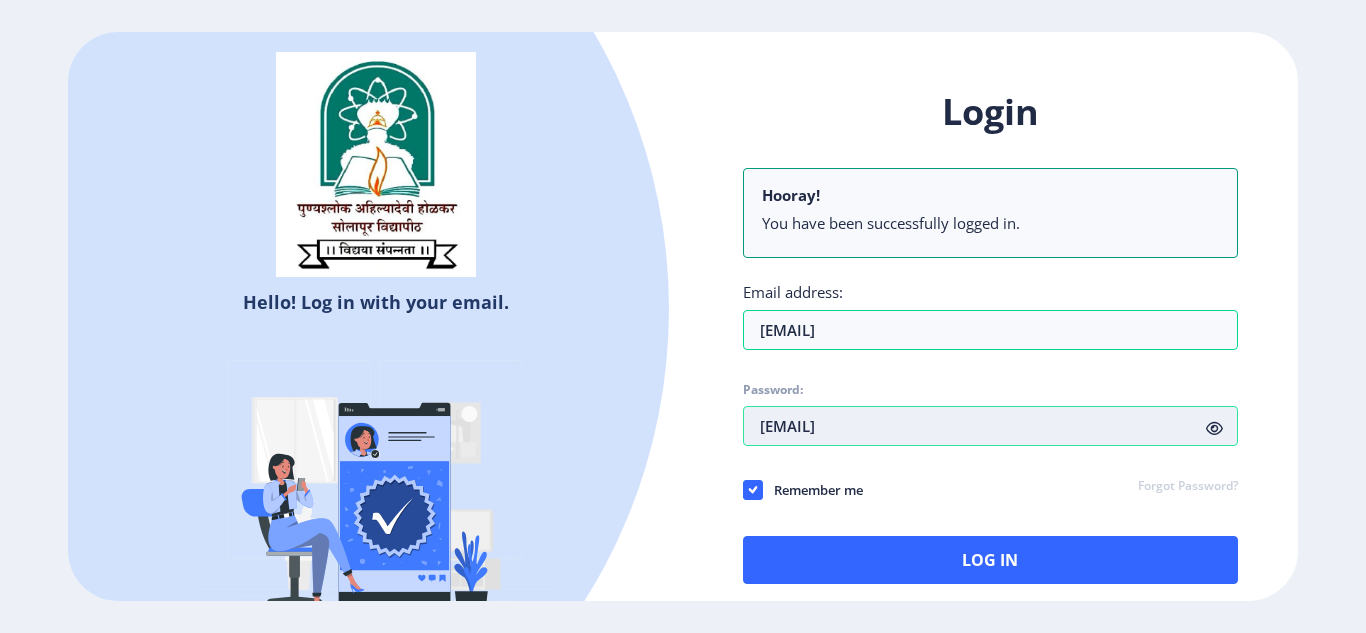 click on "Login Hooray! You have been successfully logged in. Email address: [EMAIL] Password: [PASSWORD] Remember me Forgot Password?  Log In" at bounding box center (990, 336) 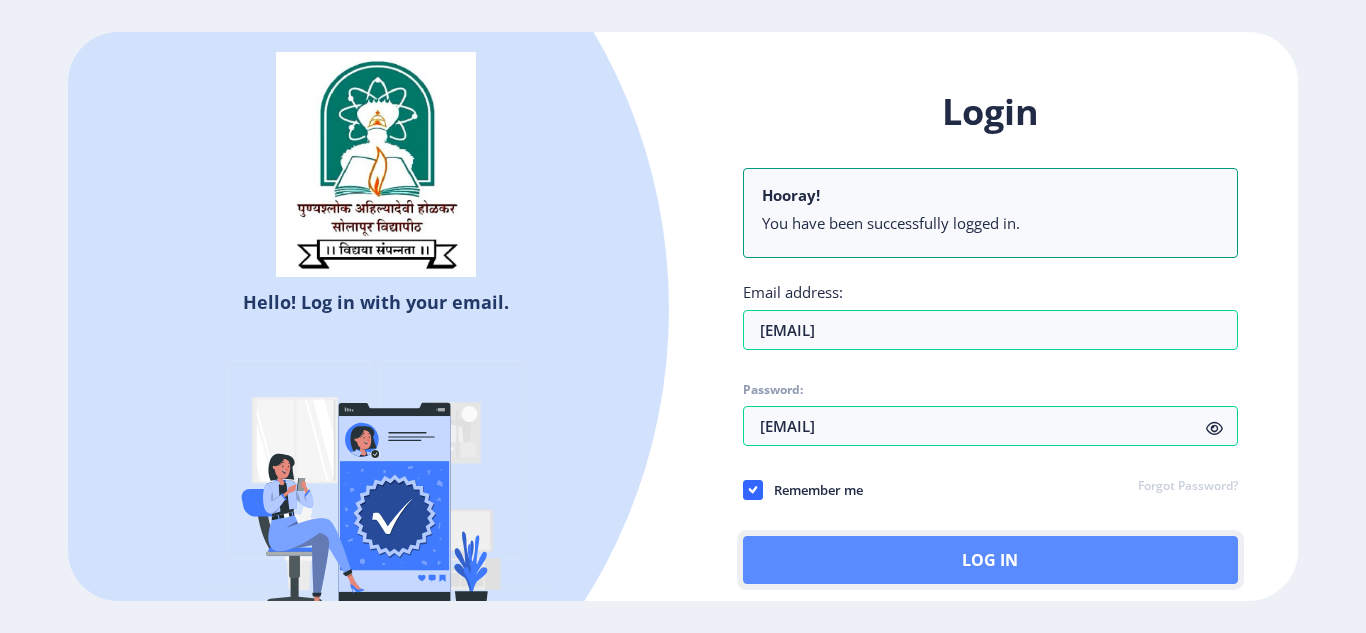 click on "Log In" at bounding box center [990, 560] 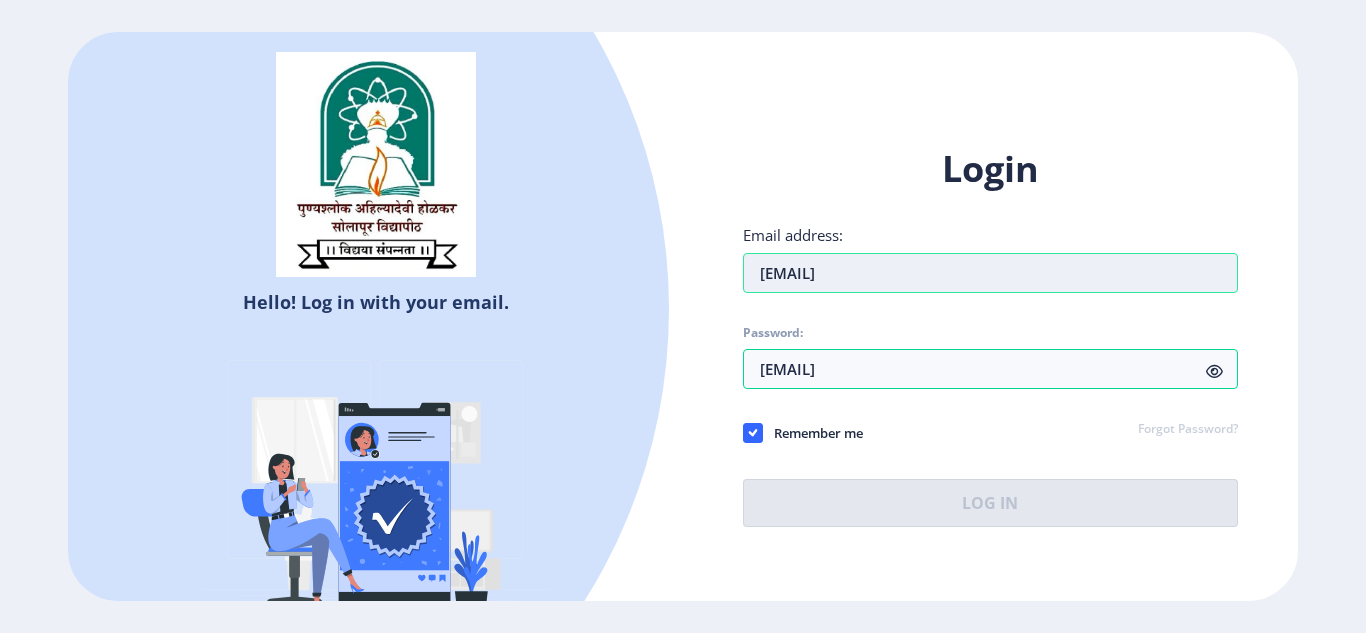 click on "Login Email address: pushkark1811@gmail.com Password: 1qaz!QAZ Remember me Forgot Password?  Log In" at bounding box center (990, 336) 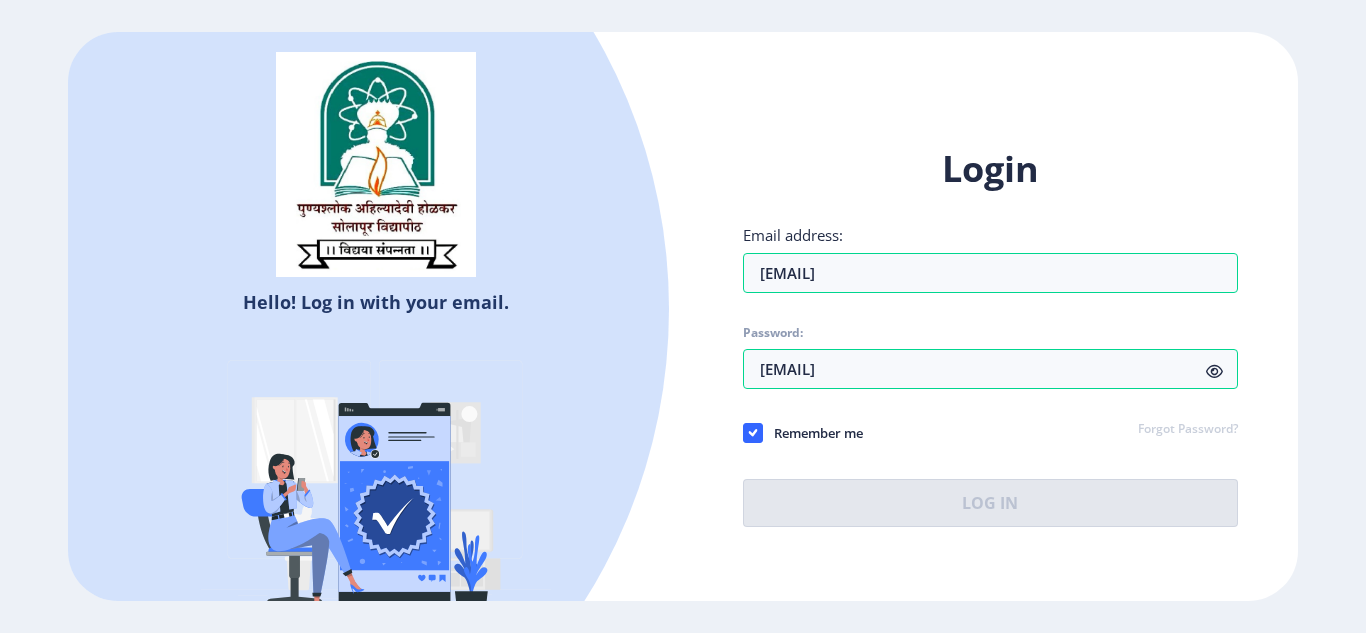 click on "Login Email address: pushkark1811@gmail.com Password: 1qaz!QAZ Remember me Forgot Password?  Log In" at bounding box center (990, 336) 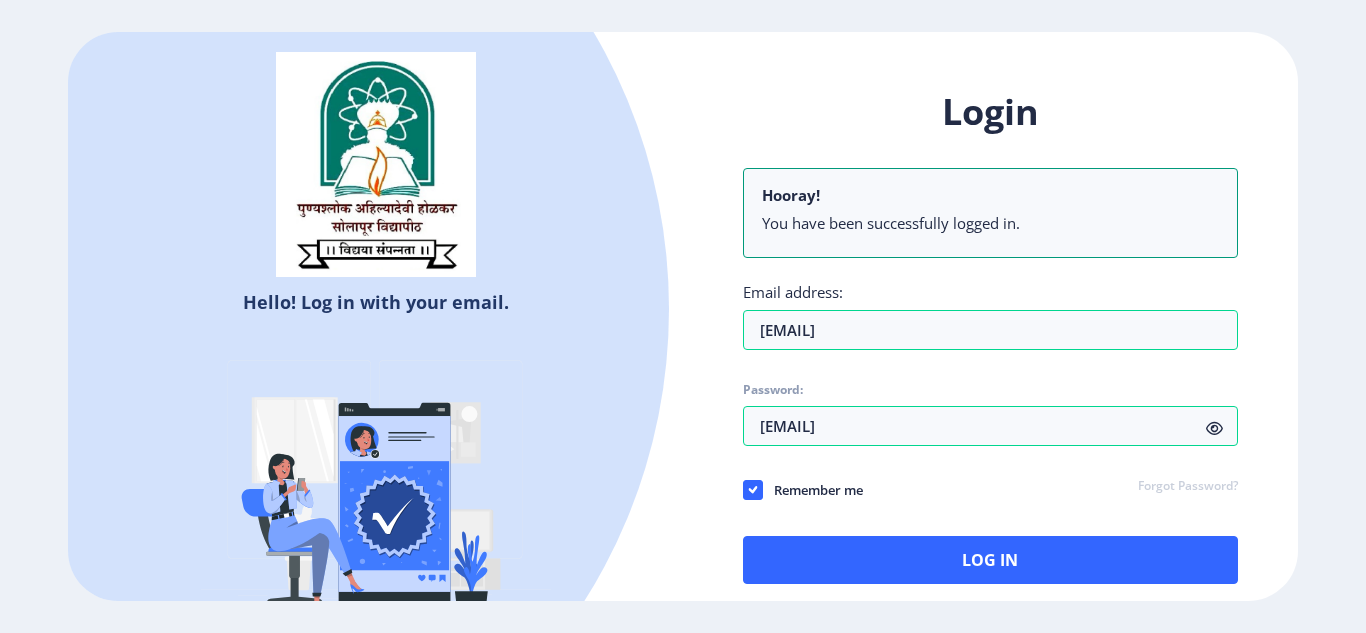 click on "Remember me Forgot Password?" at bounding box center (990, 491) 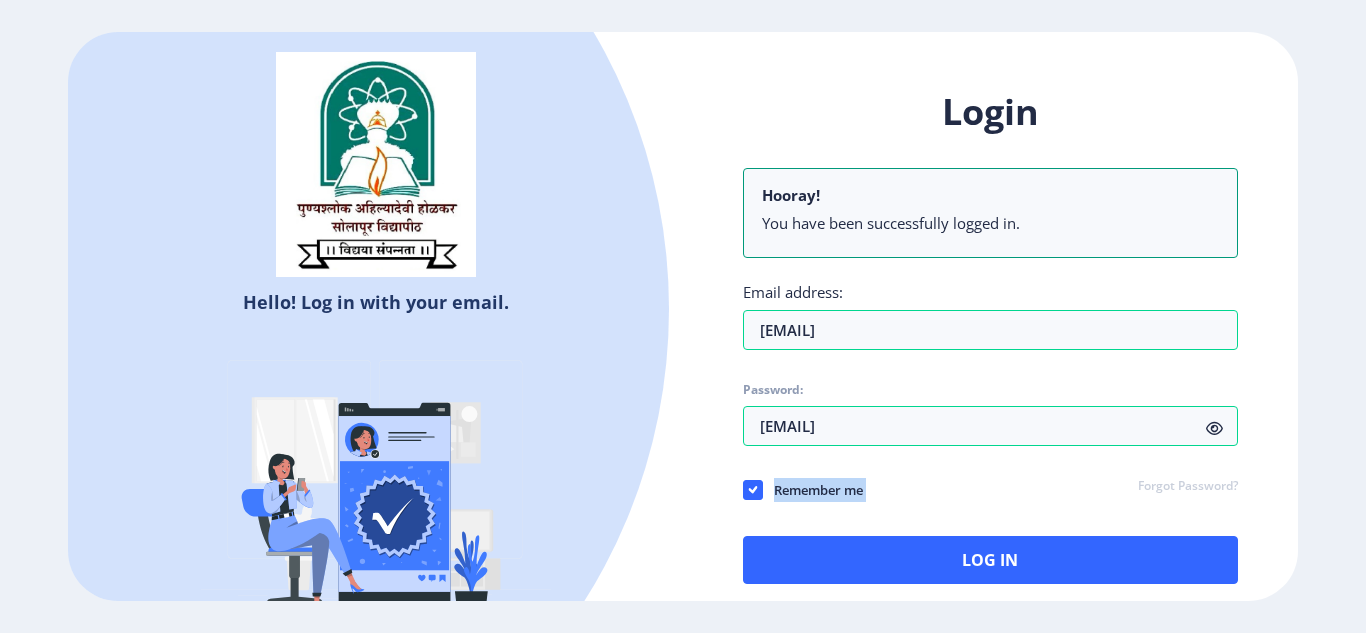 click on "Remember me Forgot Password?" at bounding box center [990, 491] 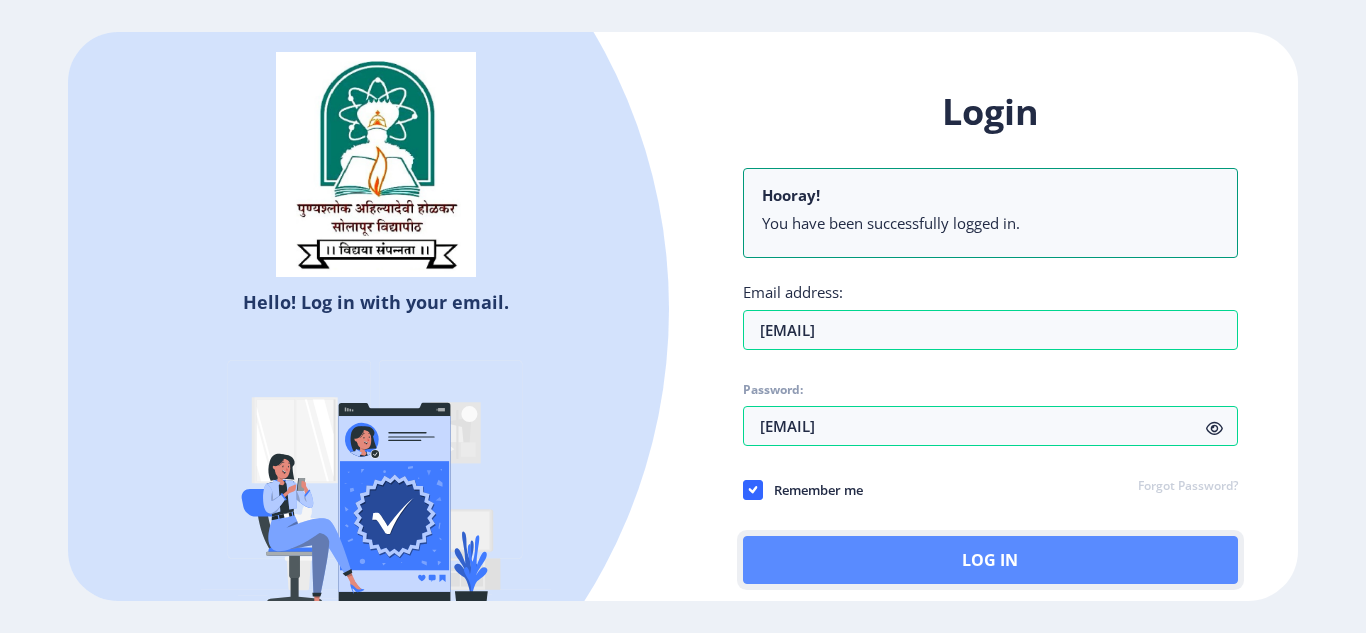 click on "Log In" at bounding box center [990, 560] 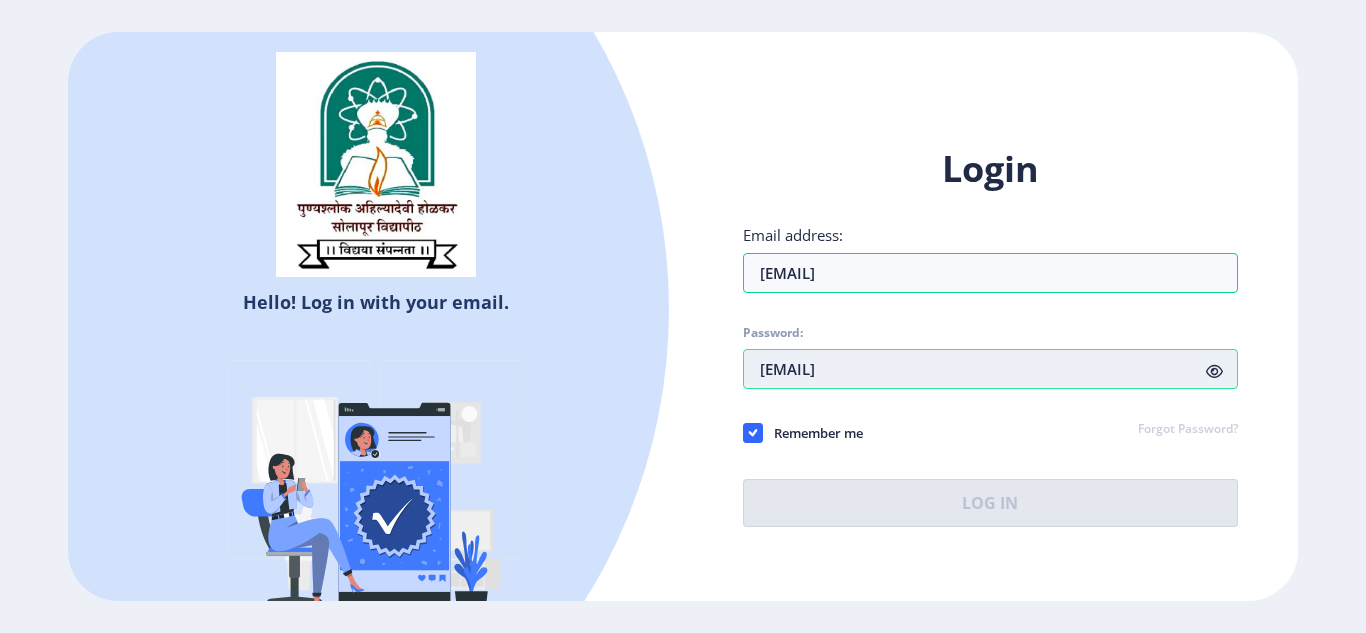 click on "1qaz!QAZ" at bounding box center (990, 369) 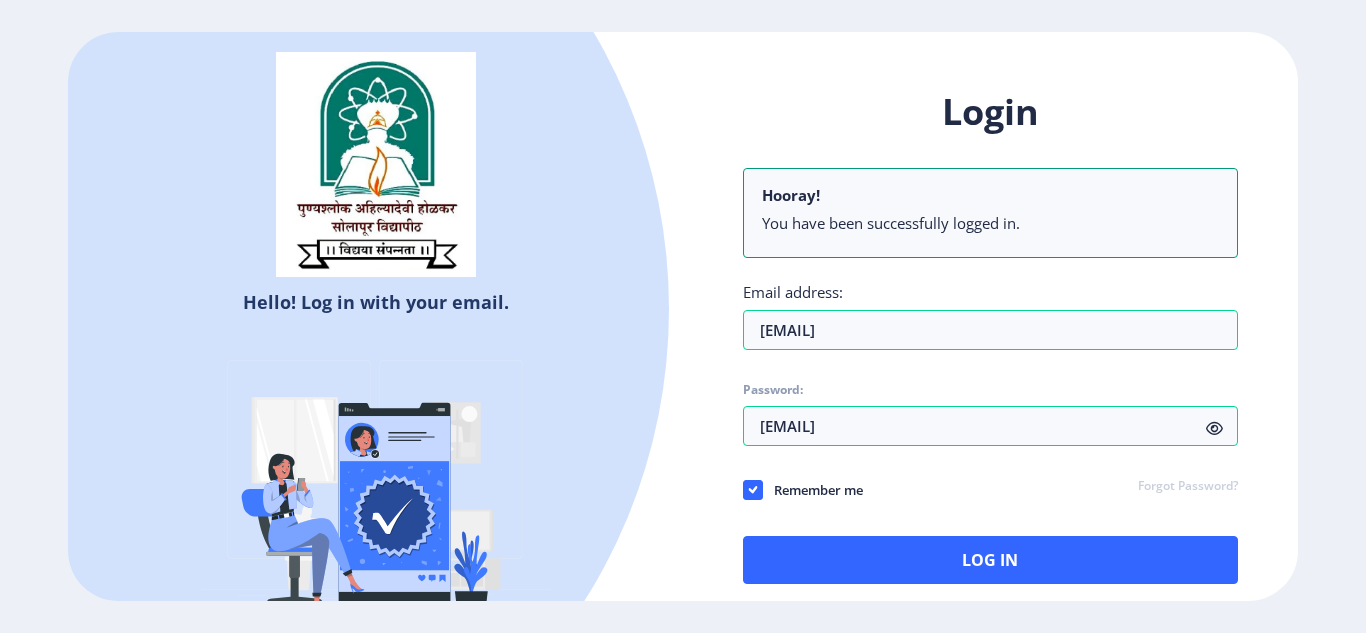 click on "Login Hooray! You have been successfully logged in. Email address: pushkark1811@gmail.com Password: 1qaz!QAZ Remember me Forgot Password?  Log In" at bounding box center [990, 336] 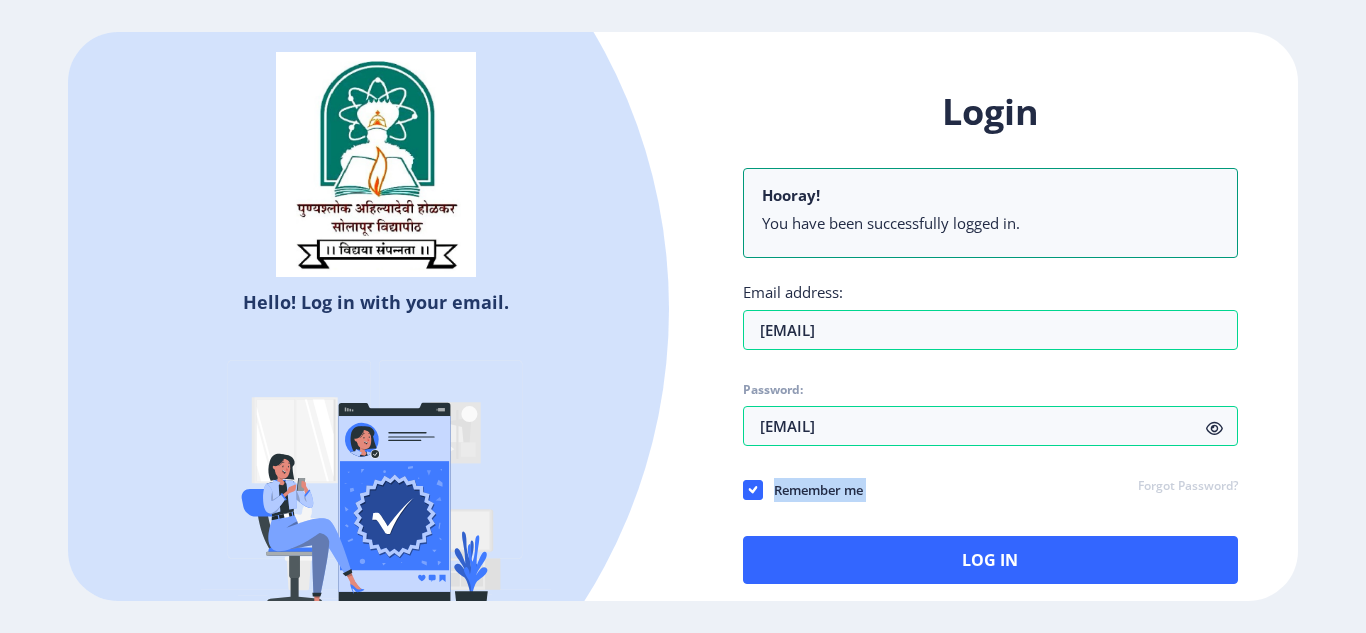 click on "Remember me Forgot Password?" at bounding box center (990, 491) 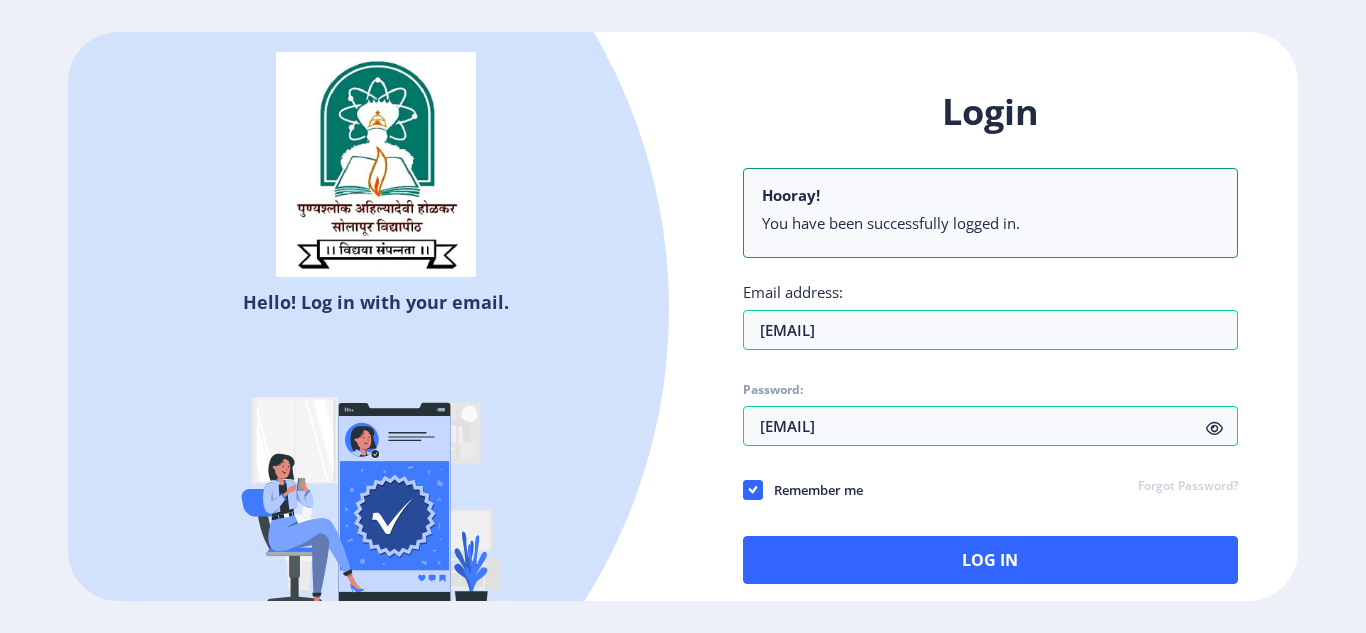 click on "Remember me Forgot Password?" at bounding box center [990, 491] 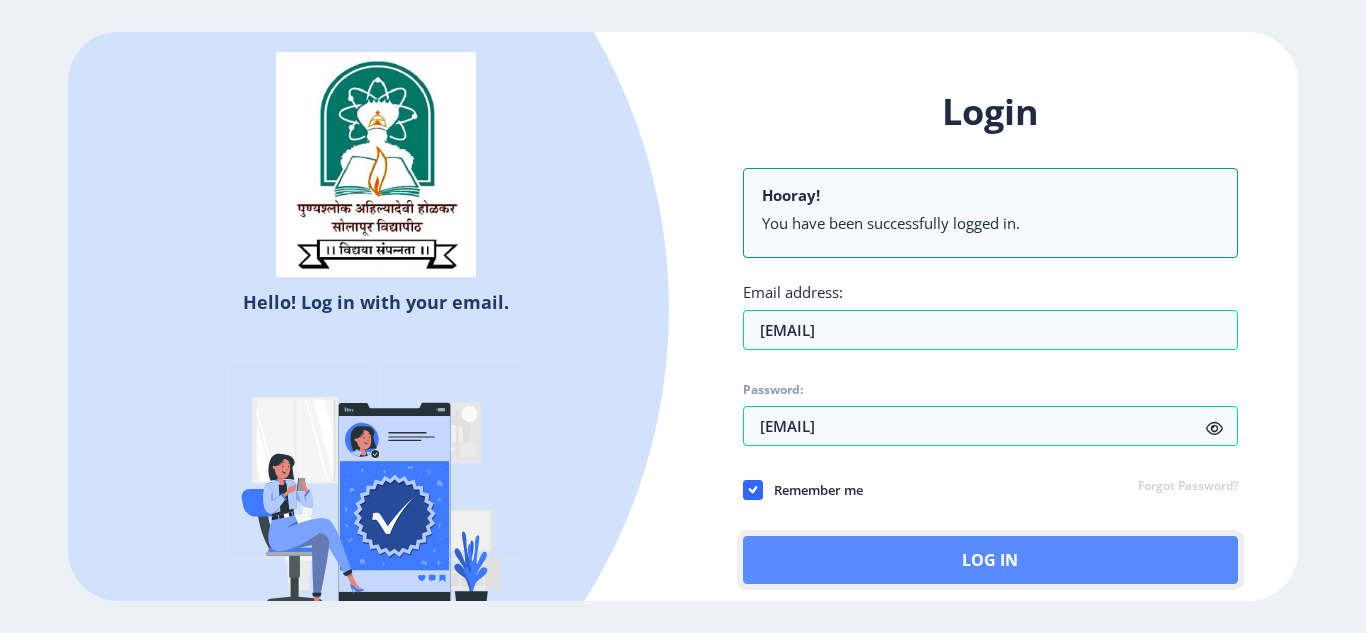 click on "Log In" at bounding box center (990, 560) 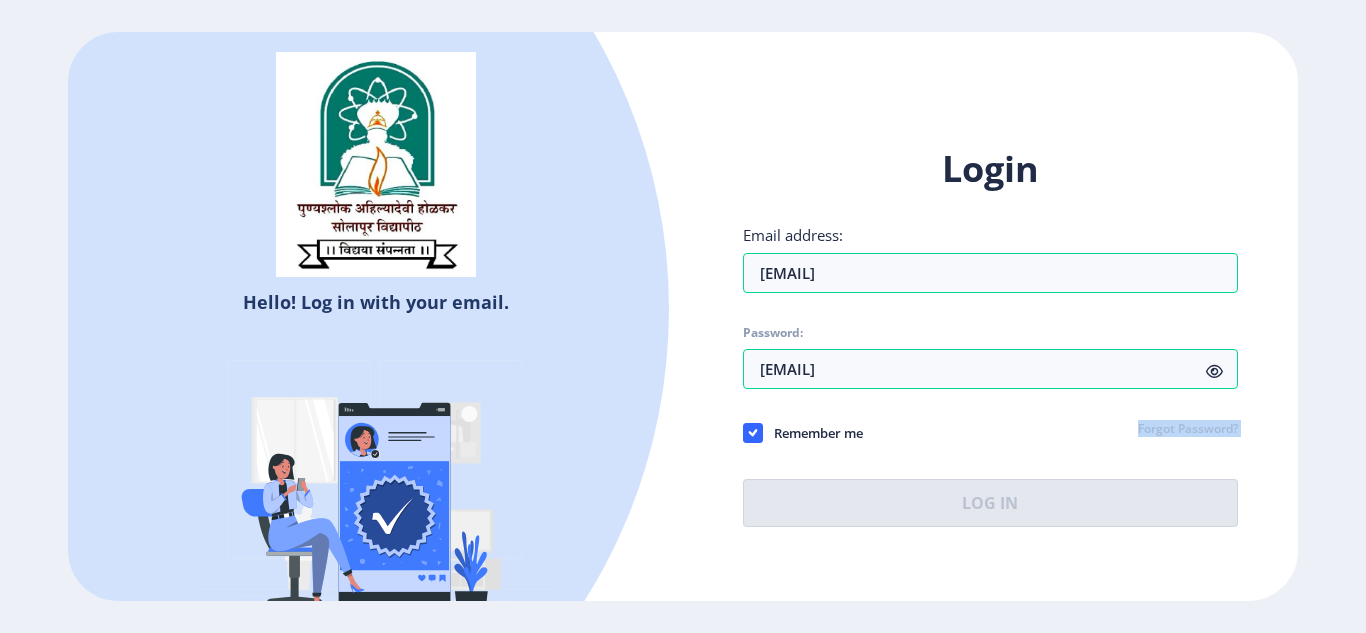 click on "Login Email address: pushkark1811@gmail.com Password: 1qaz!QAZ Remember me Forgot Password?  Log In   Don't have an account?  Register" at bounding box center [990, 352] 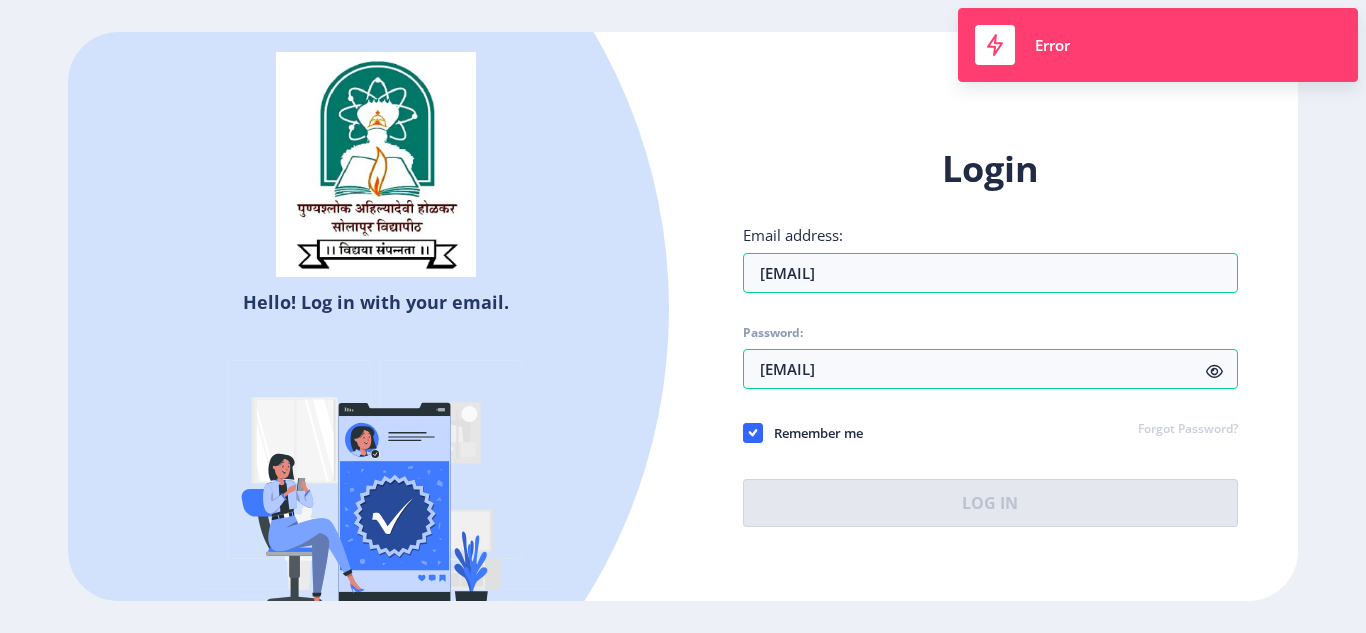 click on "Login Email address: pushkark1811@gmail.com Password: 1qaz!QAZ Remember me Forgot Password?  Log In   Don't have an account?  Register" at bounding box center (990, 352) 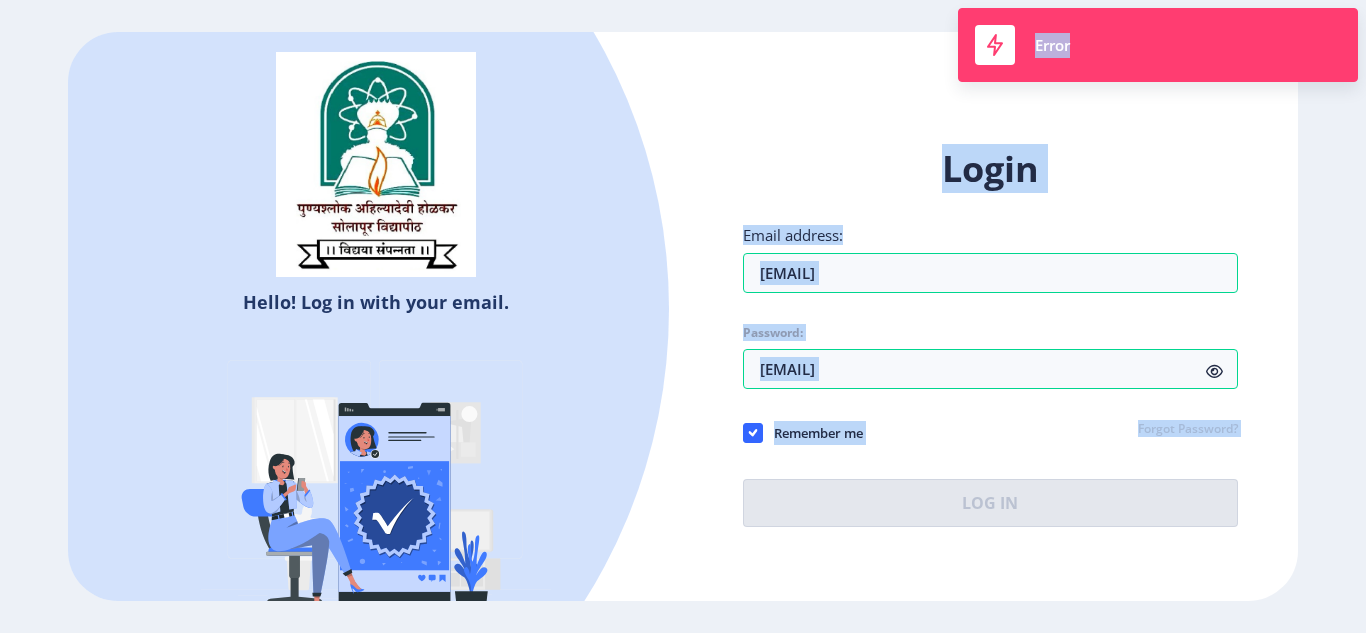 drag, startPoint x: 993, startPoint y: 546, endPoint x: 1077, endPoint y: 163, distance: 392.1033 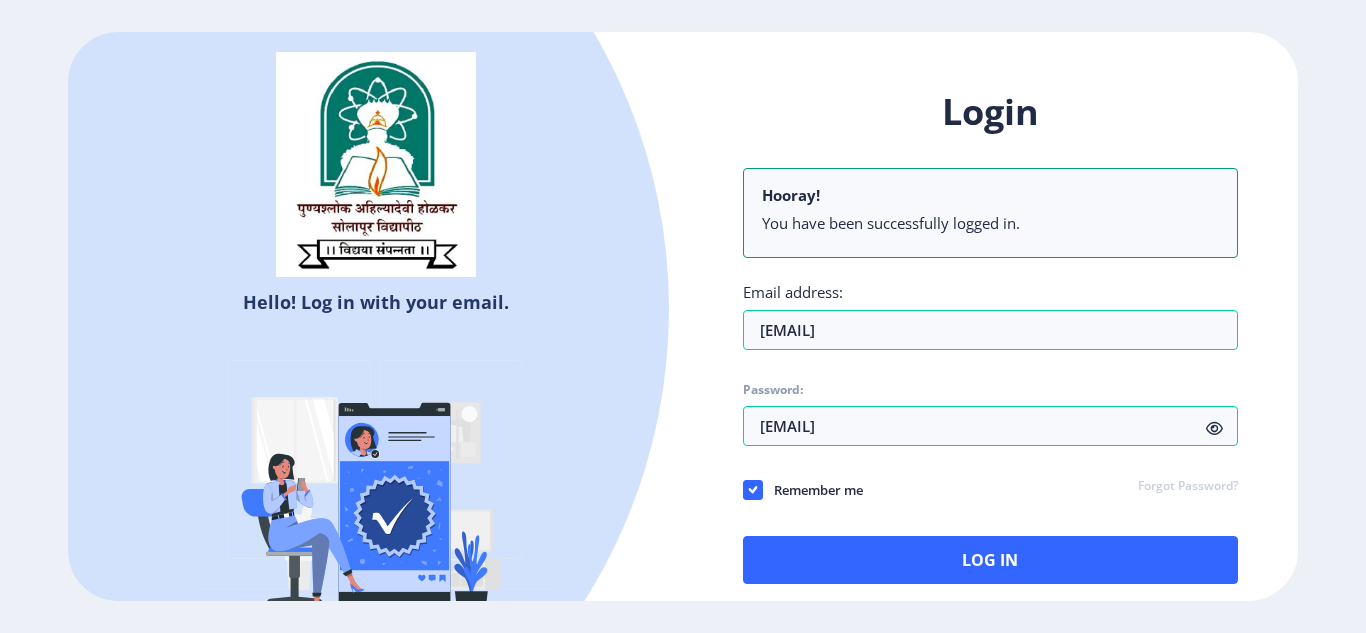 drag, startPoint x: 1359, startPoint y: 1, endPoint x: 817, endPoint y: 109, distance: 552.6554 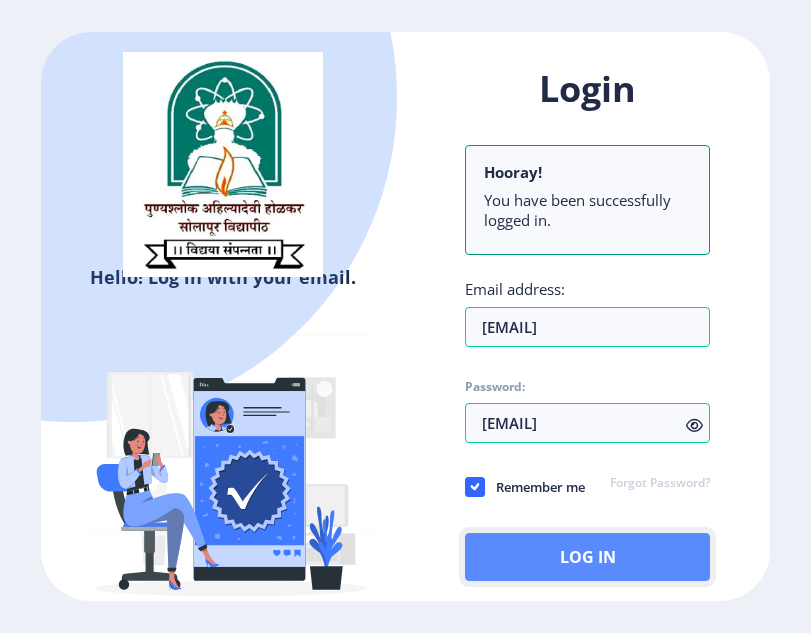 click on "Log In" at bounding box center [587, 557] 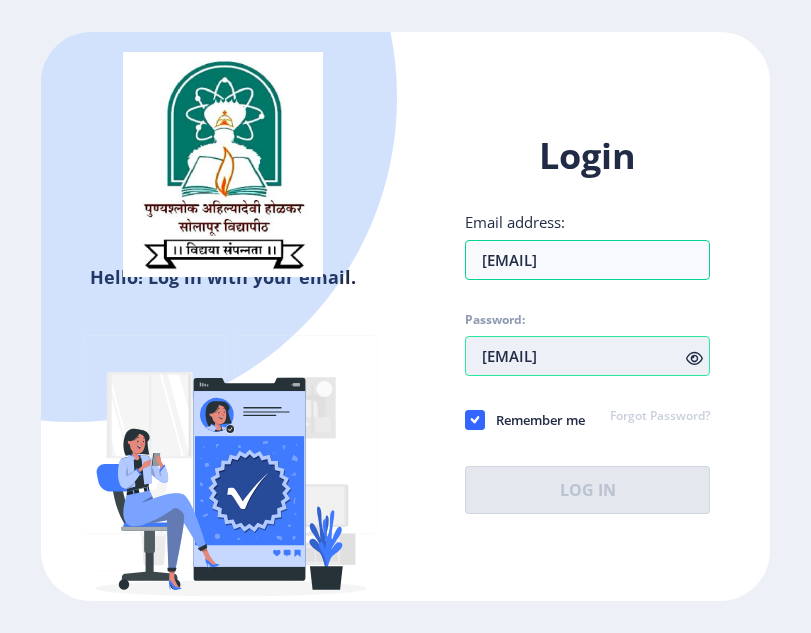 click on "1qaz!QAZ" at bounding box center [587, 356] 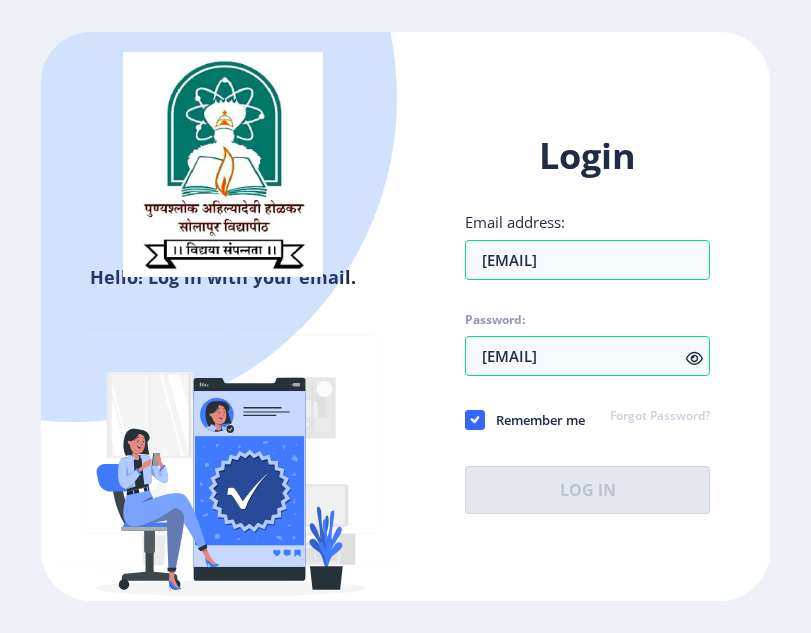 click on "Login Email address: pushkark1811@gmail.com Password: 1qaz!QAZ Remember me Forgot Password?  Log In   Don't have an account?  Register" at bounding box center (587, 339) 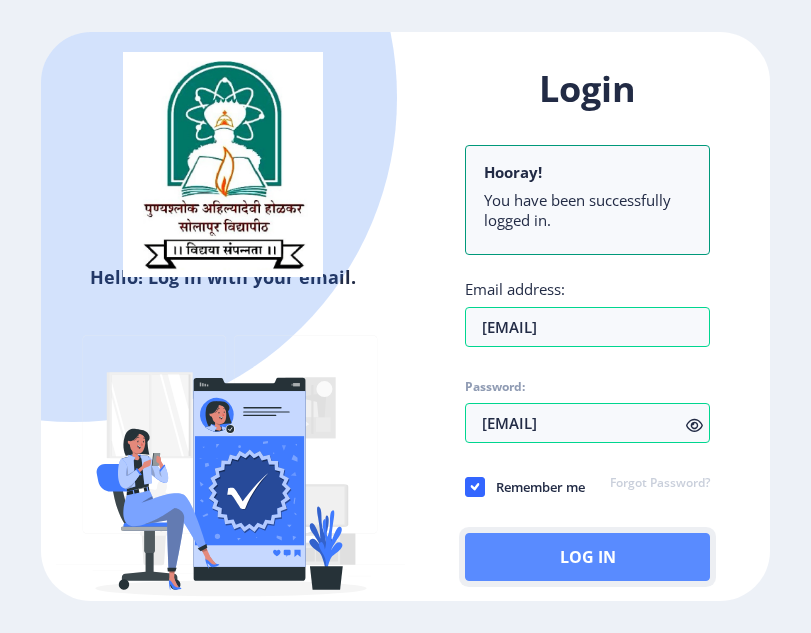 click on "Log In" at bounding box center [587, 557] 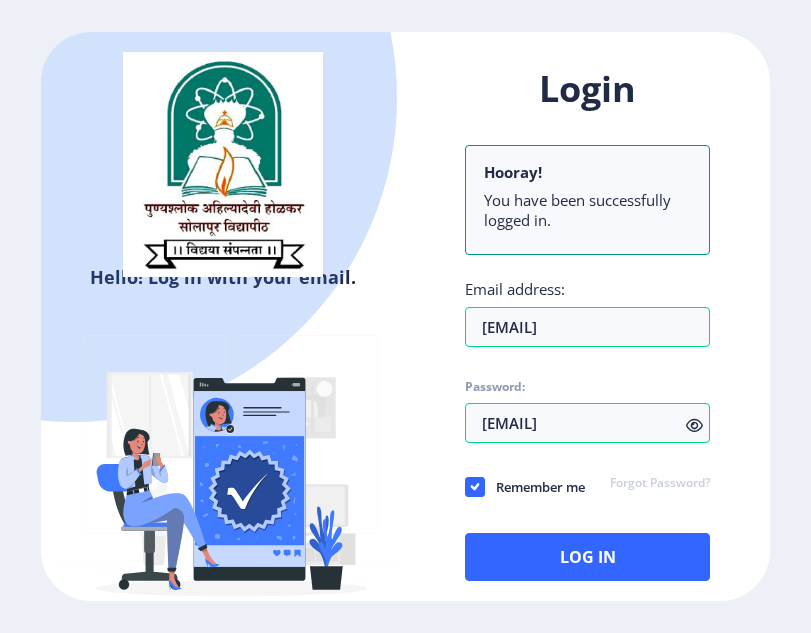 click on "Login Hooray! You have been successfully logged in. Email address: pushkark1811@gmail.com Password: 1qaz!QAZ Remember me Forgot Password?  Log In   Don't have an account?  Register" at bounding box center [587, 339] 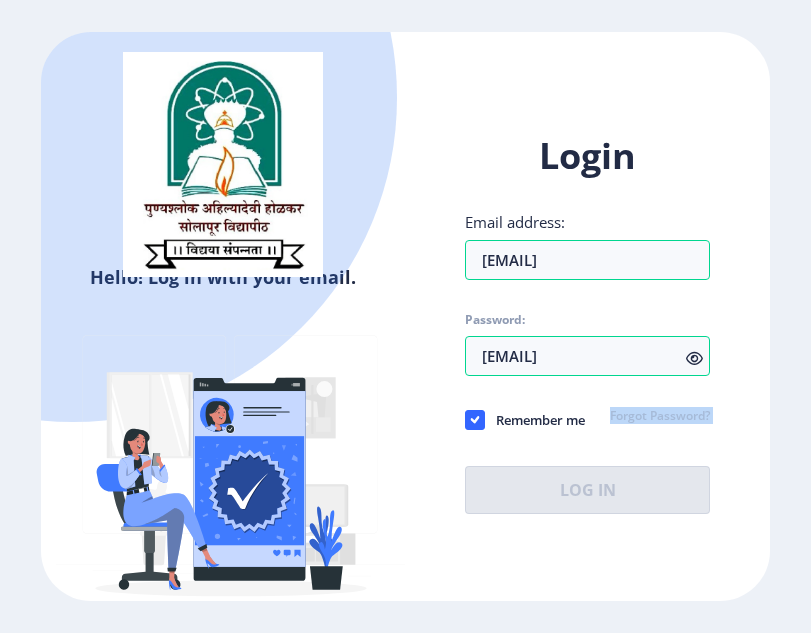 click on "Login Email address: pushkark1811@gmail.com Password: 1qaz!QAZ Remember me Forgot Password?  Log In   Don't have an account?  Register" at bounding box center (587, 339) 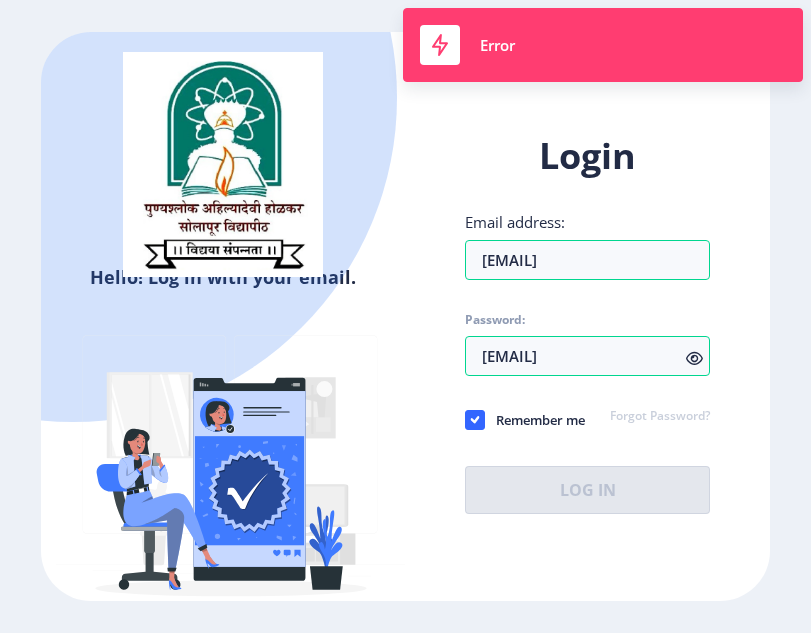 click on "Login Email address: pushkark1811@gmail.com Password: 1qaz!QAZ Remember me Forgot Password?  Log In   Don't have an account?  Register" at bounding box center [587, 339] 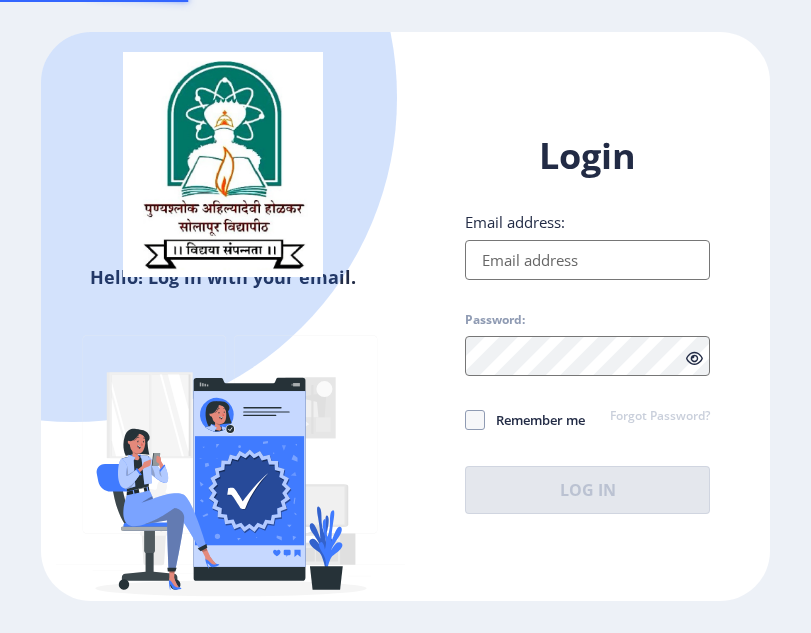 scroll, scrollTop: 0, scrollLeft: 0, axis: both 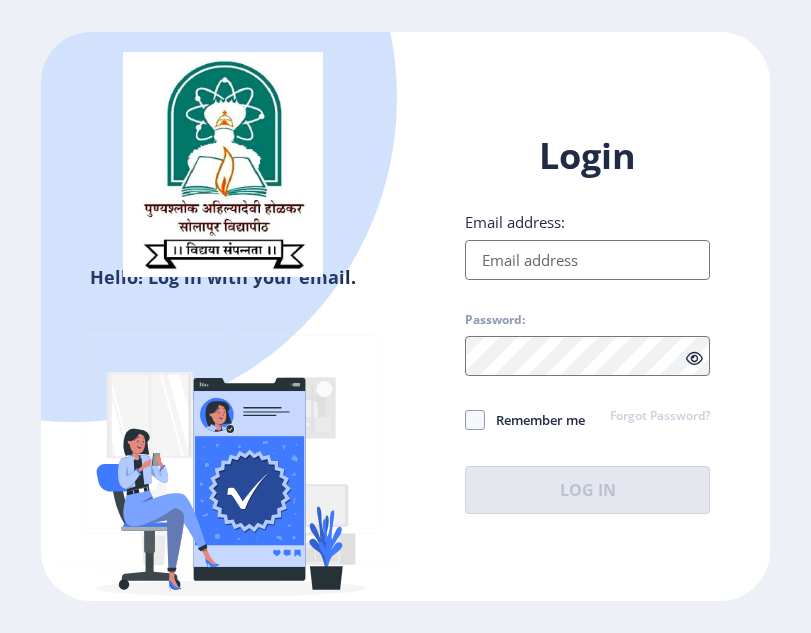 click on "Email address:" at bounding box center (587, 260) 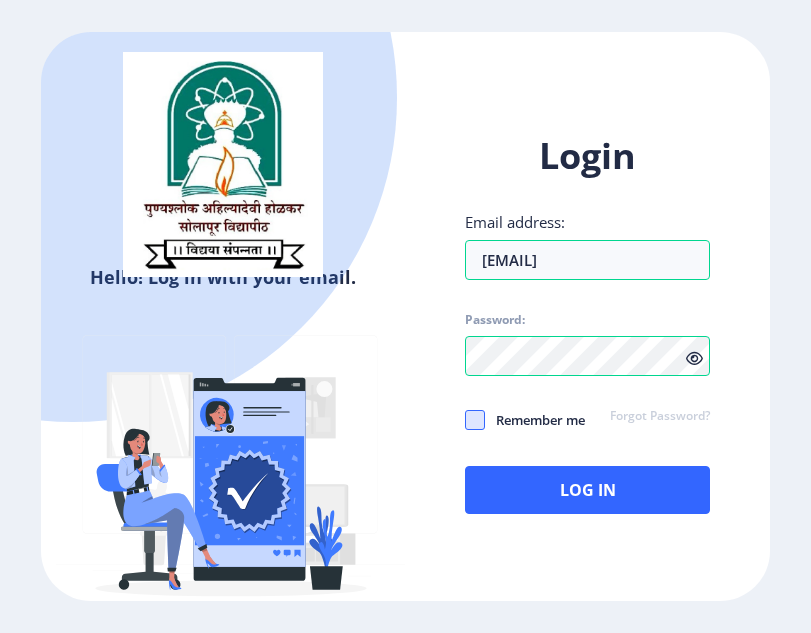 click at bounding box center (475, 420) 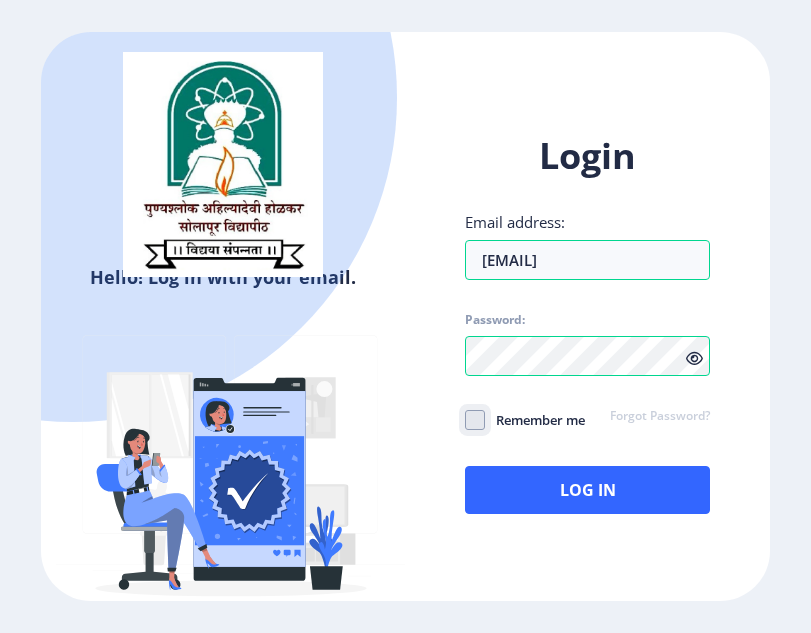 click on "Remember me" at bounding box center [465, 420] 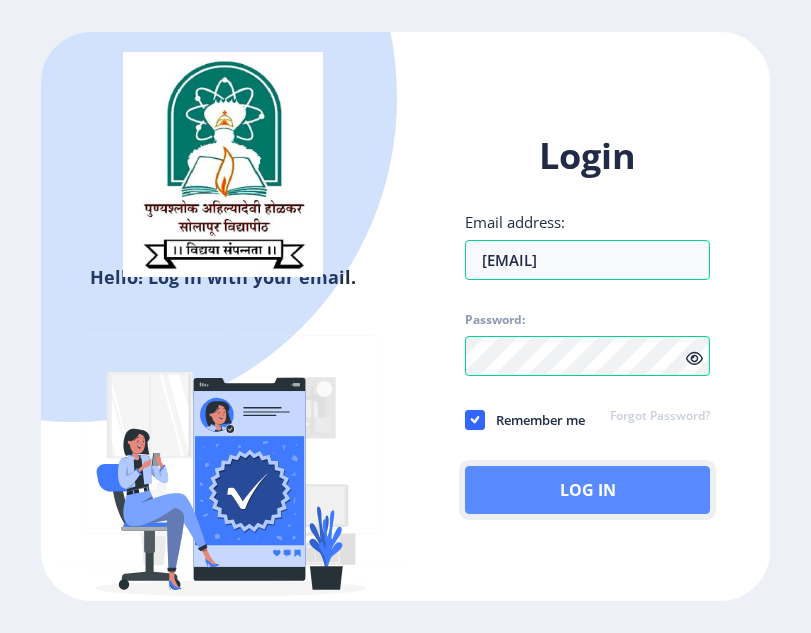 click on "Log In" at bounding box center (587, 490) 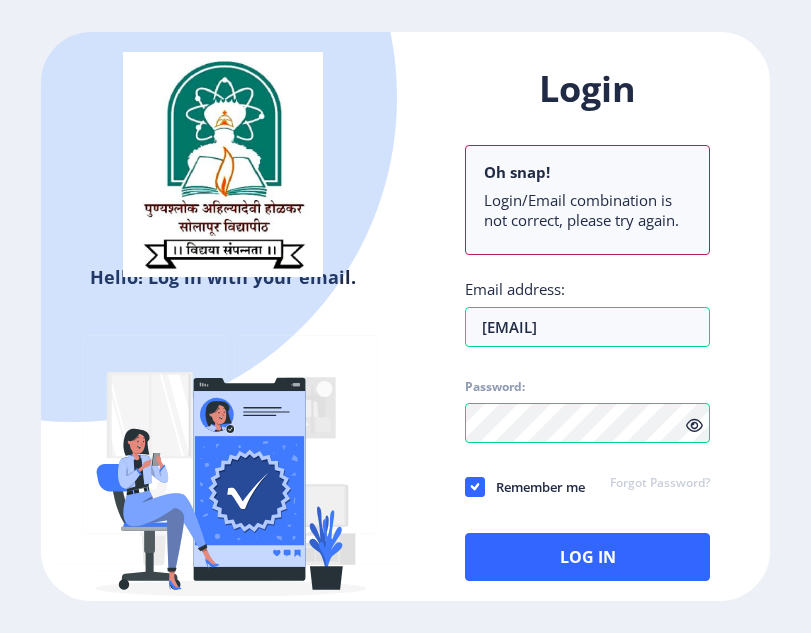 click at bounding box center [694, 425] 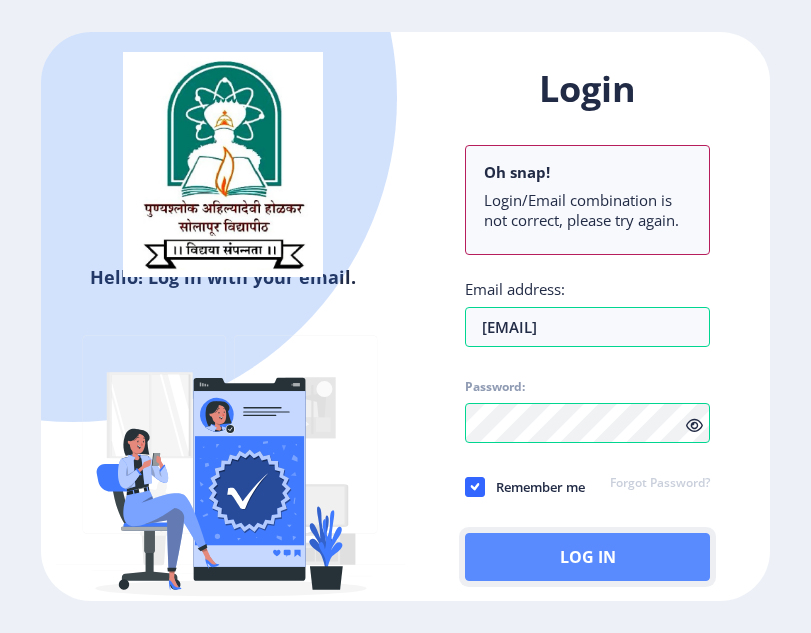 click on "Log In" at bounding box center [587, 557] 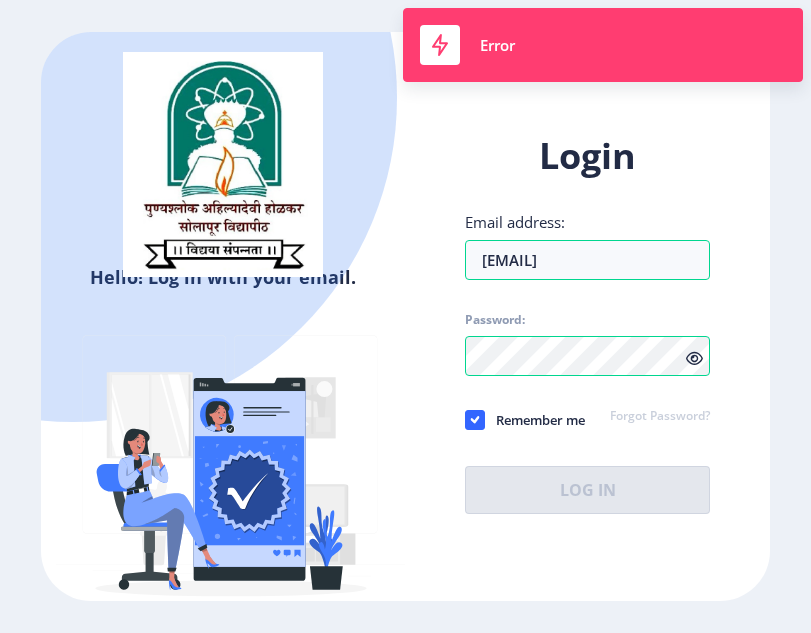 click on "Remember me" at bounding box center [535, 420] 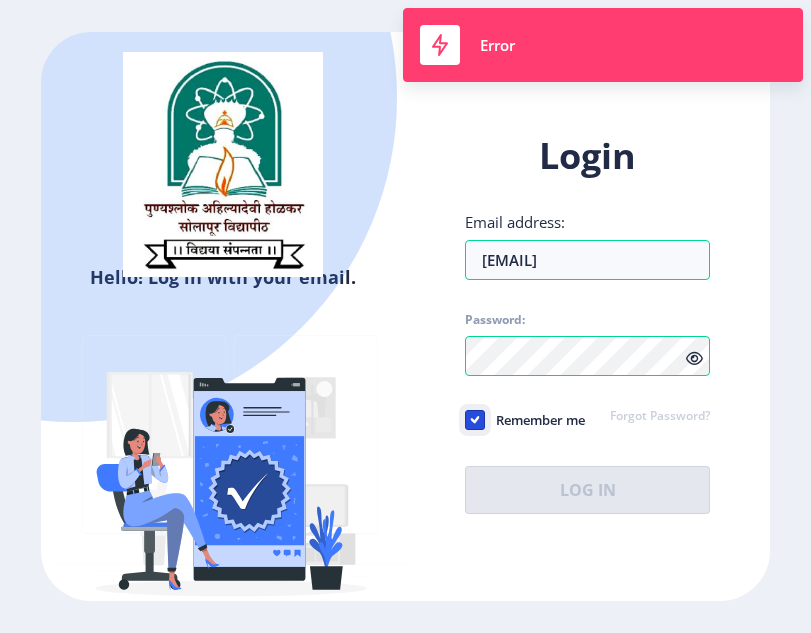 click on "Remember me" at bounding box center (465, 420) 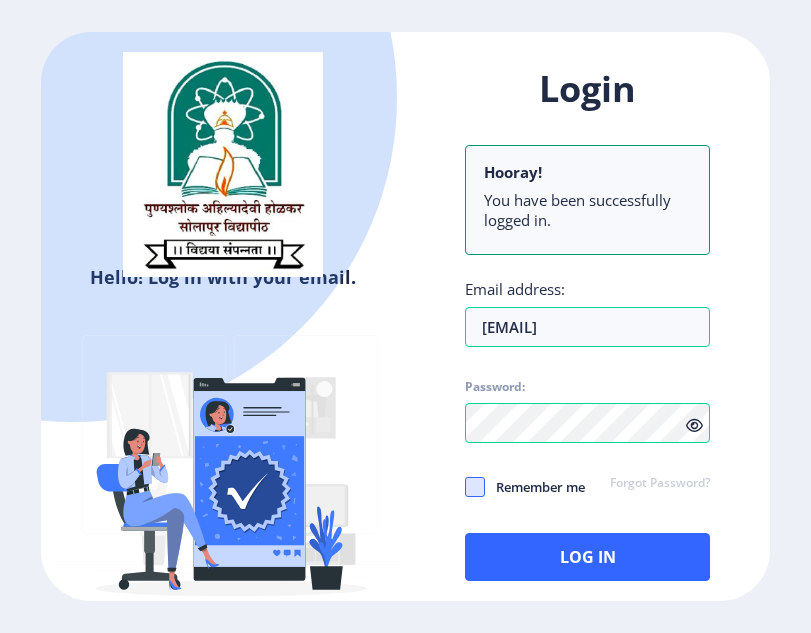 click at bounding box center [475, 487] 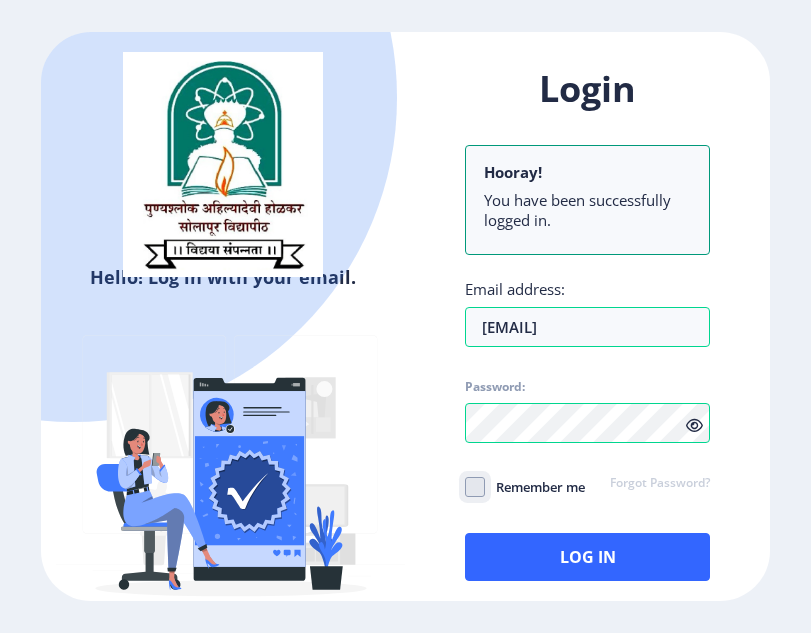 click on "Remember me" at bounding box center (465, 487) 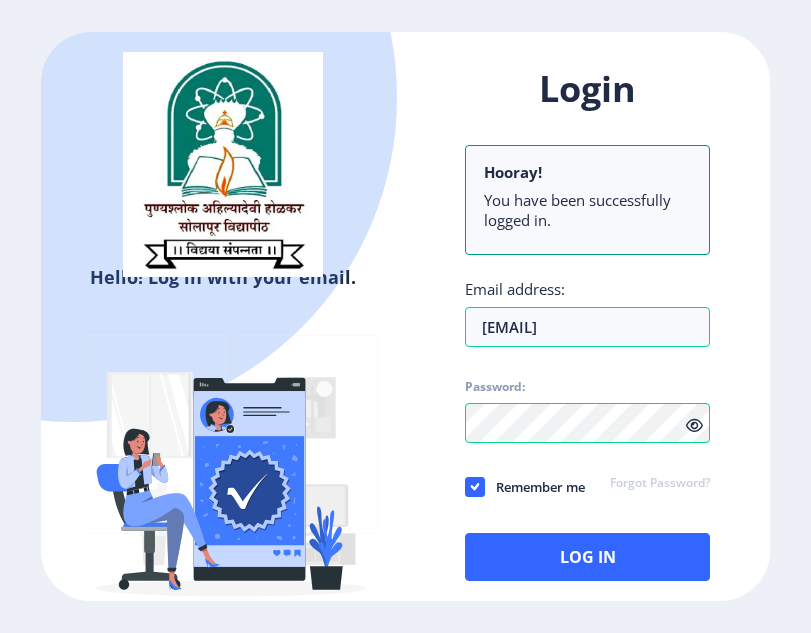 click on "Login Hooray! You have been successfully logged in. Email address: pushkark1811@gmail.com Password: Remember me Forgot Password?  Log In" at bounding box center [587, 323] 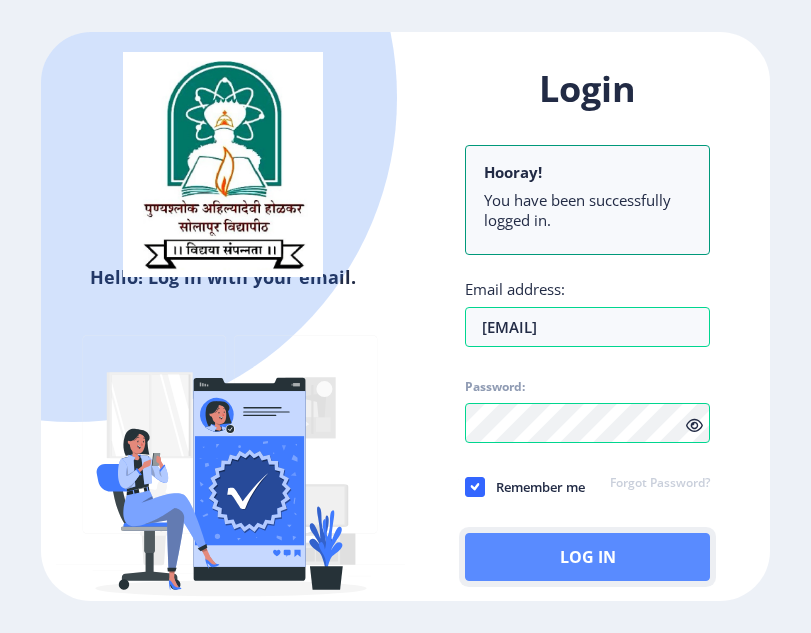 click on "Log In" at bounding box center [587, 557] 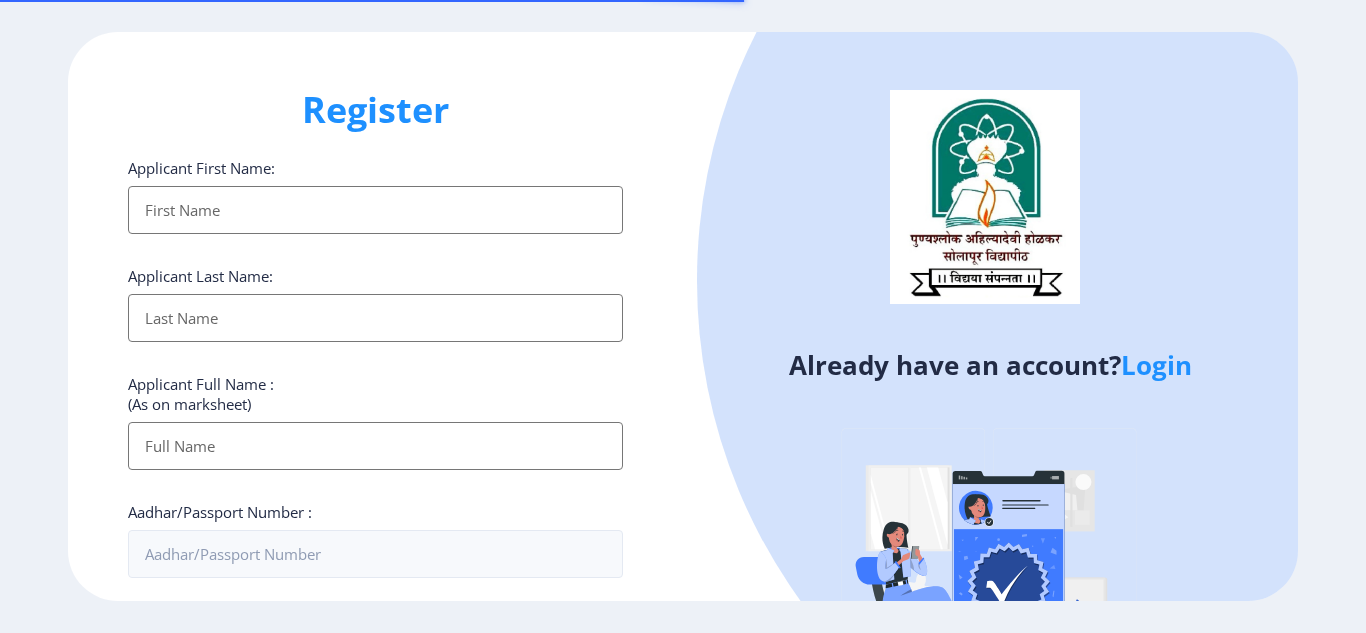 scroll, scrollTop: 0, scrollLeft: 0, axis: both 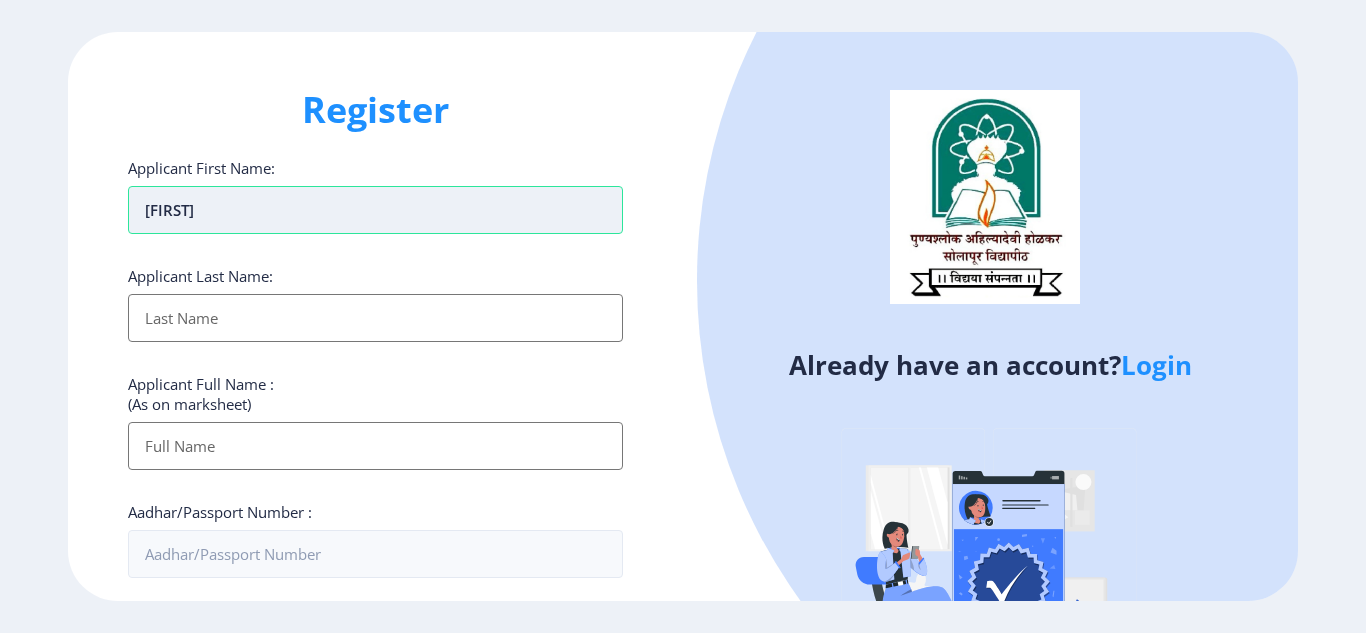 type on "[FIRST]" 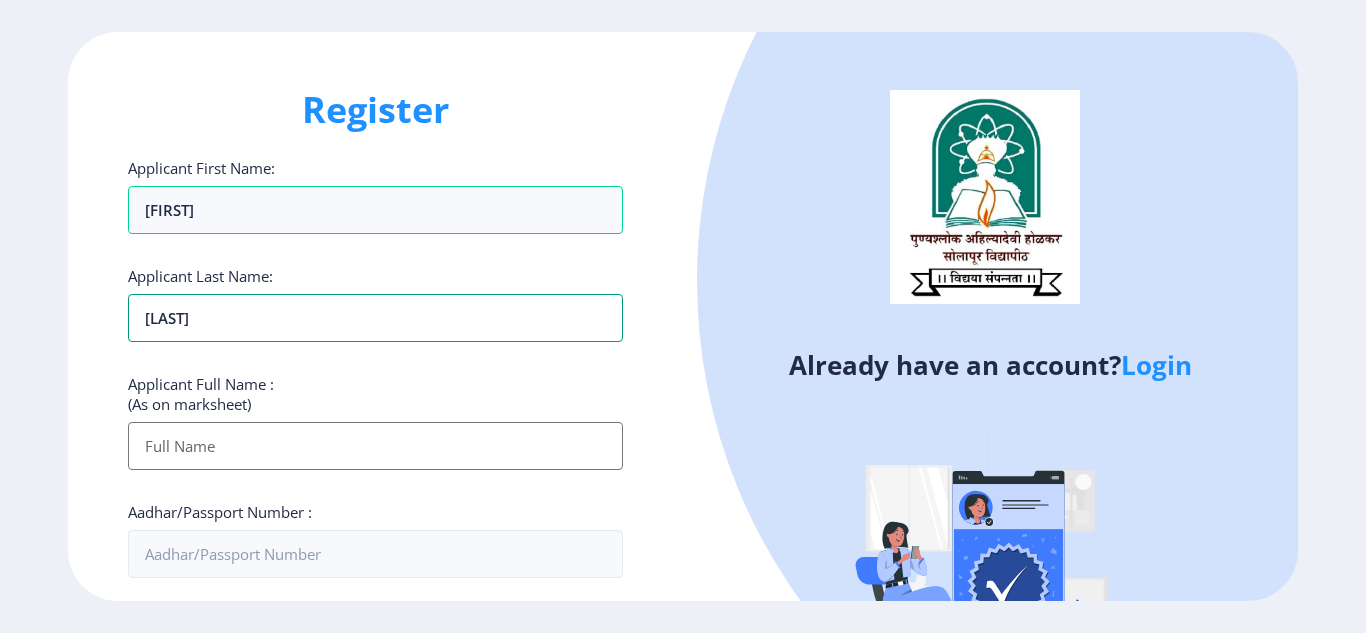 type on "[LAST]" 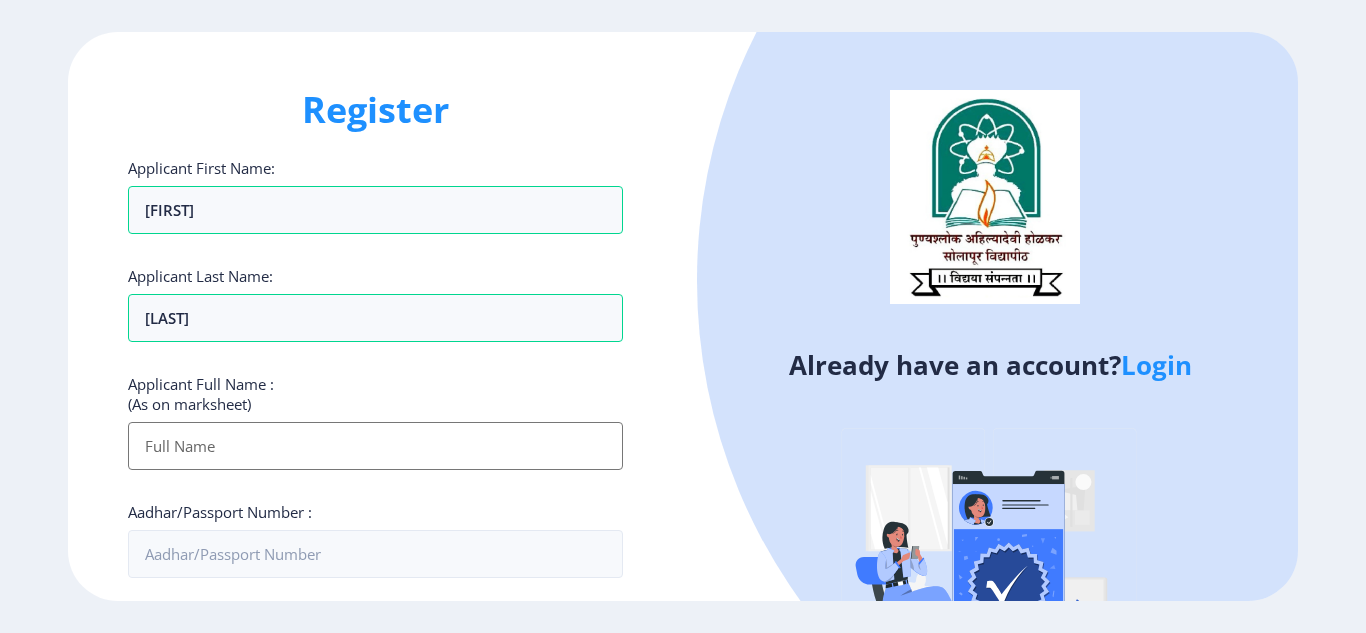 click on "Applicant First Name:" at bounding box center (375, 446) 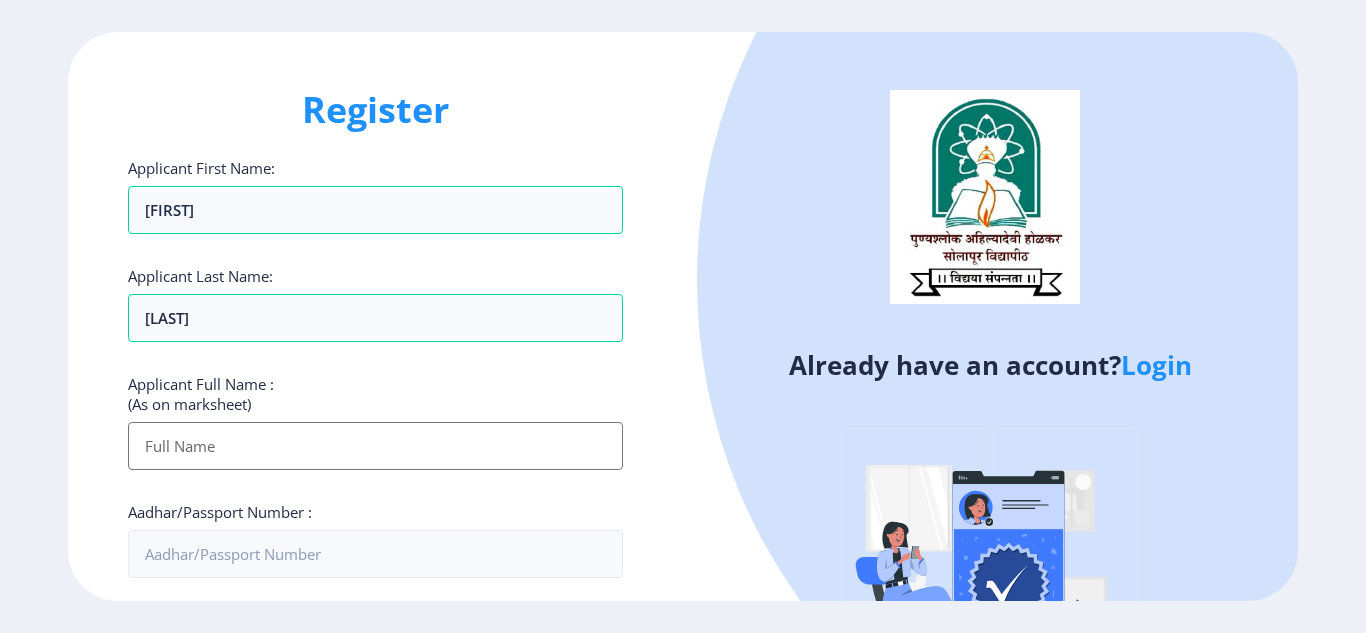 type on "[FIRST] [LAST]" 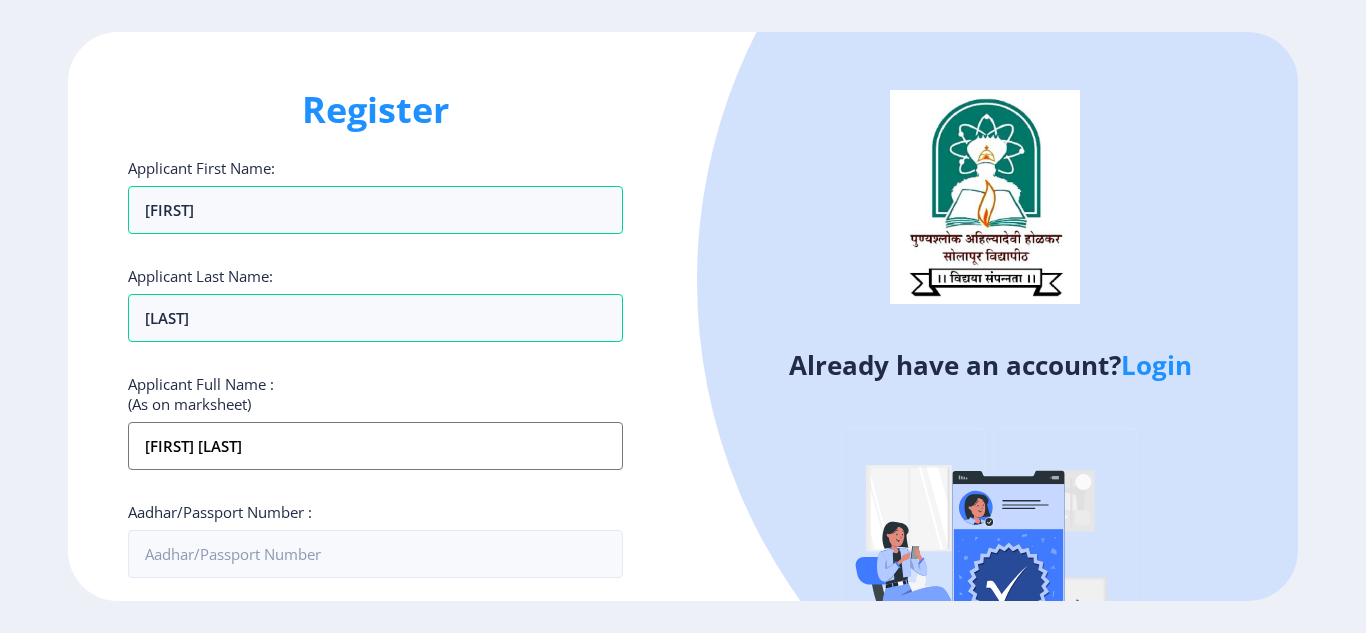 type on "[PHONE]" 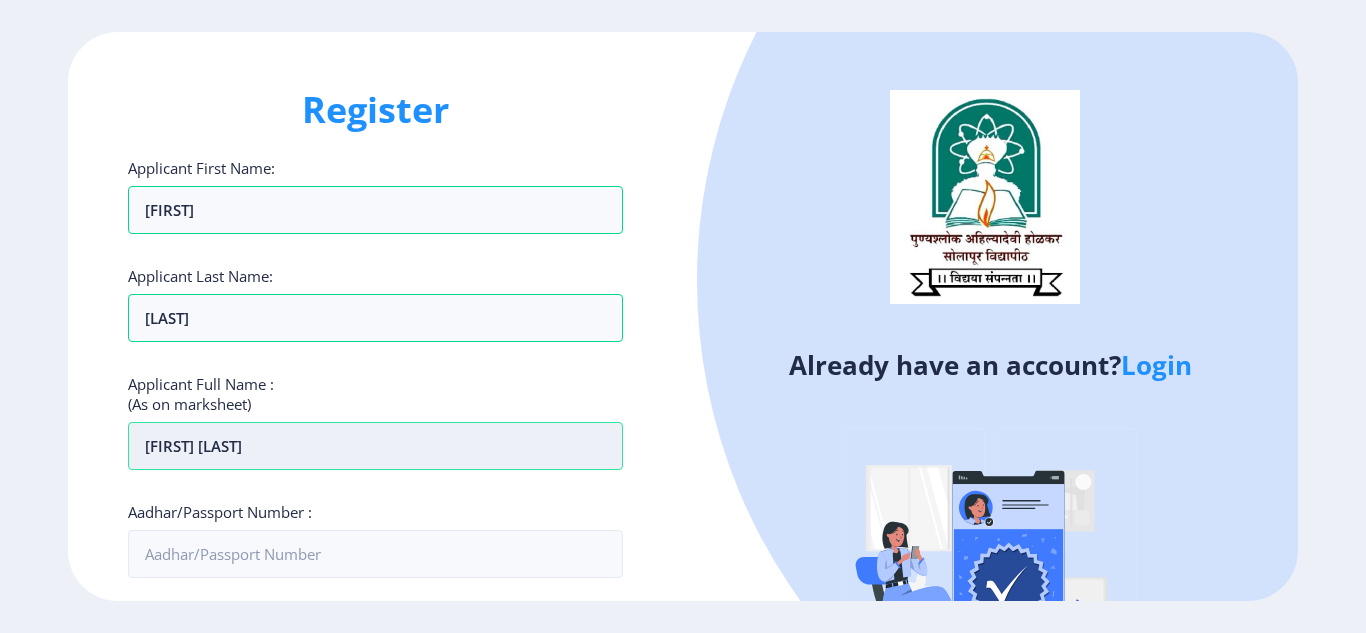 click on "[FIRST] [LAST]" at bounding box center [375, 446] 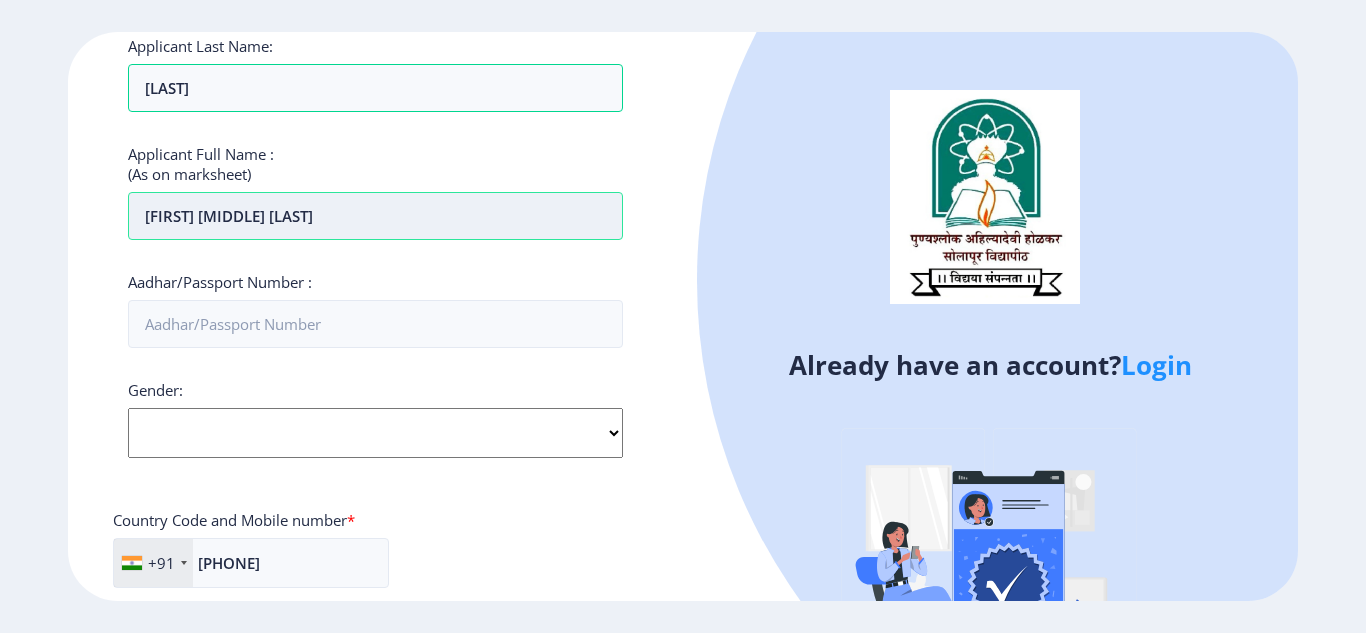 scroll, scrollTop: 239, scrollLeft: 0, axis: vertical 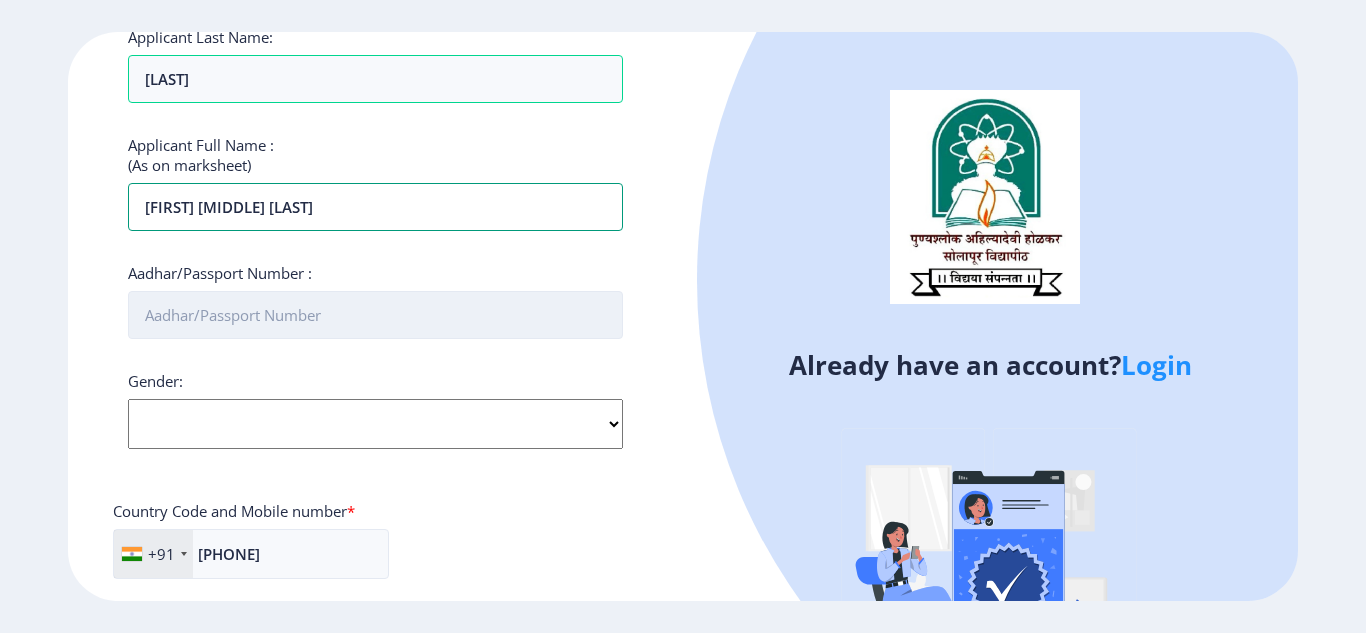type on "[FIRST] [MIDDLE] [LAST]" 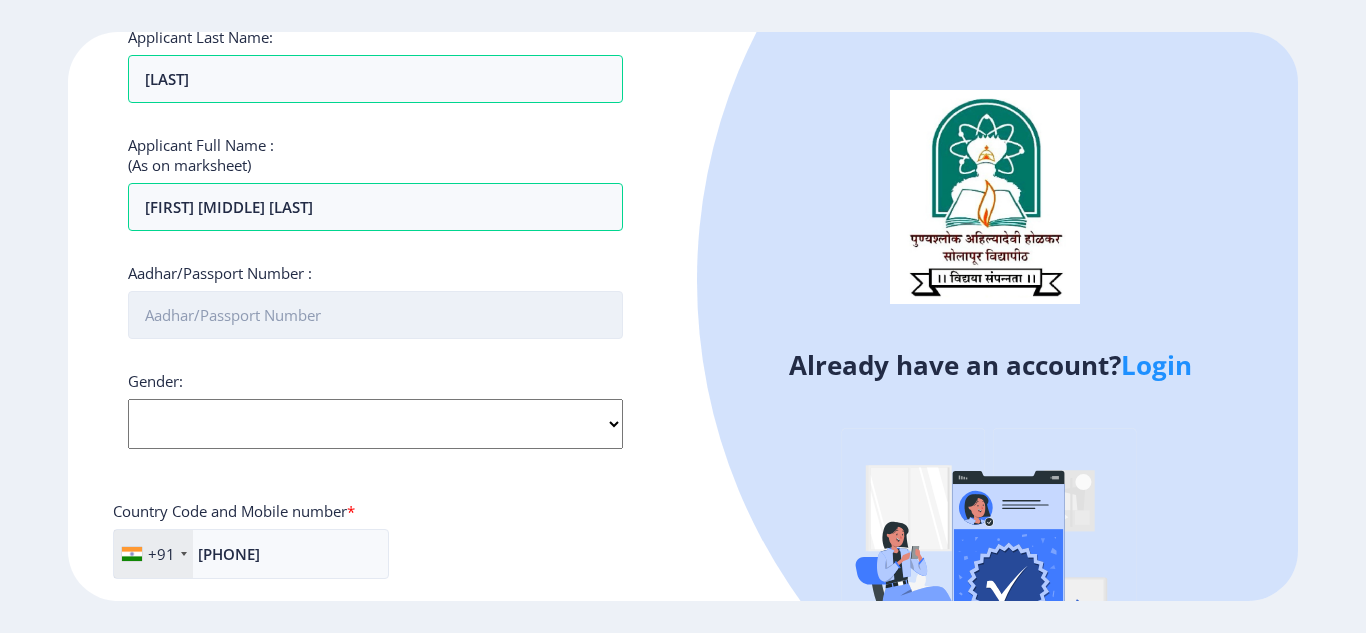 click on "Aadhar/Passport Number :" at bounding box center [375, 315] 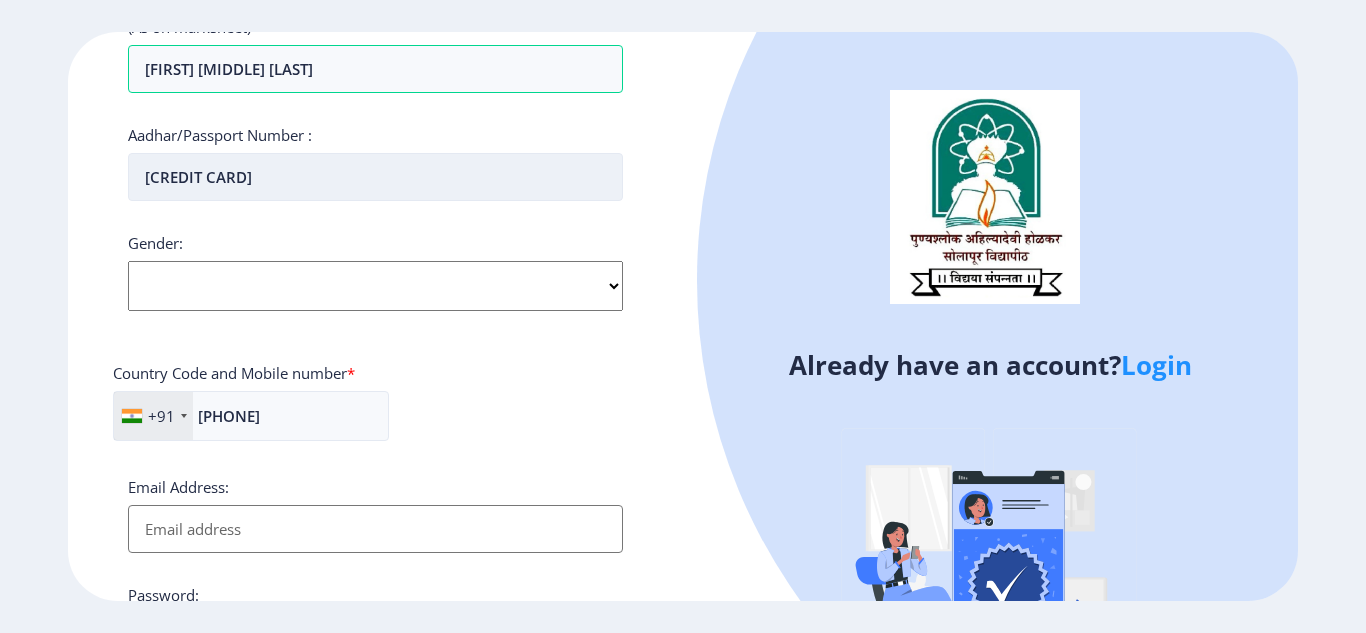 scroll, scrollTop: 384, scrollLeft: 0, axis: vertical 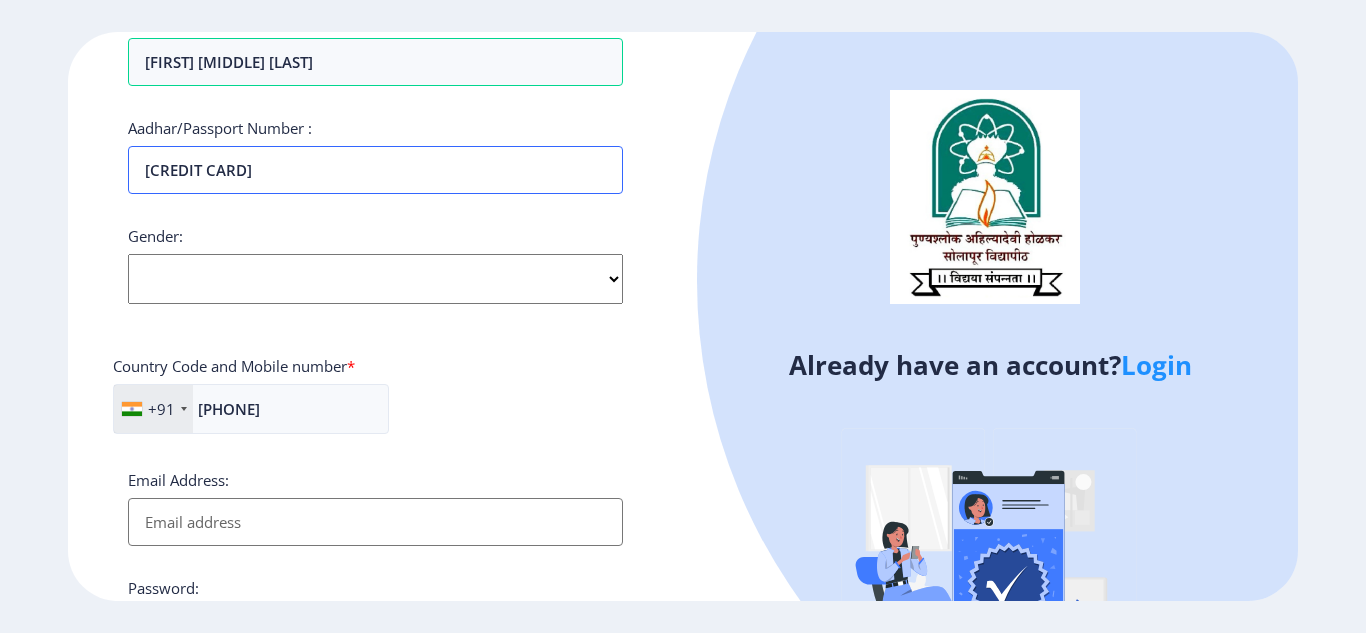 type on "[CREDIT CARD]" 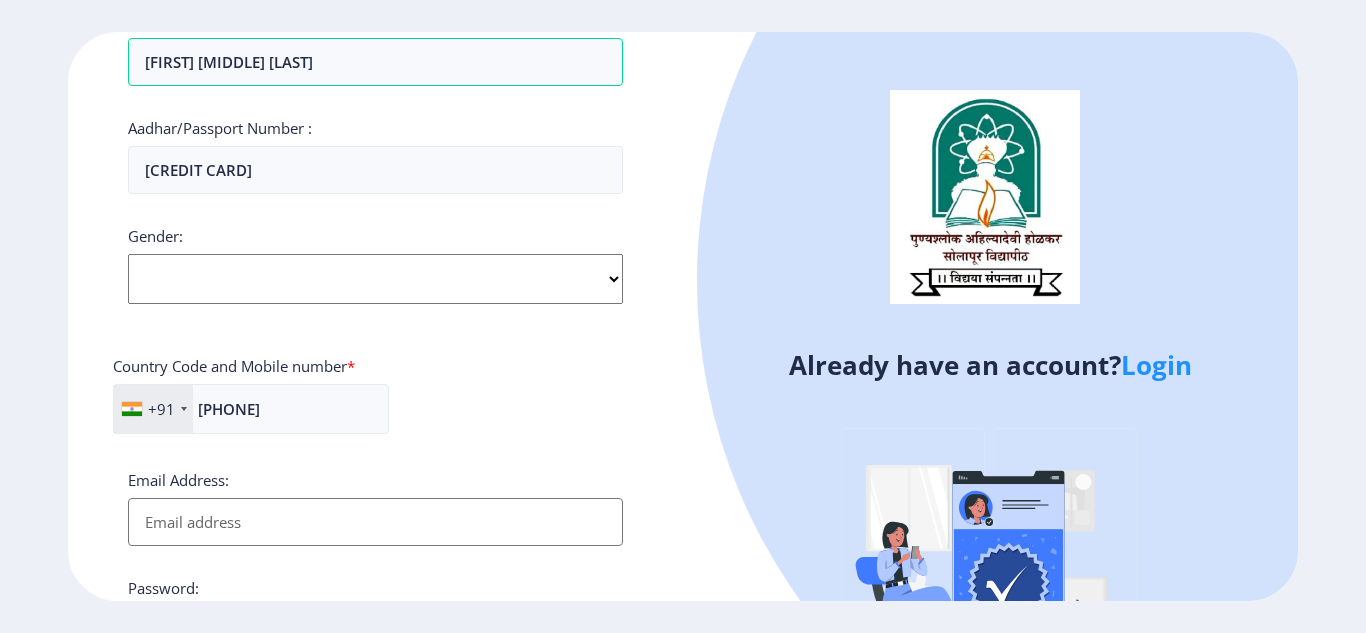 click on "Select Gender Male Female Other" at bounding box center (375, 279) 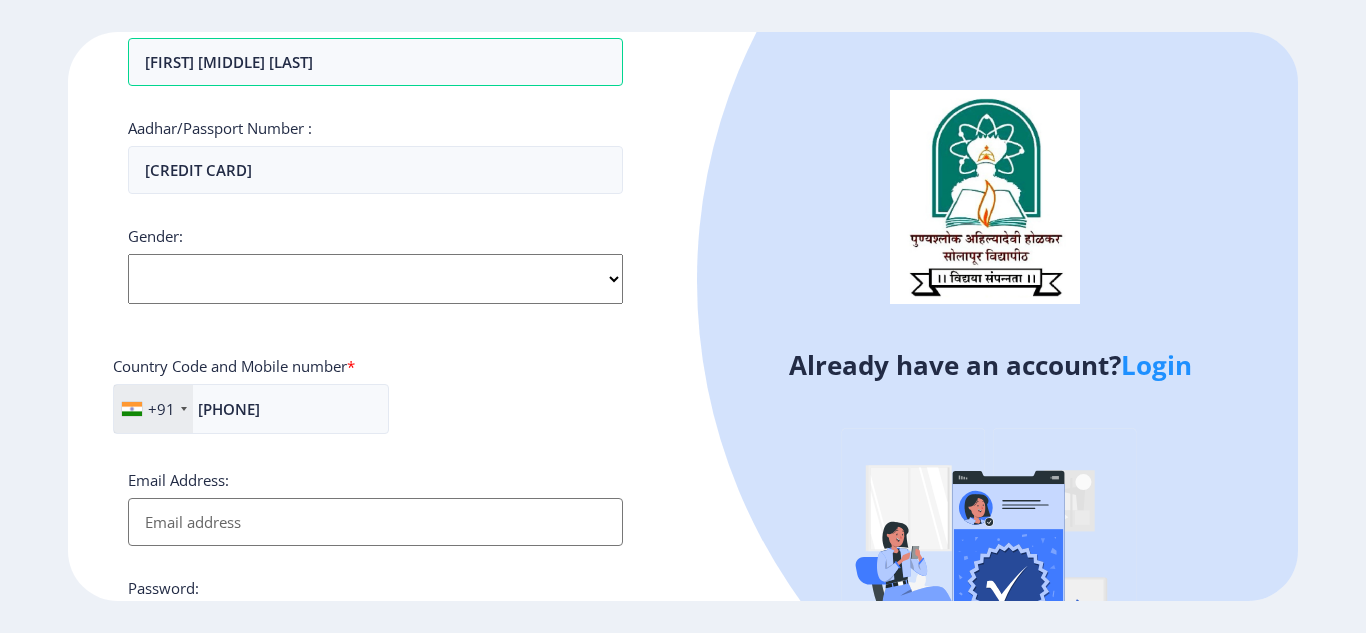 select on "Male" 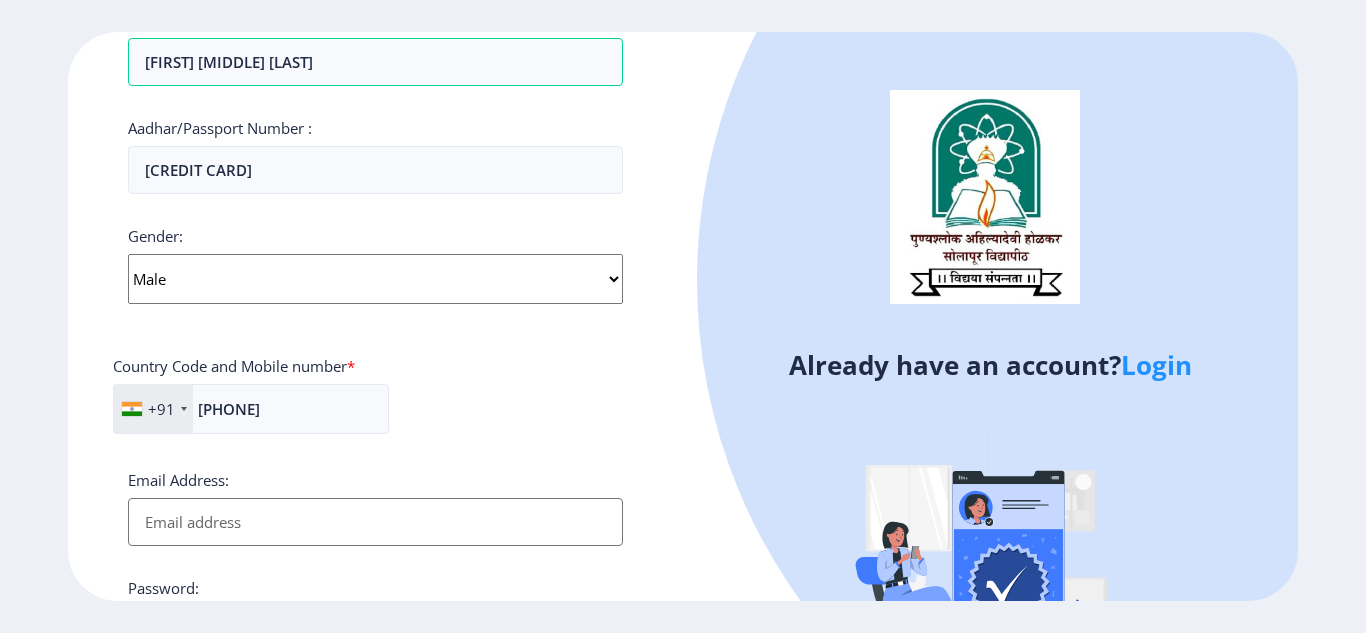 click on "Select Gender Male Female Other" at bounding box center (375, 279) 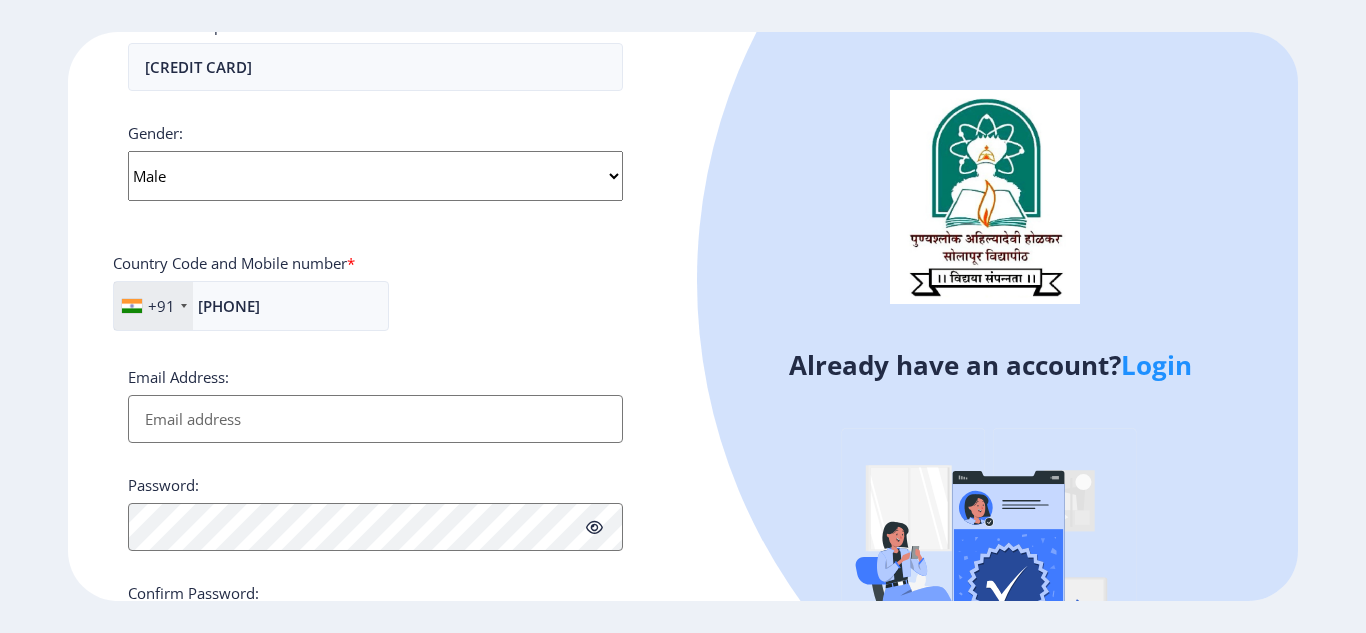 scroll, scrollTop: 488, scrollLeft: 0, axis: vertical 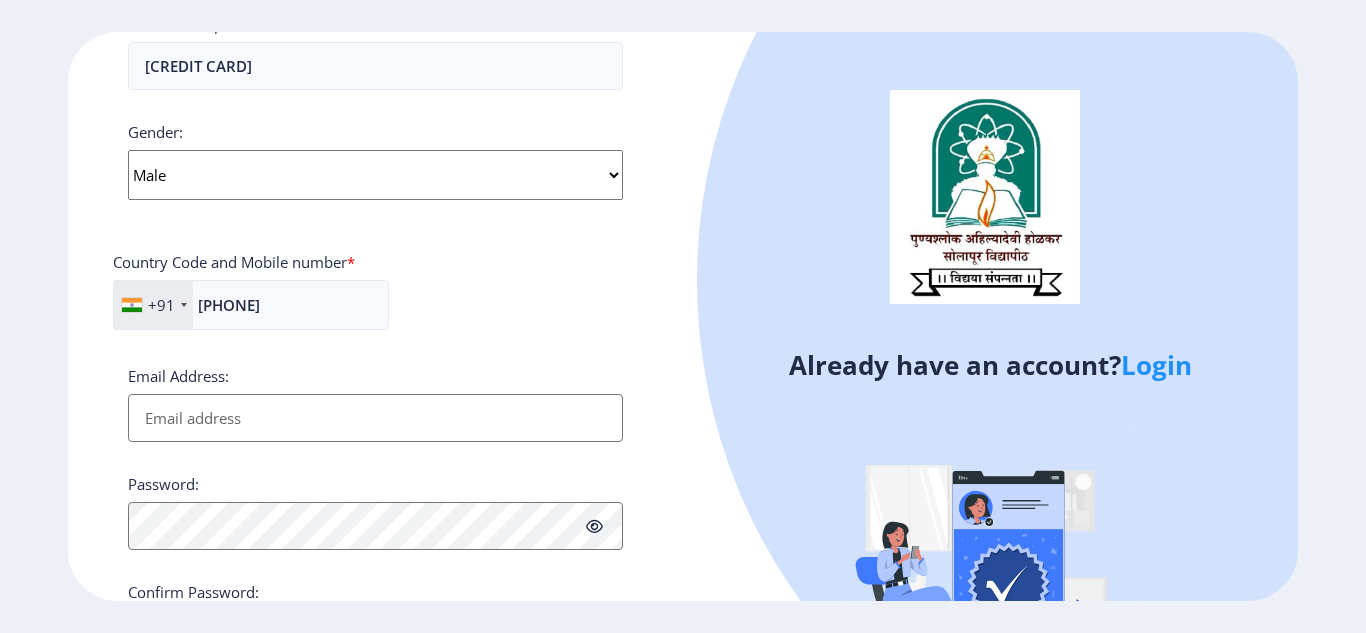 click on "Email Address:" at bounding box center (375, 418) 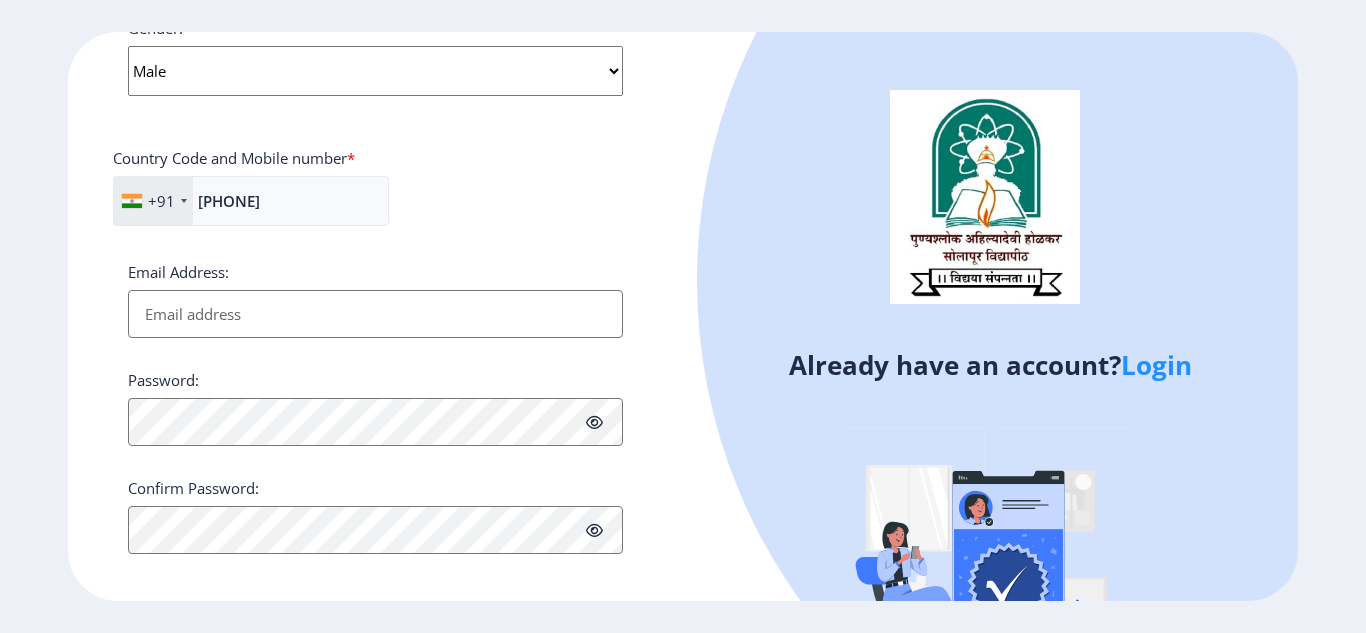 scroll, scrollTop: 595, scrollLeft: 0, axis: vertical 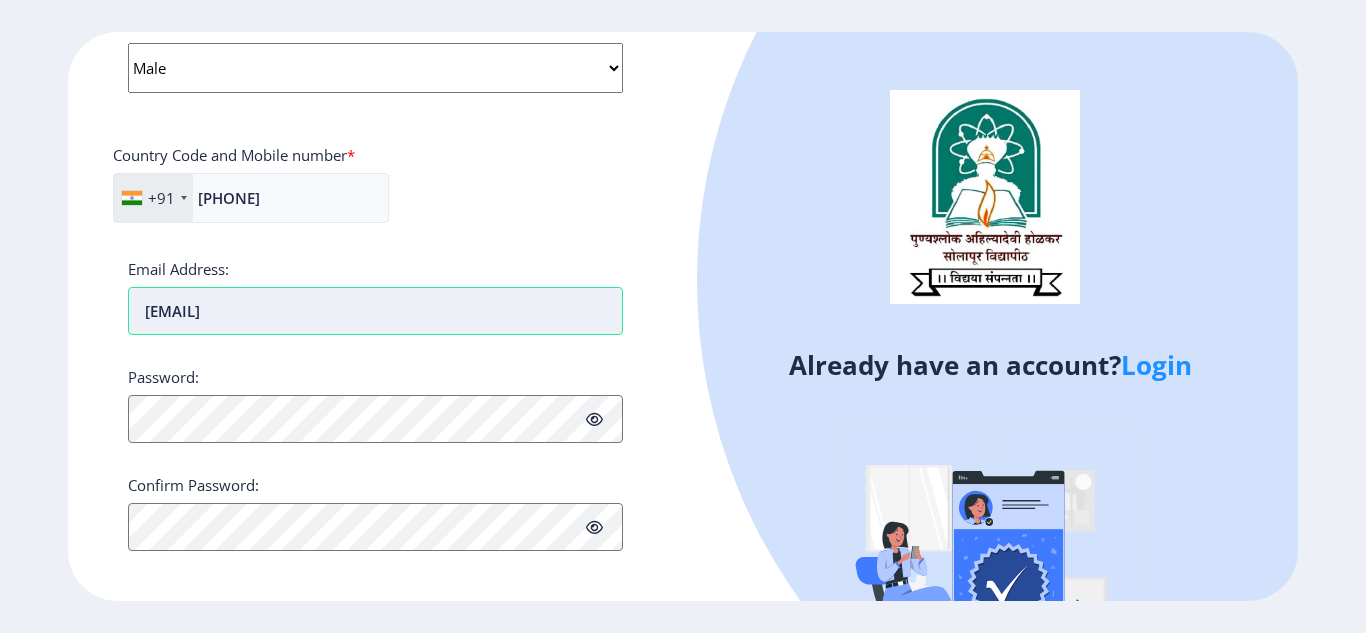 type on "[EMAIL]" 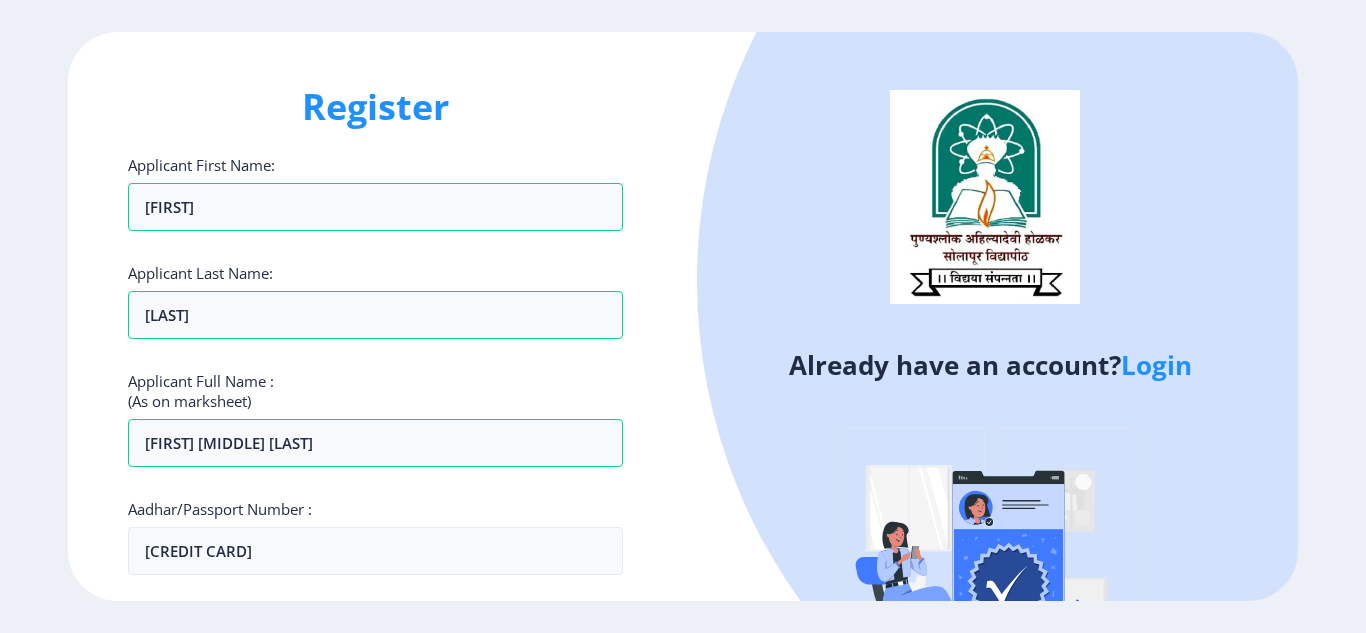 scroll, scrollTop: 0, scrollLeft: 0, axis: both 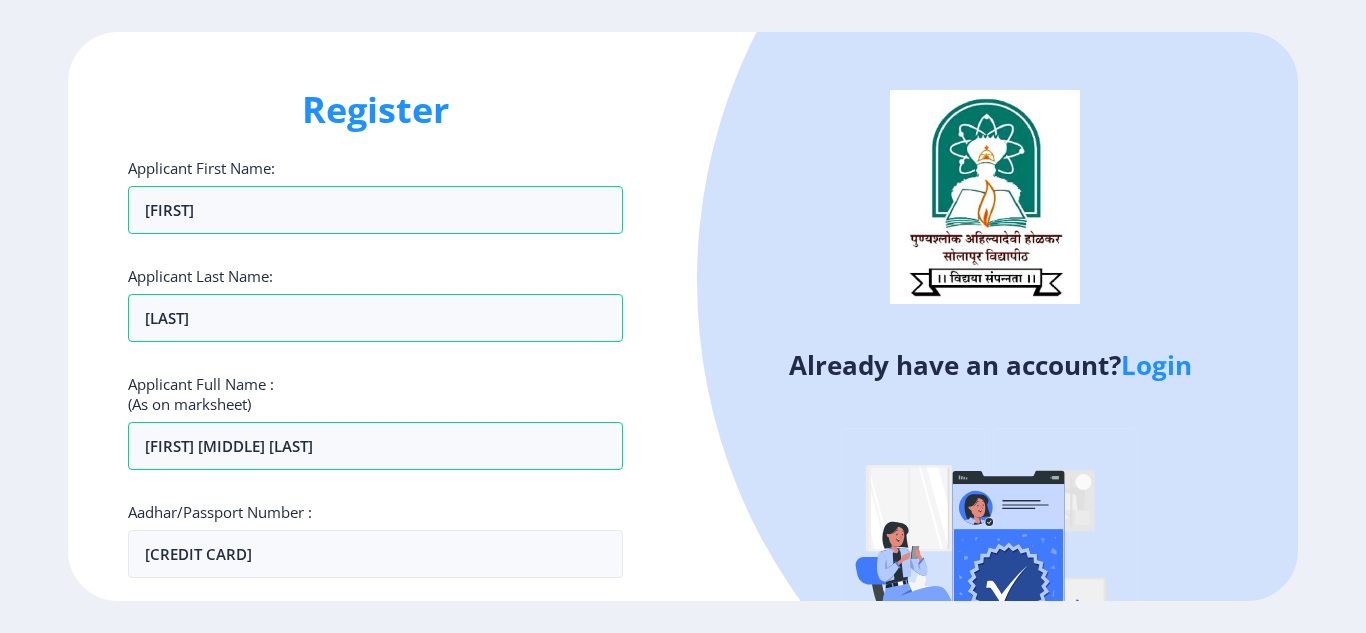 drag, startPoint x: 278, startPoint y: 415, endPoint x: 205, endPoint y: 366, distance: 87.92042 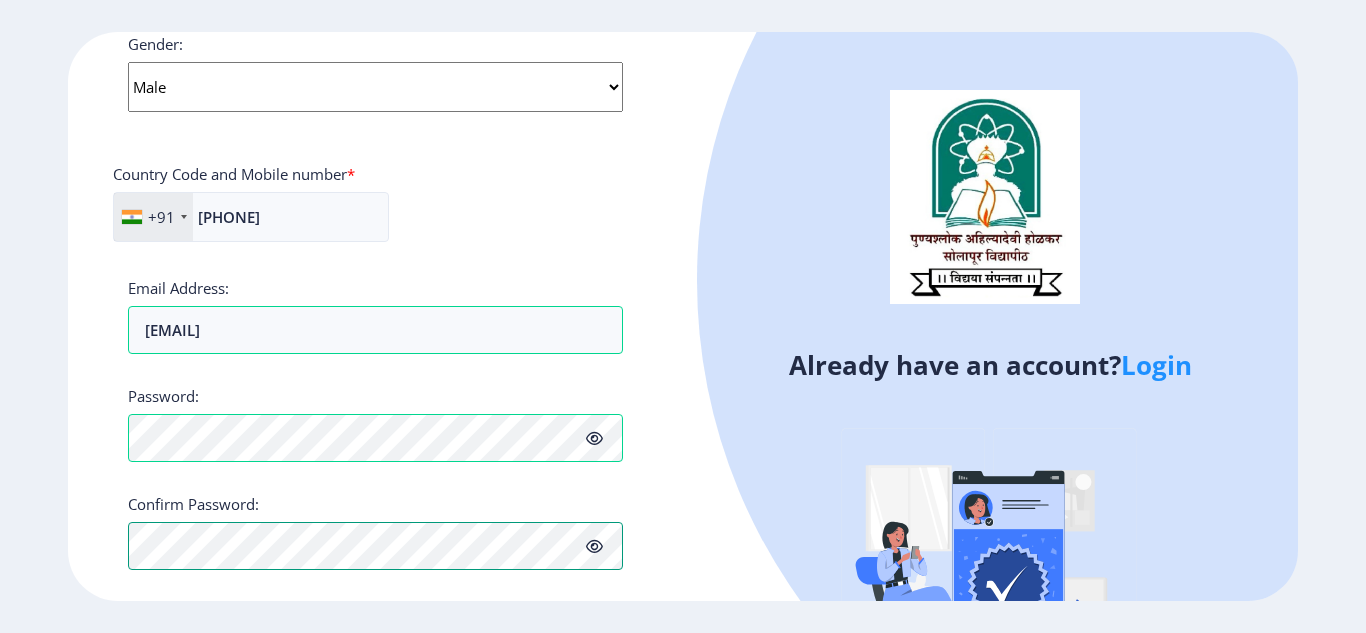 scroll, scrollTop: 606, scrollLeft: 0, axis: vertical 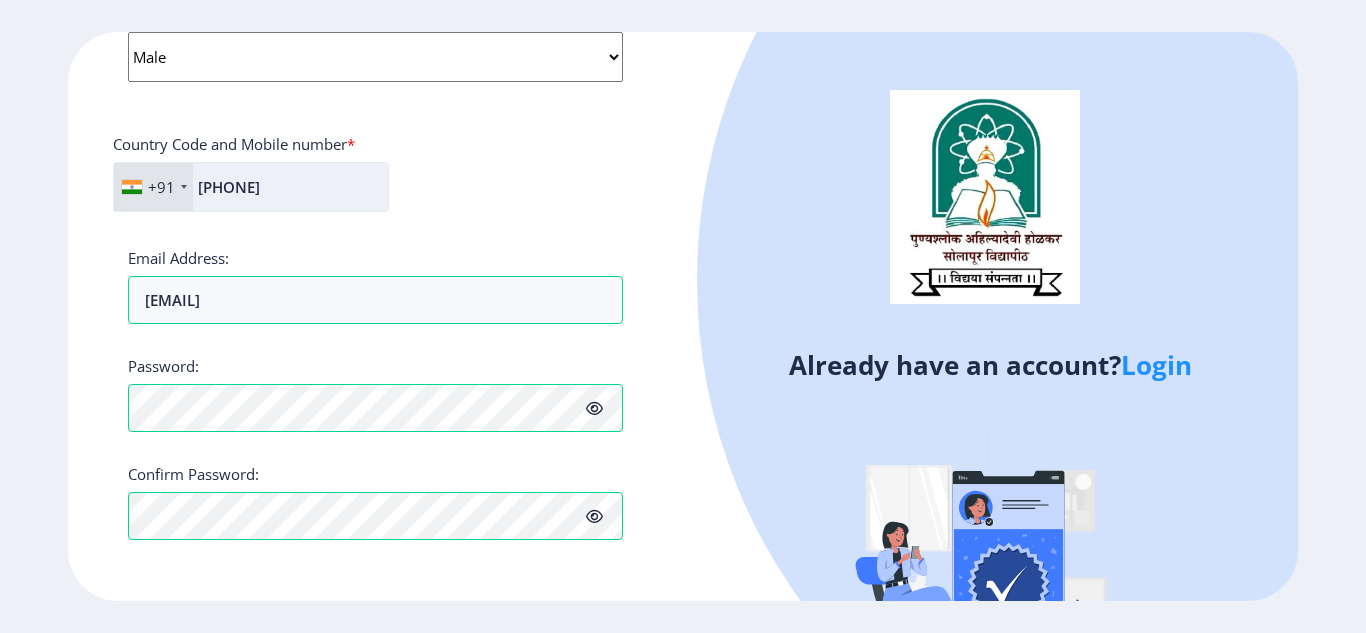 click on "[PHONE]" at bounding box center (251, 187) 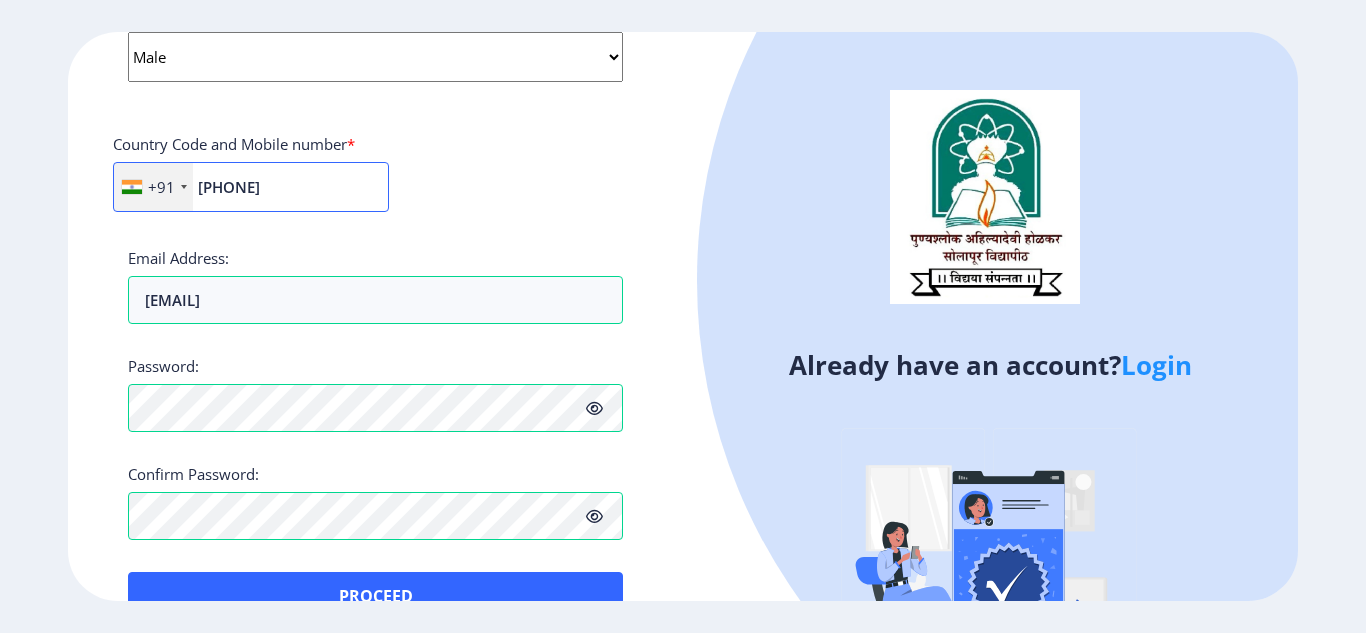 type on "[PHONE]" 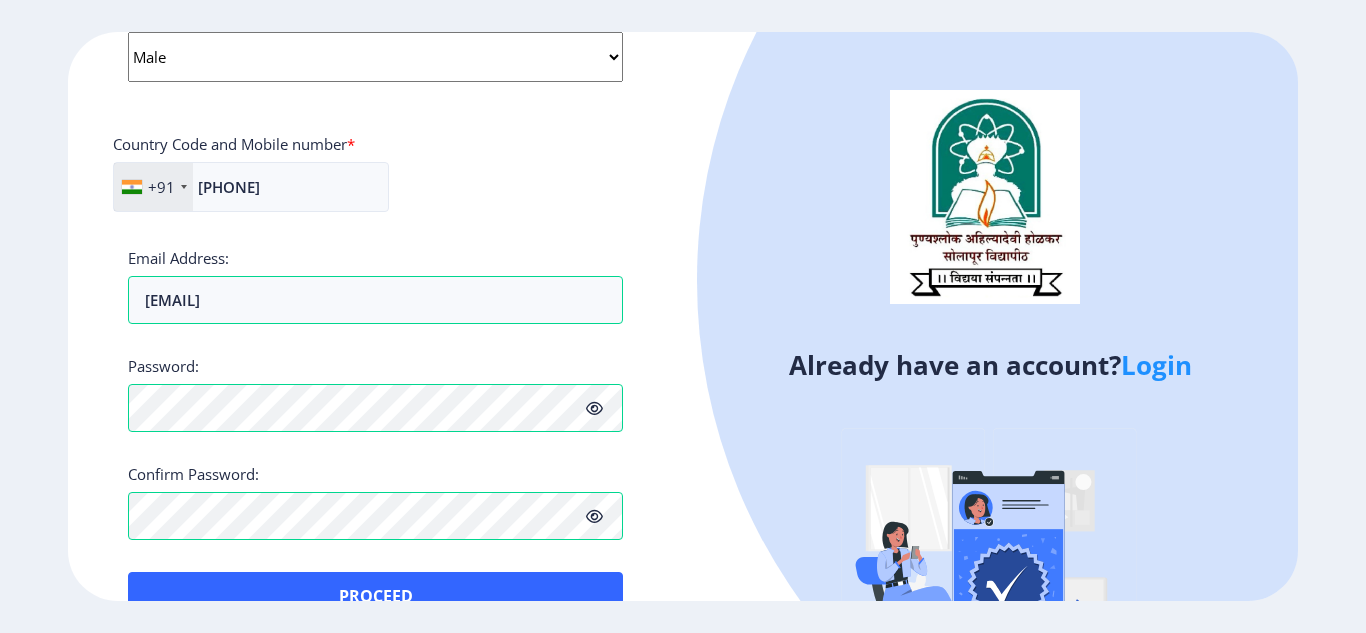 click on "Applicant First Name: [FIRST] Applicant Last Name: [LAST] Applicant Full Name : (As on marksheet) [FIRST] [MIDDLE] [LAST] Aadhar/Passport Number :  [CREDIT CARD] Gender: Select Gender Male Female Other  Country Code and Mobile number  *  +91 India (भारत) +91 Afghanistan (‫افغانستان‬‎) +93 Albania (Shqipëri) +355 Algeria (‫الجزائر‬‎) +213 American Samoa +1 Andorra +376 Angola +244 Anguilla +1 Antigua and Barbuda +1 Argentina +54 Armenia (Հայաստան) +374 Aruba +297 Australia +61 Austria (Österreich) +43 Azerbaijan (Azərbaycan) +994 Bahamas +1 Bahrain (‫البحرين‬‎) +973 Bangladesh (বাংলাদেশ) +880 Barbados +1 Belarus (Беларусь) +375 Belgium (België) +32 Belize +501 Benin (Bénin) +229 Bermuda +1 Bhutan (འབྲུག) +975 Bolivia +591 Bosnia and Herzegovina (Босна и Херцеговина) +387 Botswana +267 Brazil (Brasil) +55 British Indian Ocean Territory +246 British Virgin Islands +1 Brunei +673 +359 +226 +257" at bounding box center (375, 86) 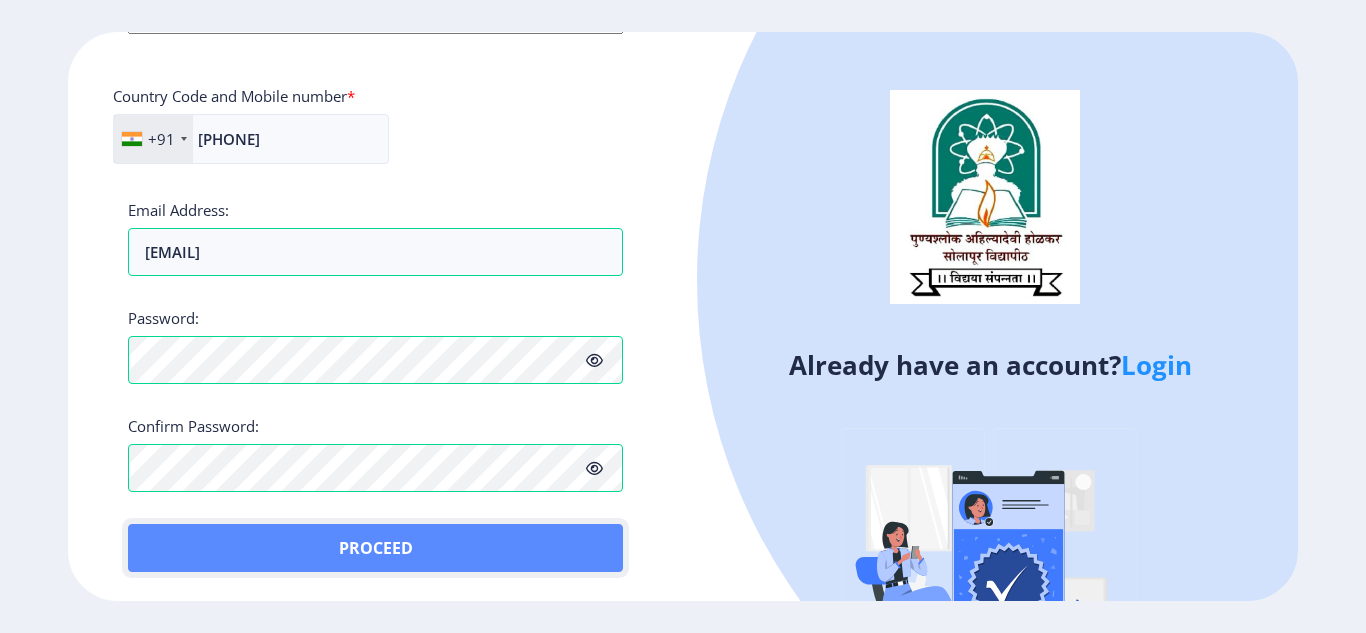 type 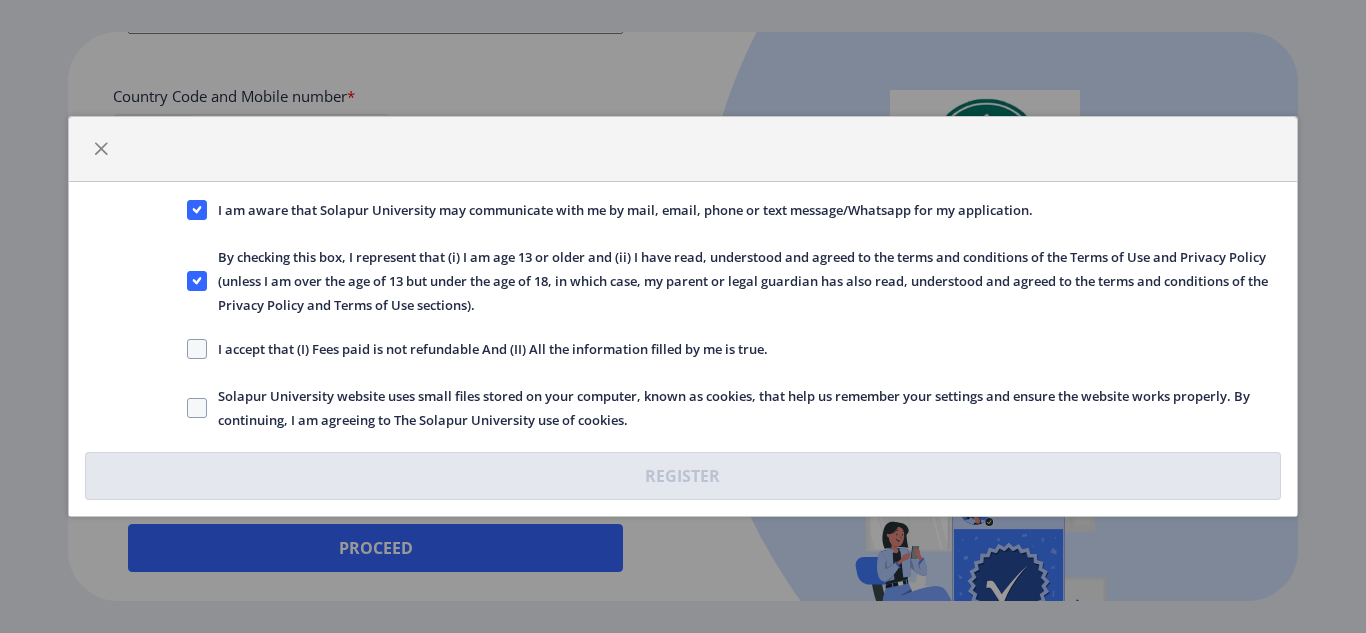click on "I accept that (I) Fees paid is not refundable And (II) All the information filled by me is true." at bounding box center [620, 210] 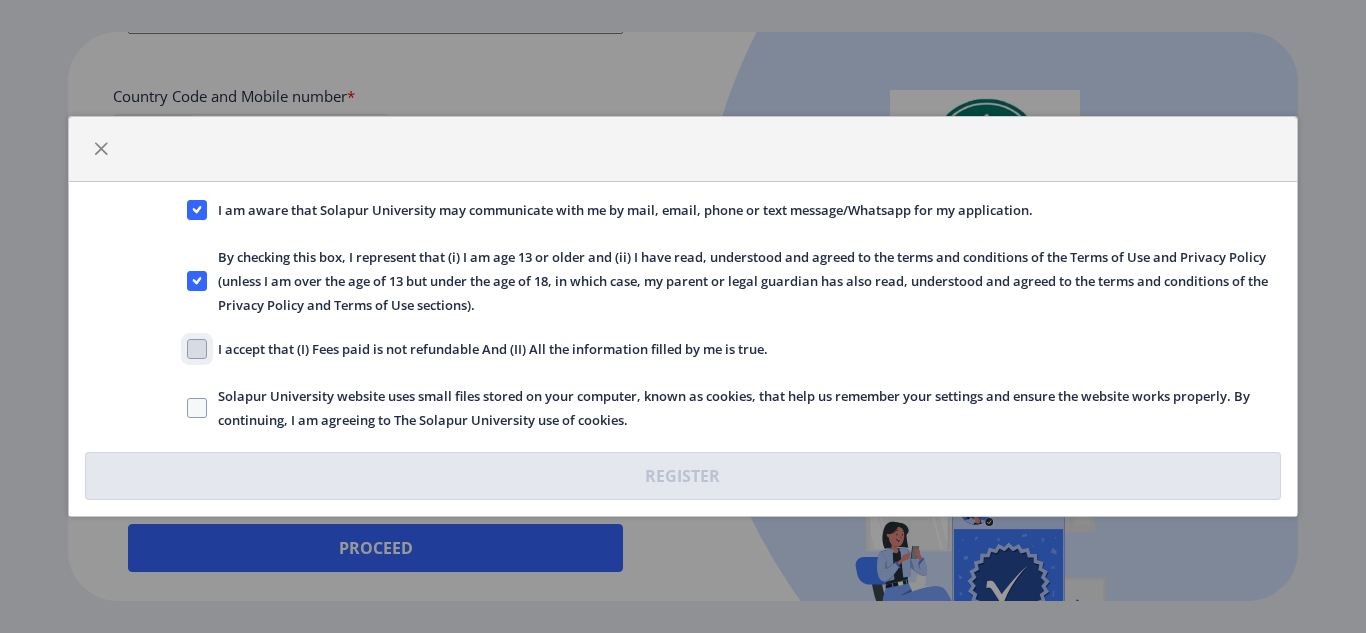 click on "I accept that (I) Fees paid is not refundable And (II) All the information filled by me is true." at bounding box center [187, 210] 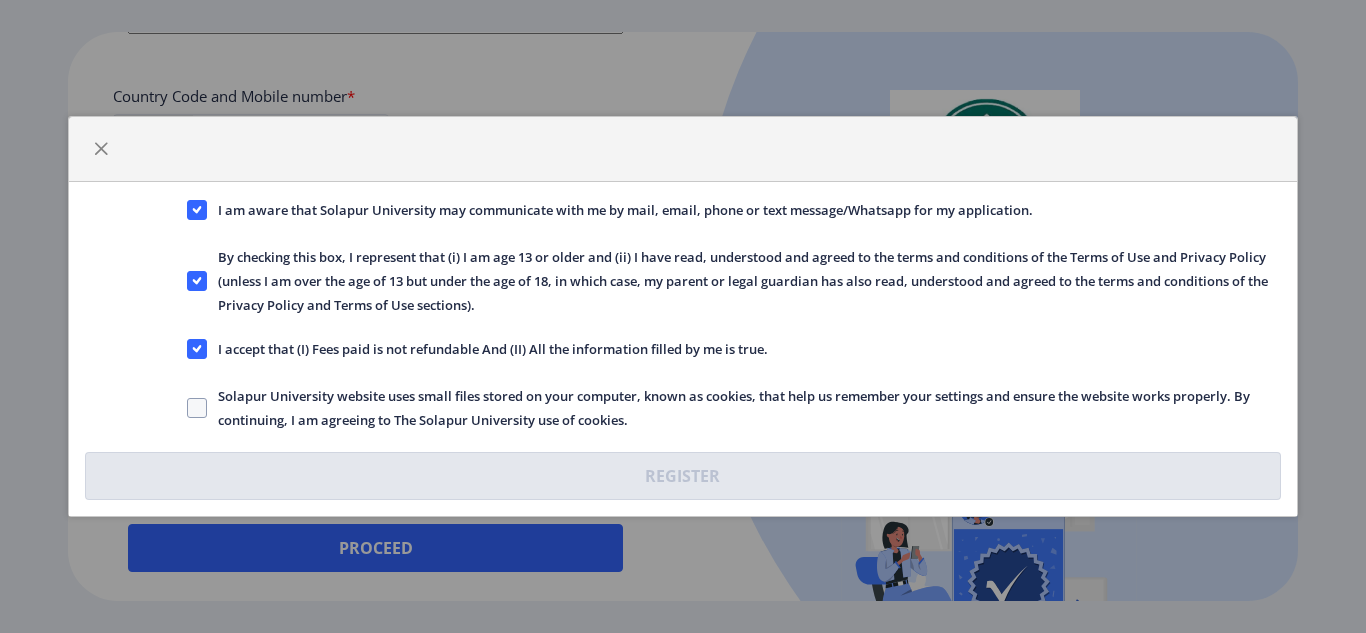 click on "Solapur University website uses small files stored on your computer, known as cookies, that help us remember your settings and ensure the website works properly. By continuing, I am agreeing to The Solapur University use of cookies." at bounding box center [620, 210] 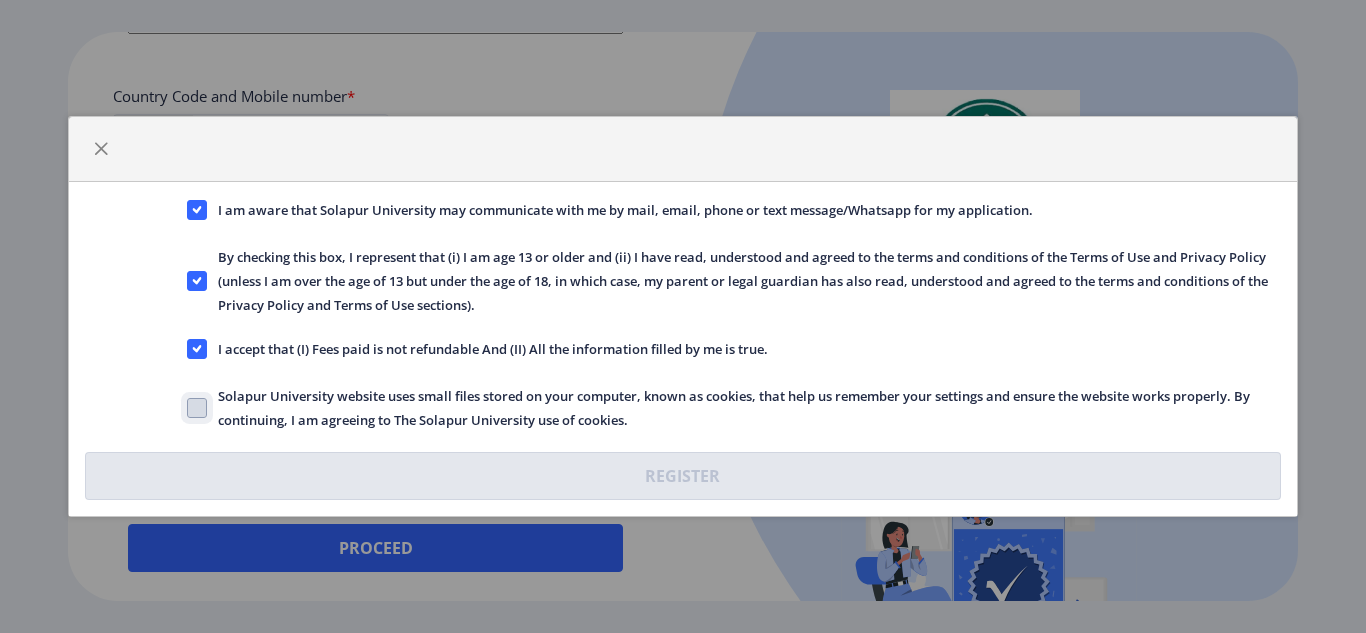 click on "Solapur University website uses small files stored on your computer, known as cookies, that help us remember your settings and ensure the website works properly. By continuing, I am agreeing to The Solapur University use of cookies." at bounding box center [187, 210] 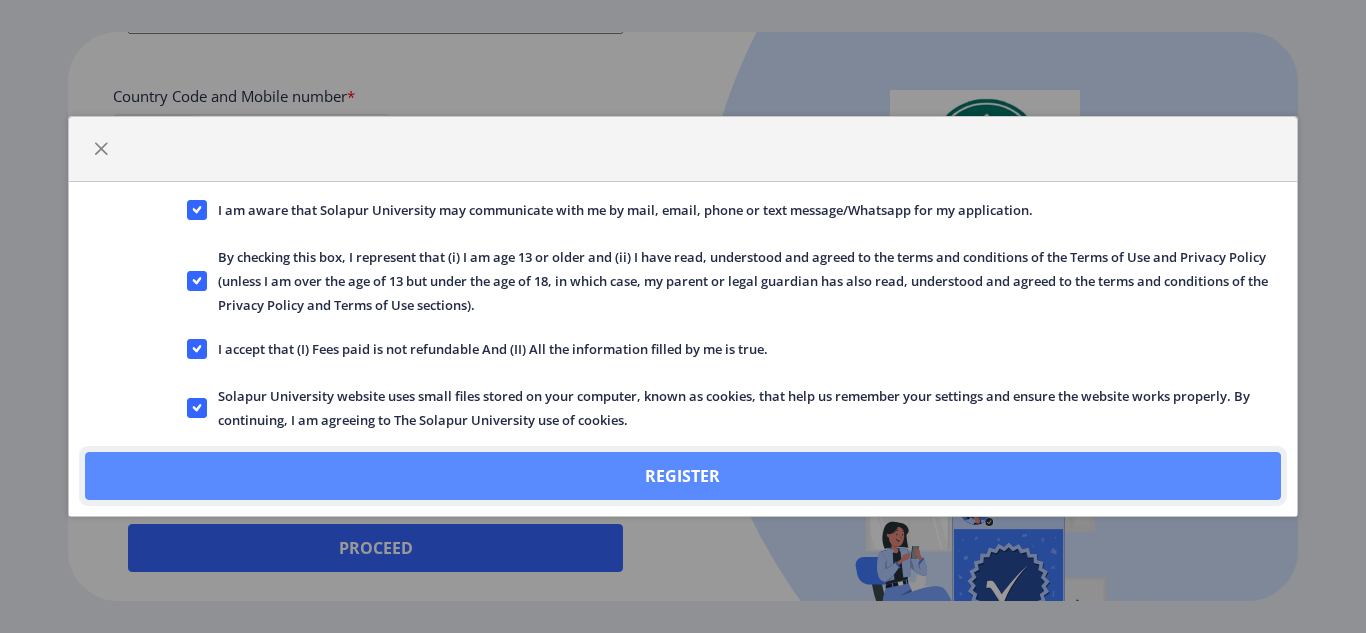 click on "Register" at bounding box center [682, 476] 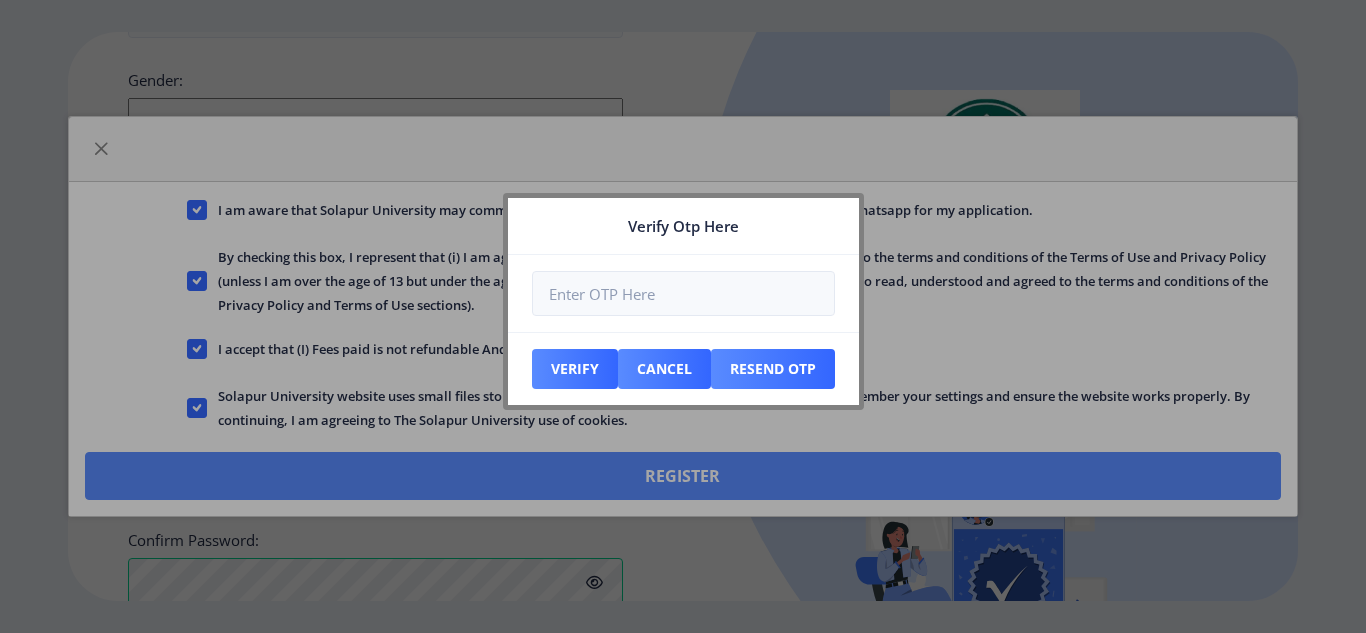 scroll, scrollTop: 768, scrollLeft: 0, axis: vertical 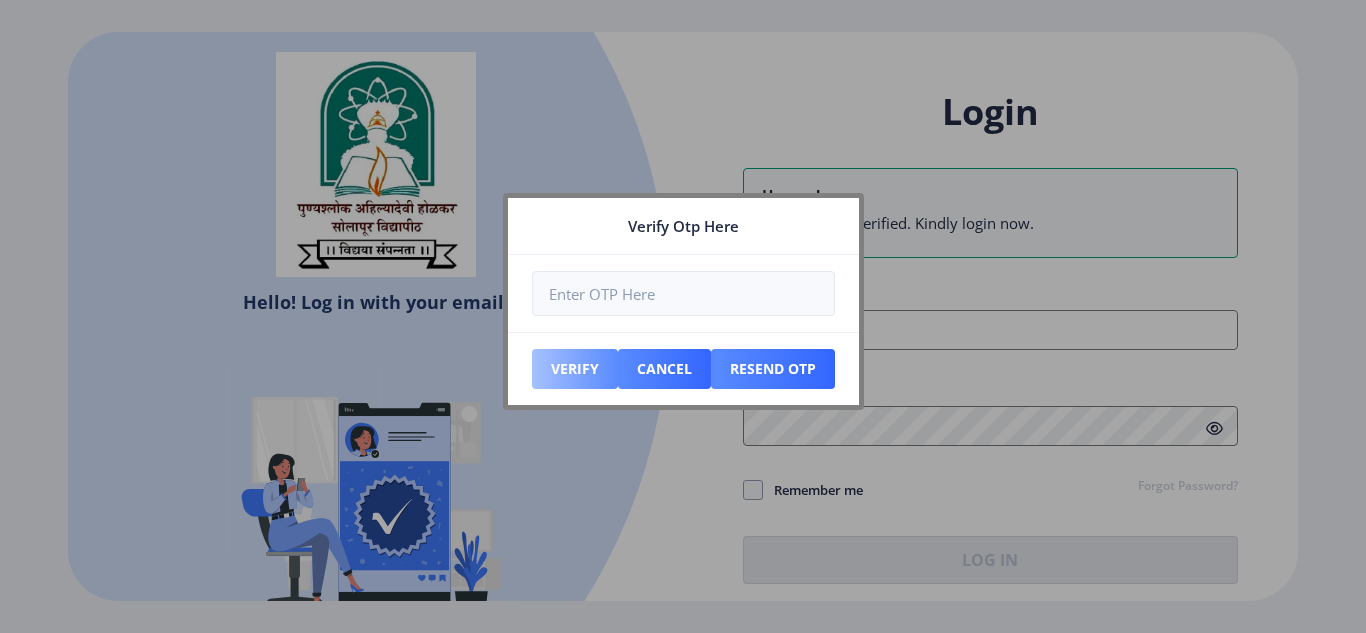 type on "[CREDIT CARD]" 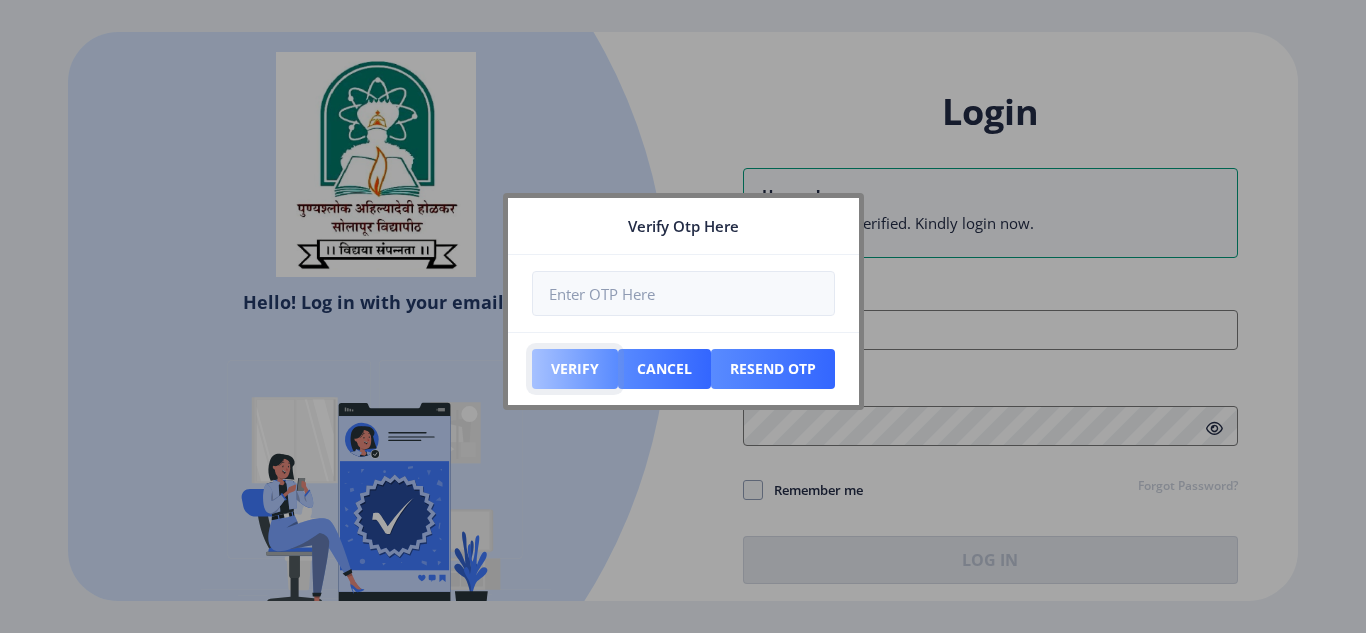 click on "Verify" at bounding box center (575, 369) 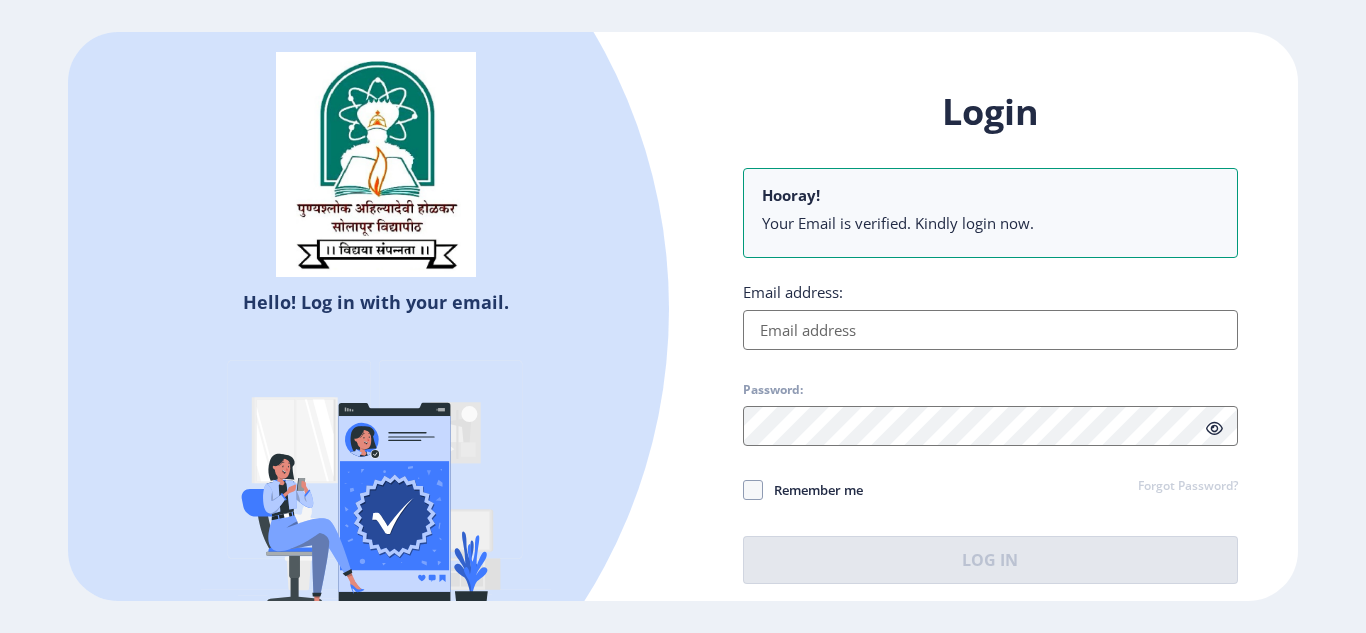 click on "Email address:" at bounding box center (990, 330) 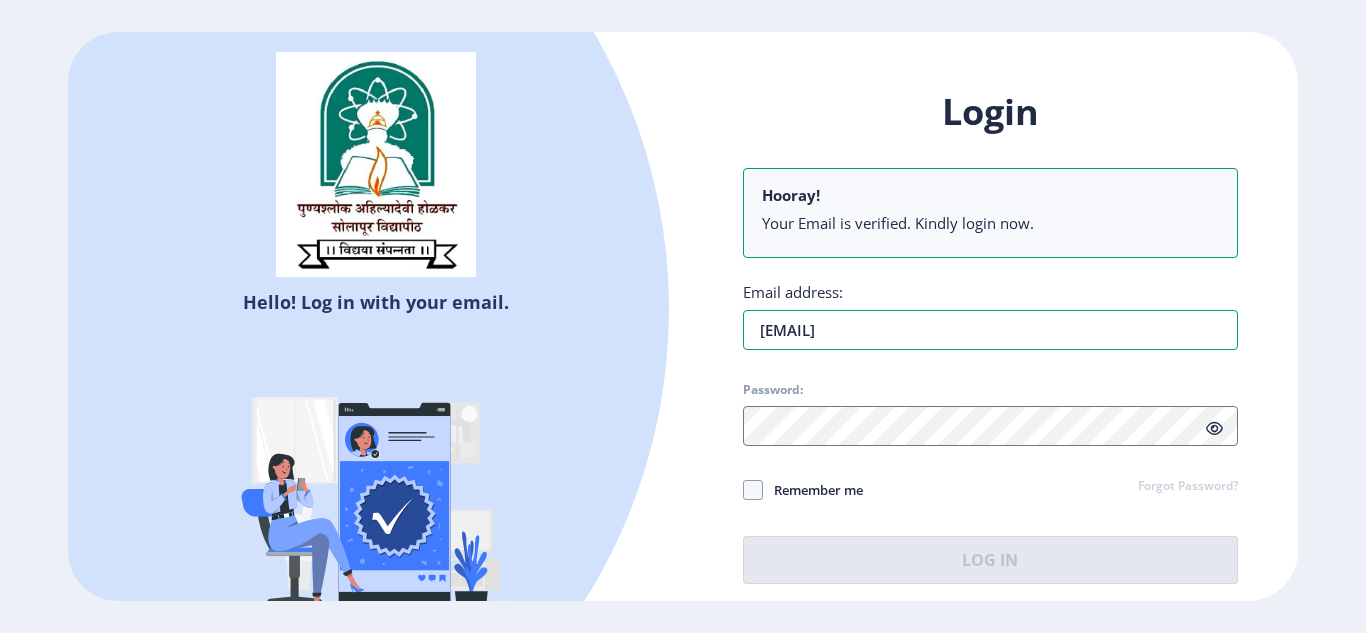 type on "[EMAIL]" 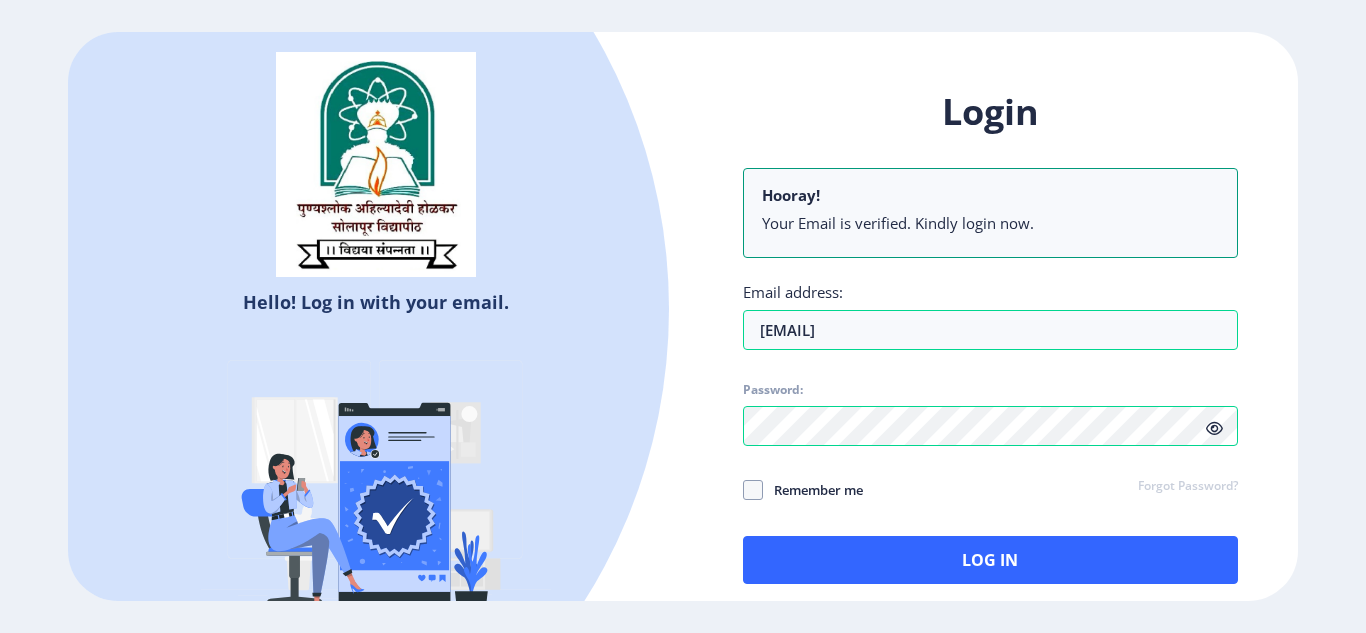 click at bounding box center (1214, 428) 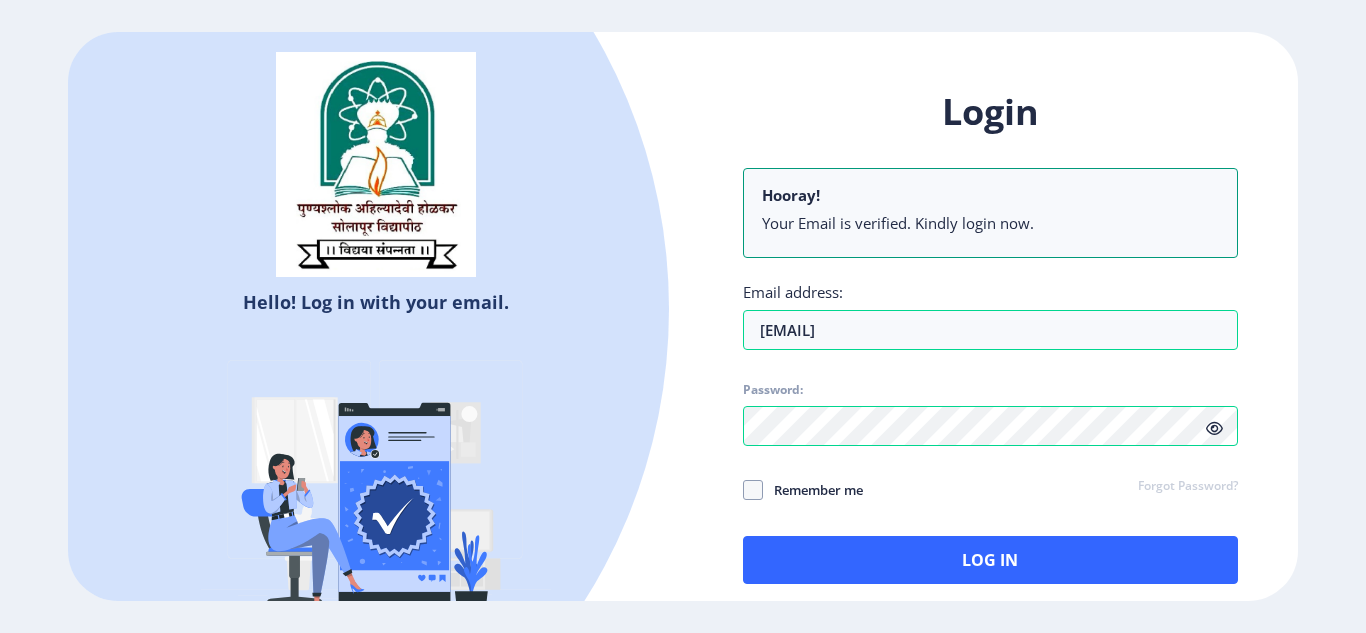 click at bounding box center (1214, 428) 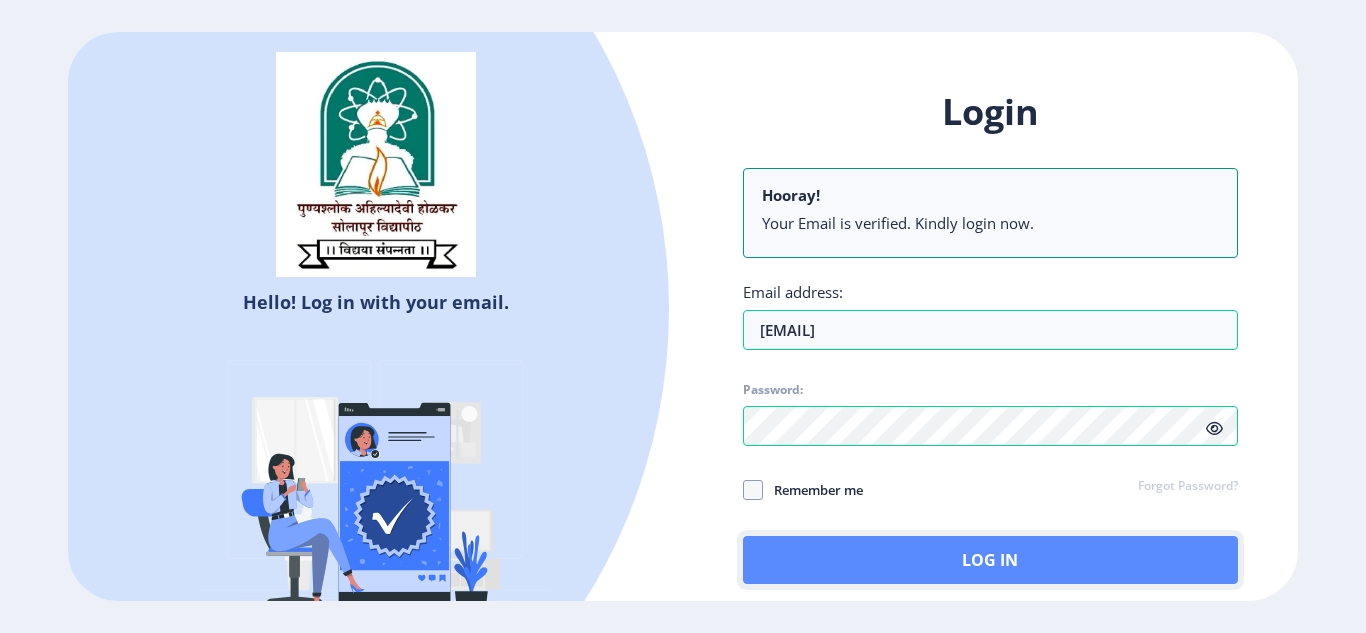 click on "Log In" at bounding box center [990, 560] 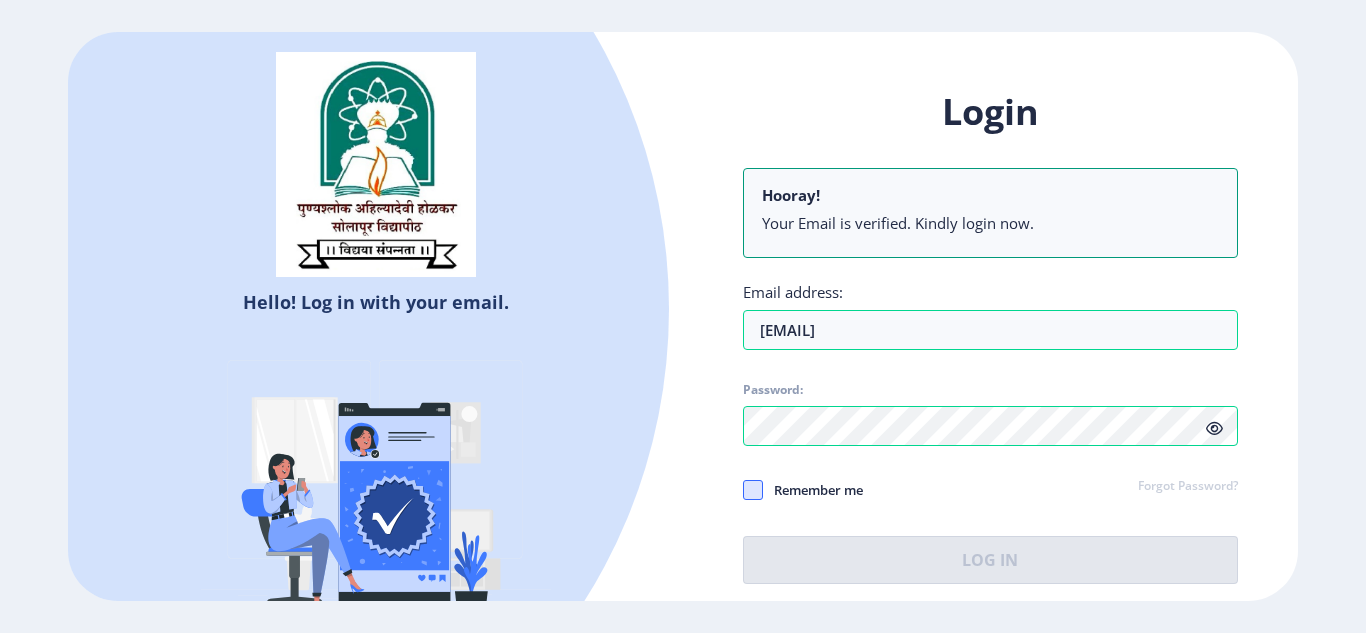 click at bounding box center [753, 490] 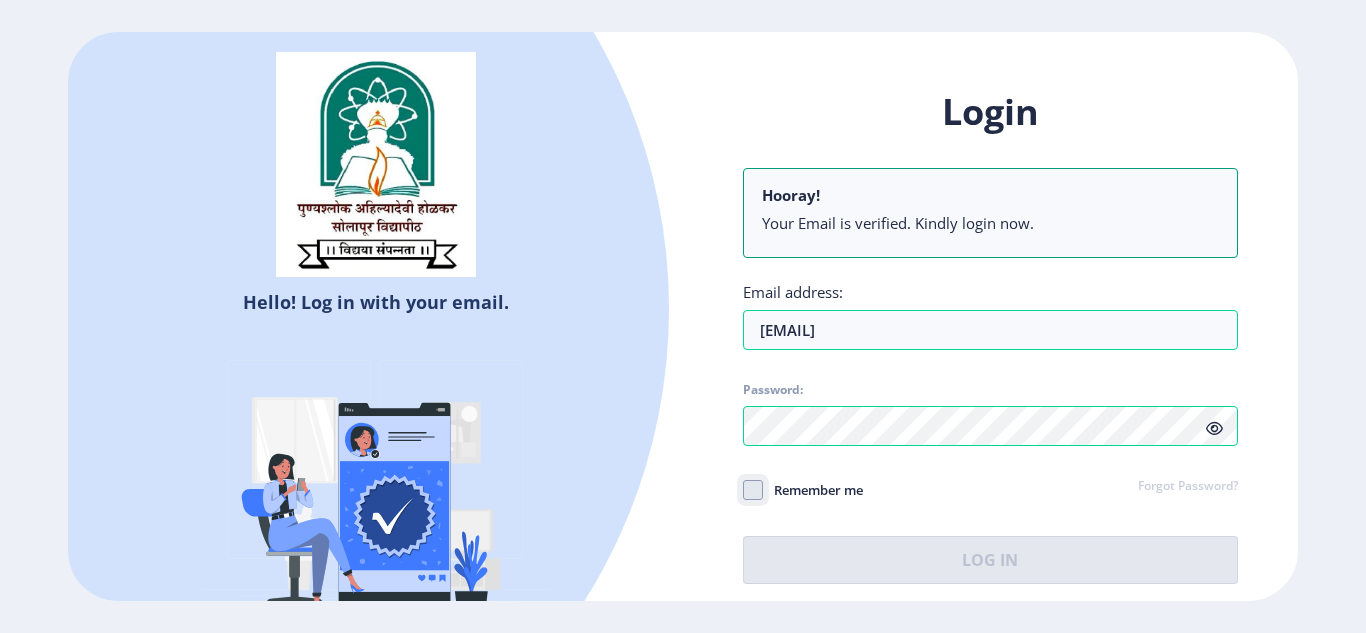 checkbox on "true" 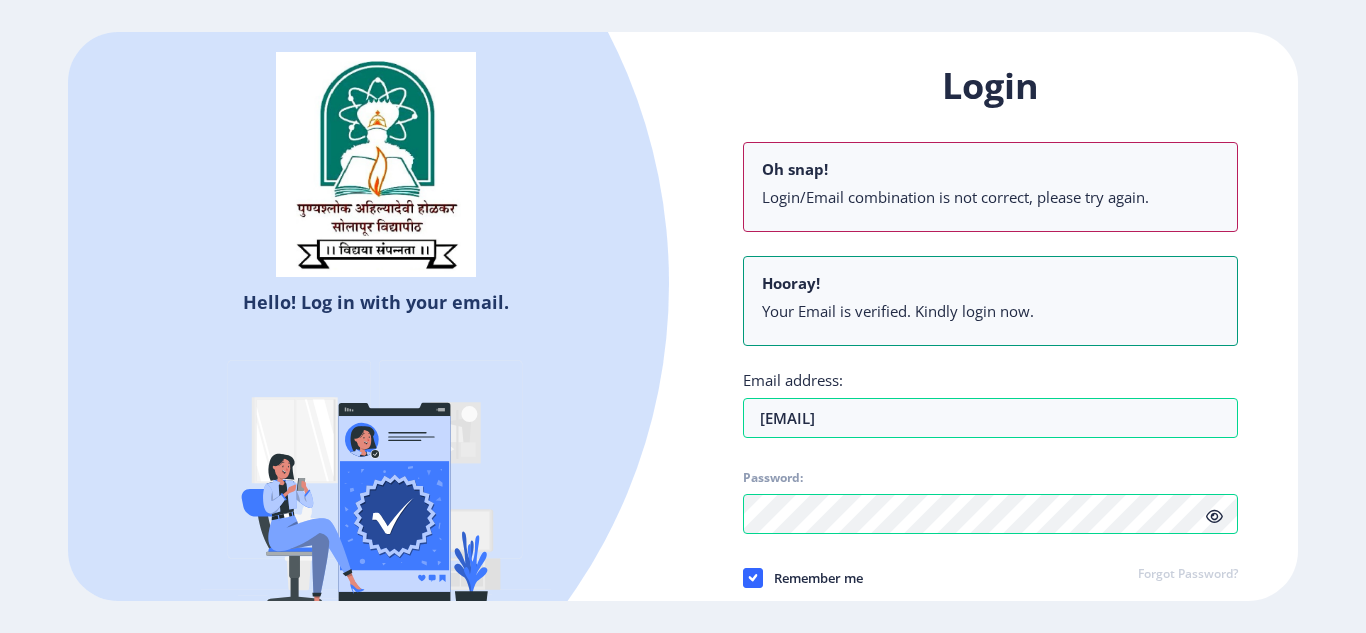 click on "Remember me Forgot Password?" at bounding box center [990, 579] 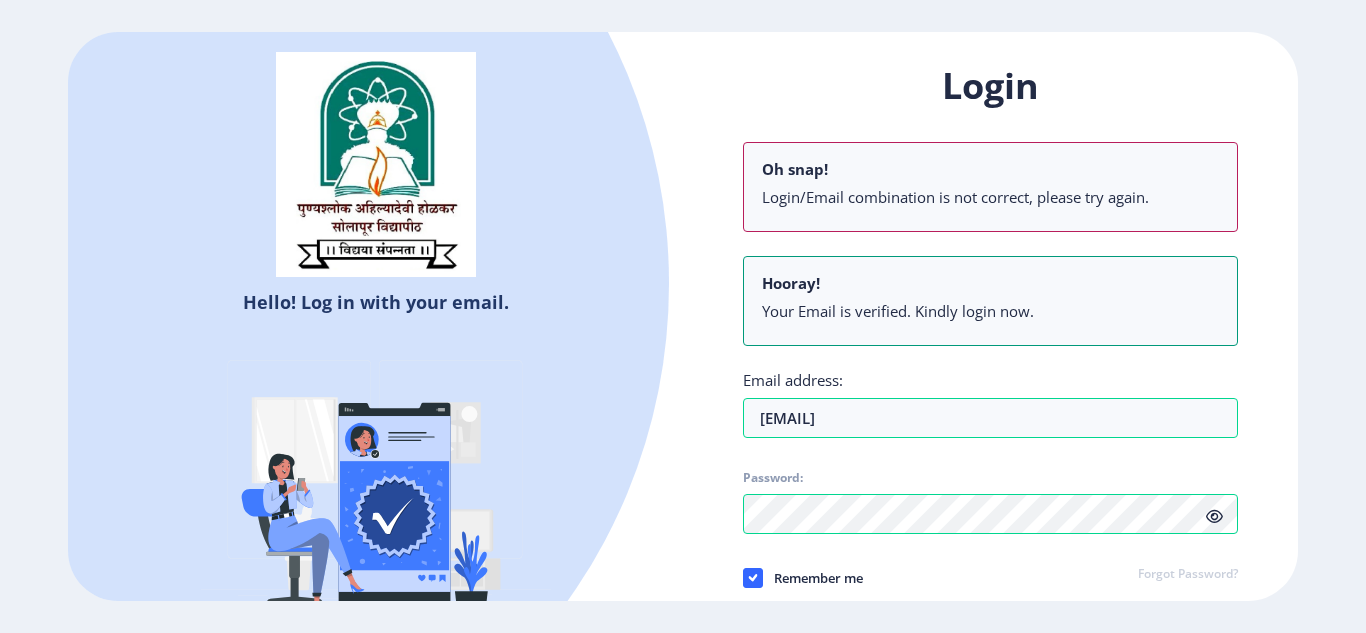 click on "Login Oh snap! Login/Email combination is not correct, please try again. Hooray! Your Email is verified. Kindly login now. Email address: [EMAIL] Password: Remember me Forgot Password?  Log In" at bounding box center (990, 367) 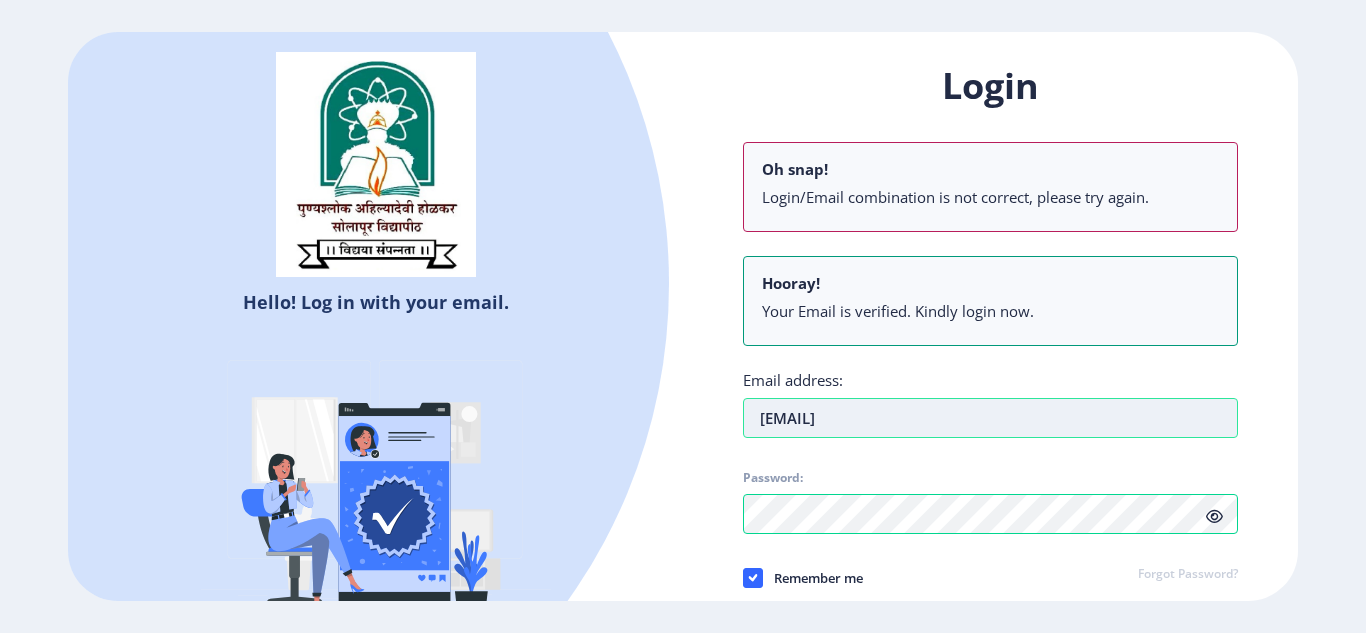 click on "[EMAIL]" at bounding box center (990, 418) 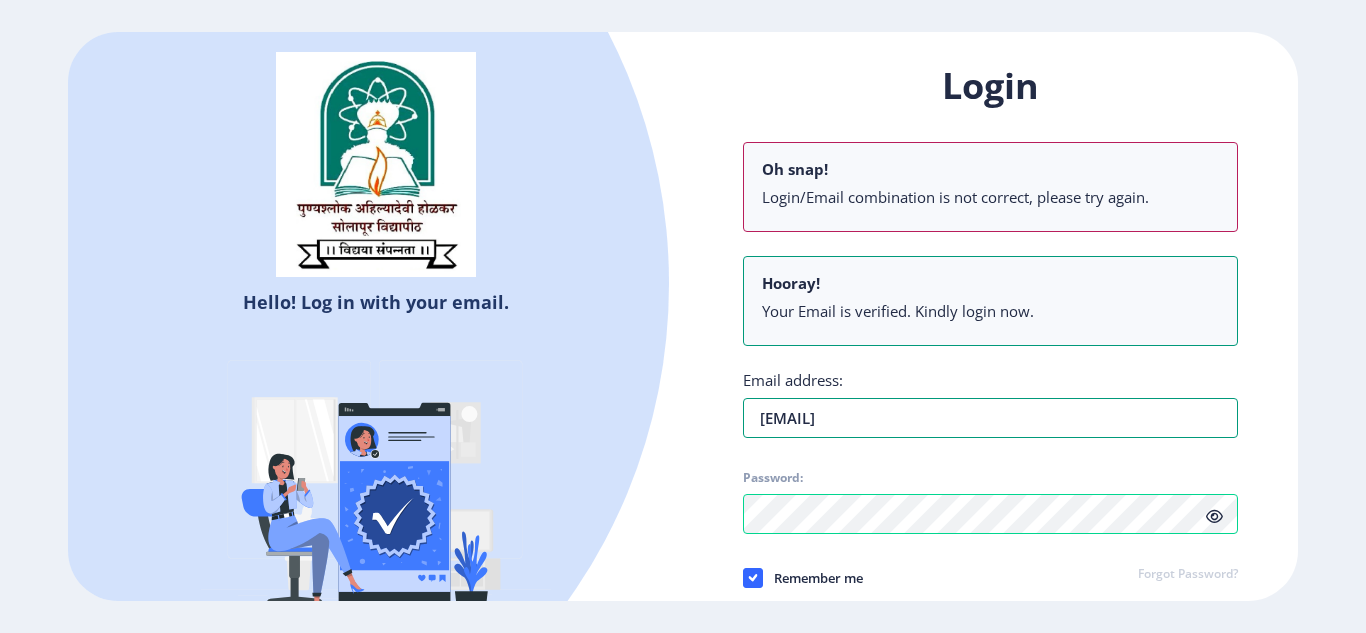 type on "[EMAIL]" 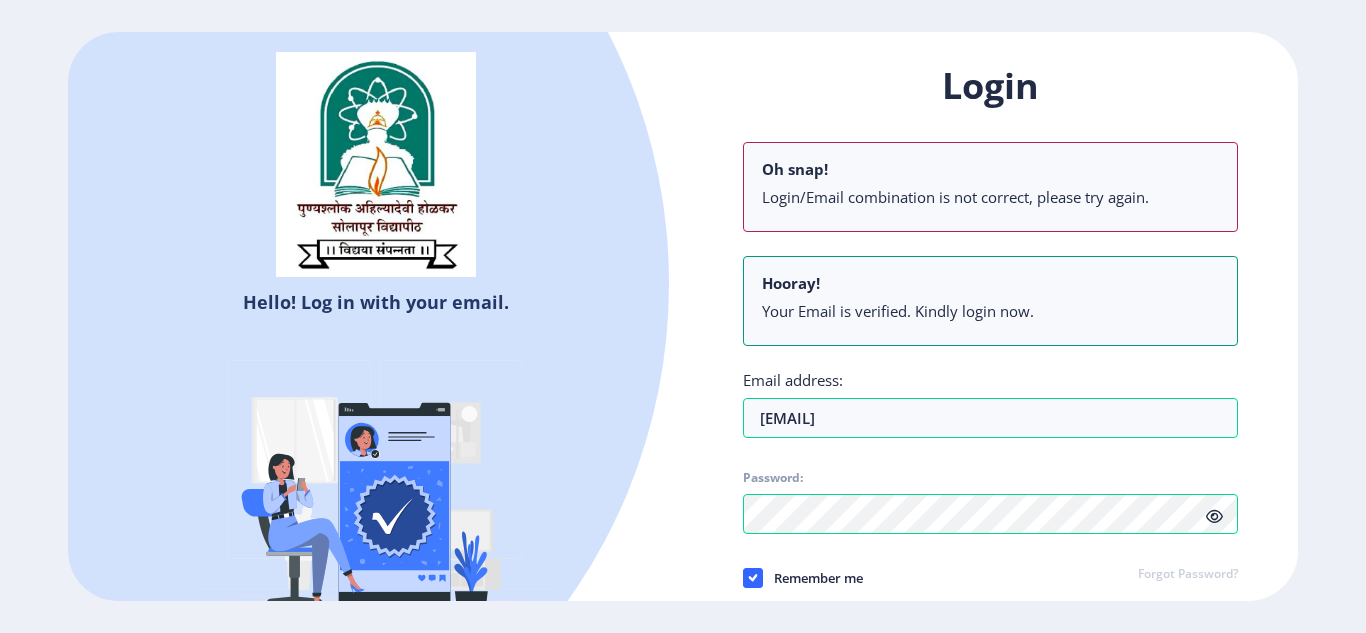 click on "Email address: [EMAIL] Password: Remember me Forgot Password?  Log In" at bounding box center [990, 404] 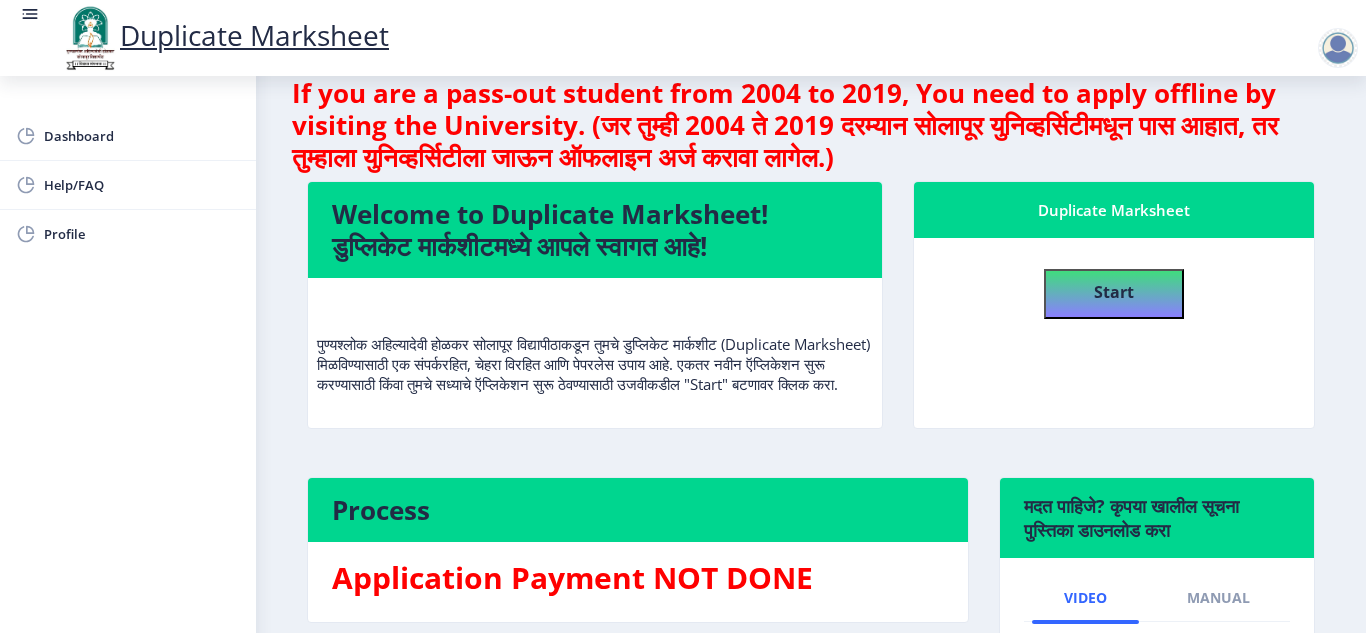 scroll, scrollTop: 36, scrollLeft: 0, axis: vertical 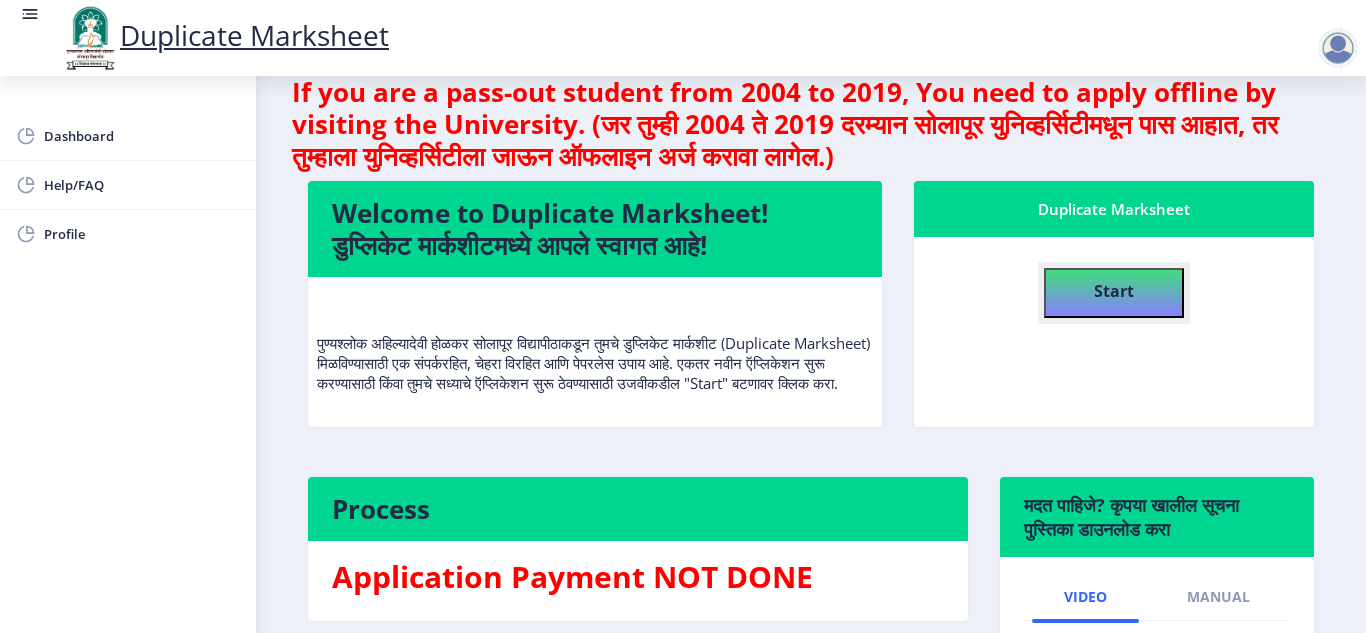 click on "Start" at bounding box center [1114, 291] 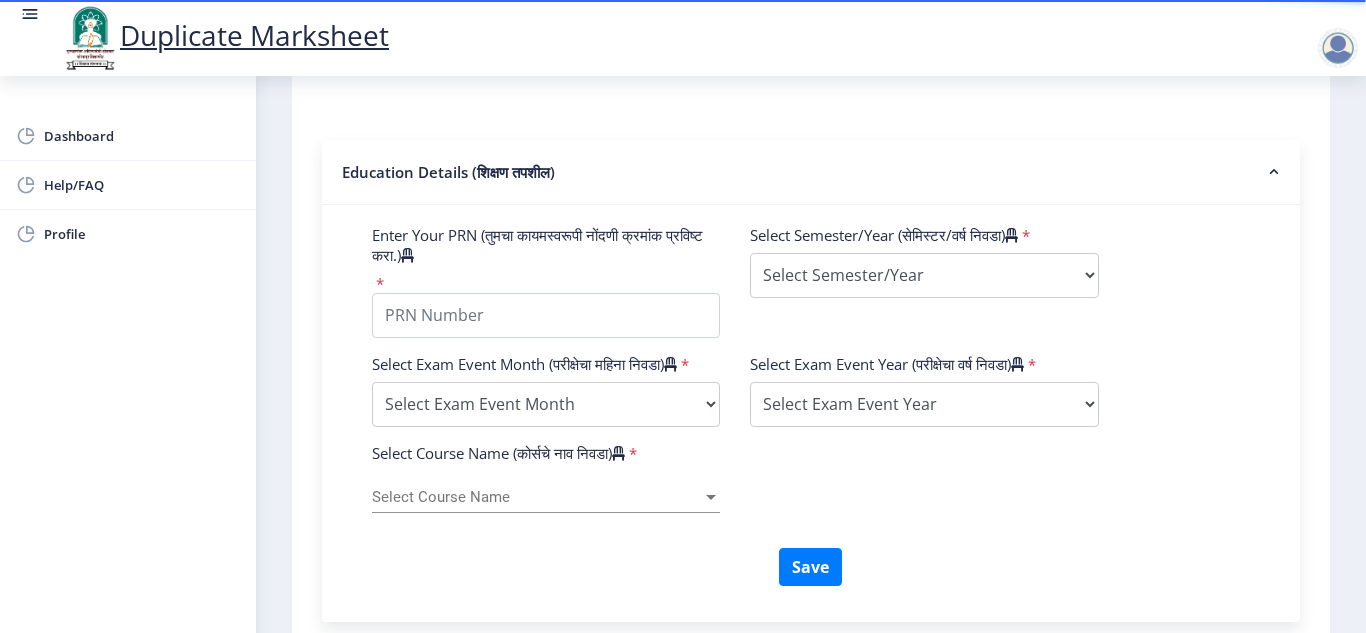 scroll, scrollTop: 583, scrollLeft: 0, axis: vertical 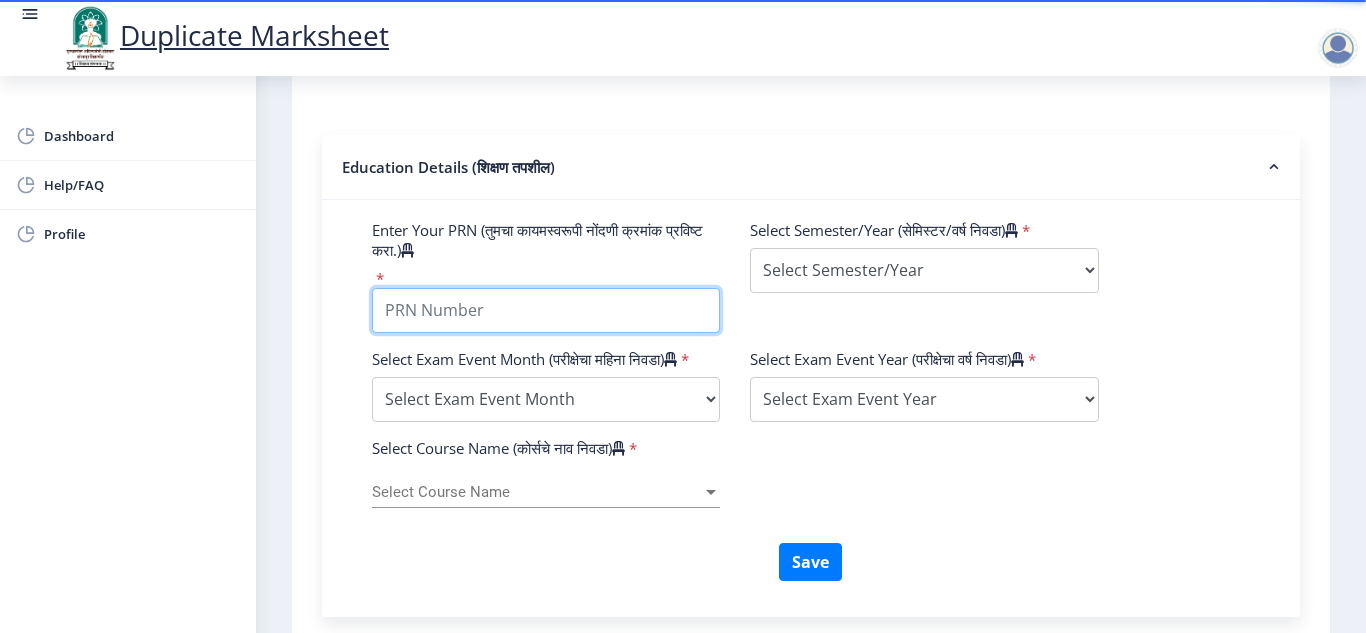 click on "Enter Your PRN (तुमचा कायमस्वरूपी नोंदणी क्रमांक प्रविष्ट करा.)" at bounding box center [546, 310] 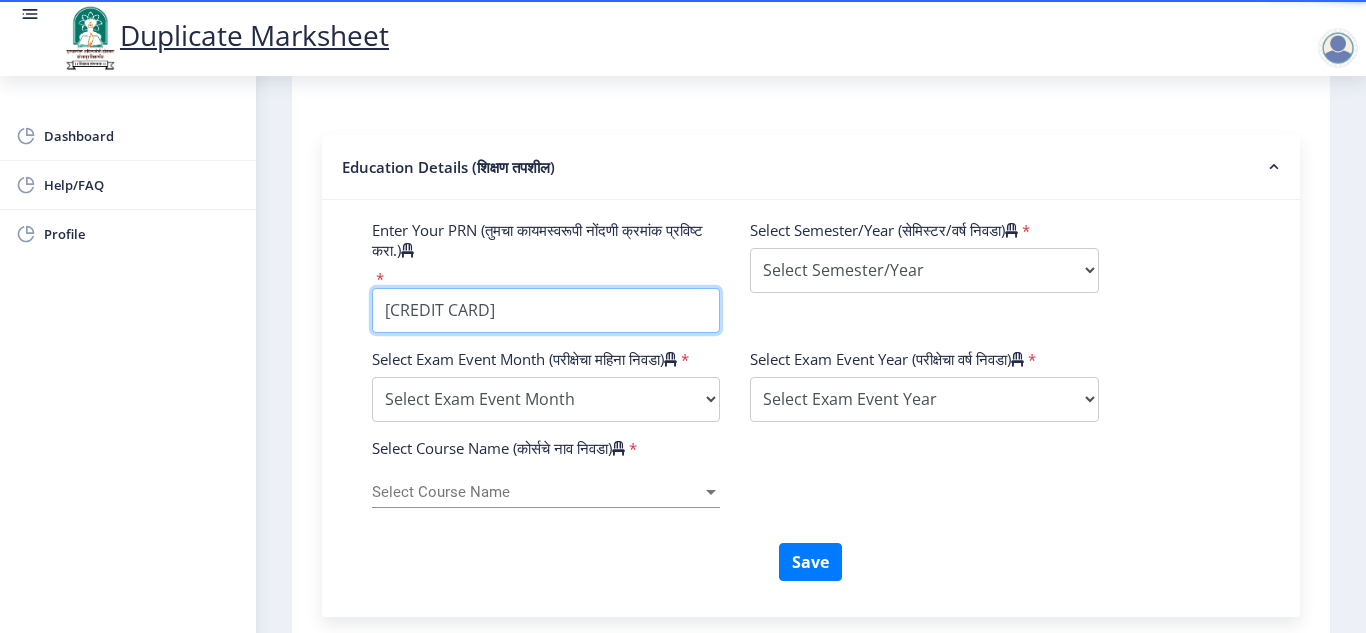 type on "[CREDIT CARD]" 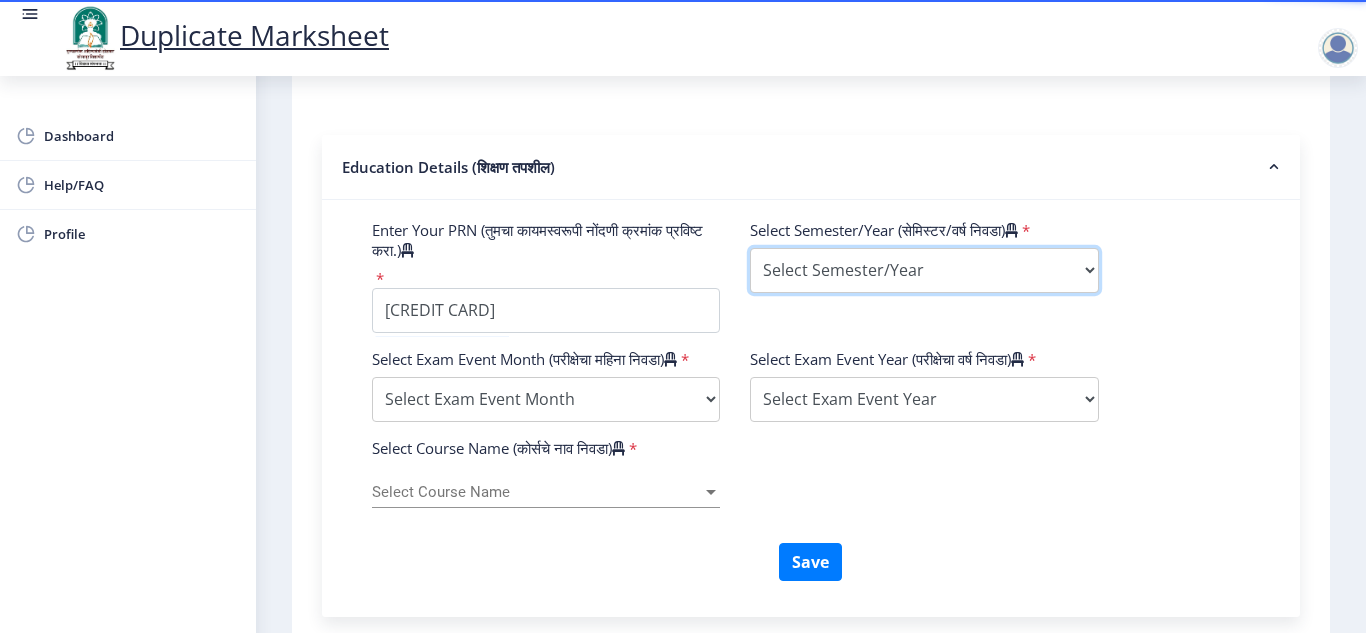 click on "Select Semester/Year Semester I Semester II Semester III Semester IV Semester V Semester VI Semester VII Semester VIII Semester IX Semester X First Year Seccond Year Third Year Fourth Year Fifth Year Sixth Year Seventh Year Eighth Year Nine Year Ten Year" at bounding box center (924, 270) 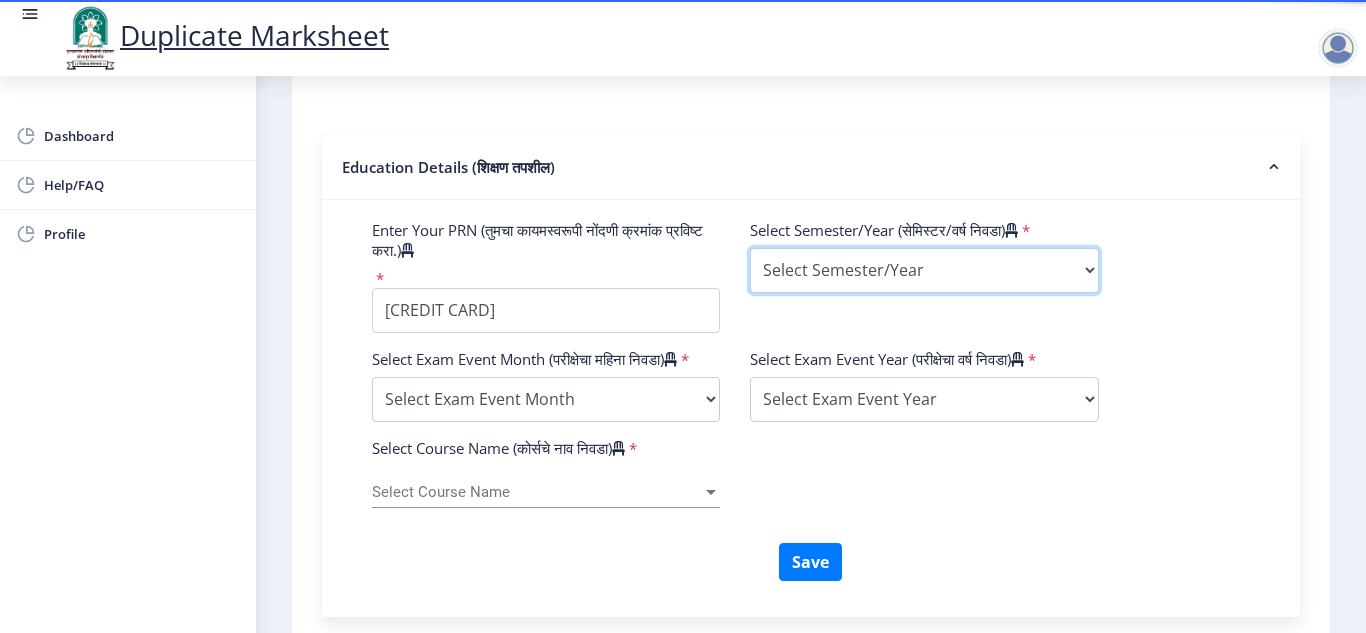 select on "Semester VI" 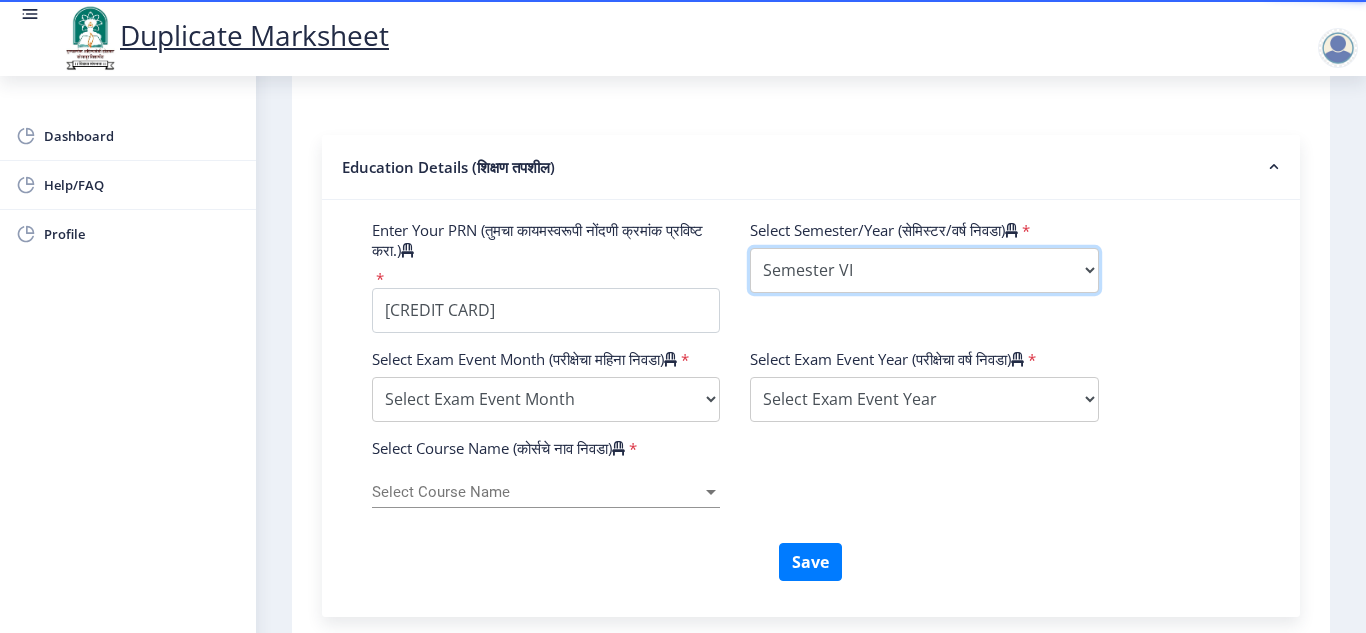 click on "Select Semester/Year Semester I Semester II Semester III Semester IV Semester V Semester VI Semester VII Semester VIII Semester IX Semester X First Year Seccond Year Third Year Fourth Year Fifth Year Sixth Year Seventh Year Eighth Year Nine Year Ten Year" at bounding box center (924, 270) 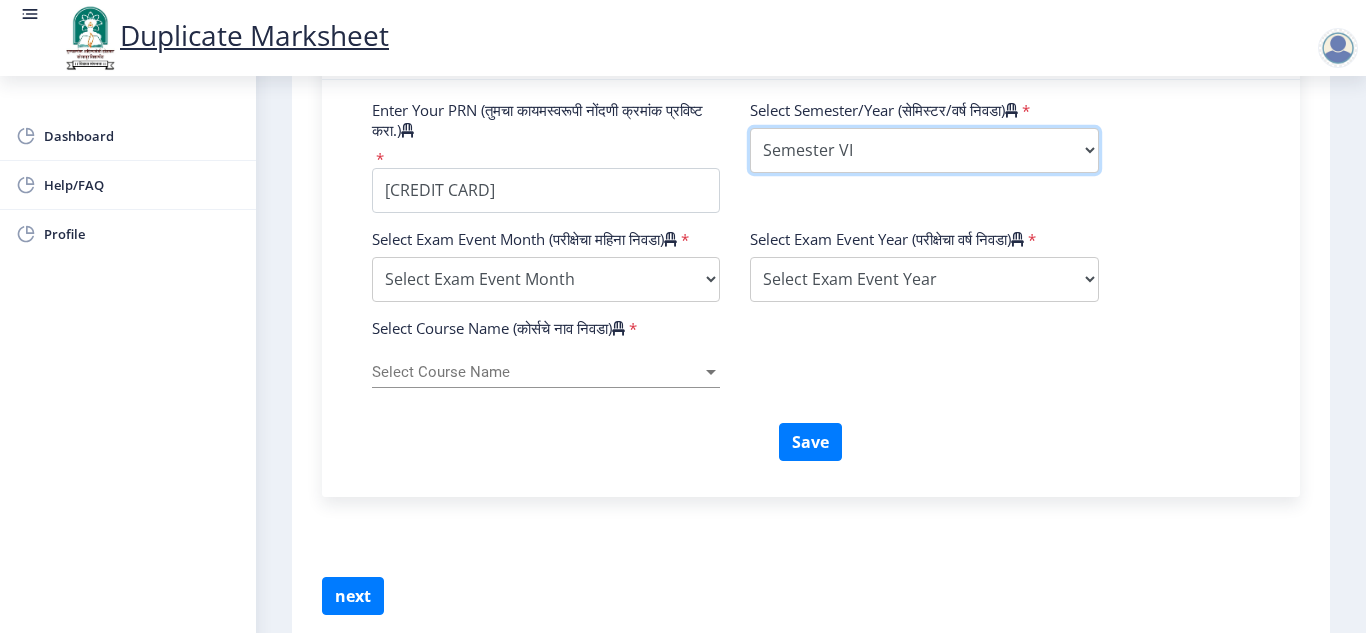scroll, scrollTop: 708, scrollLeft: 0, axis: vertical 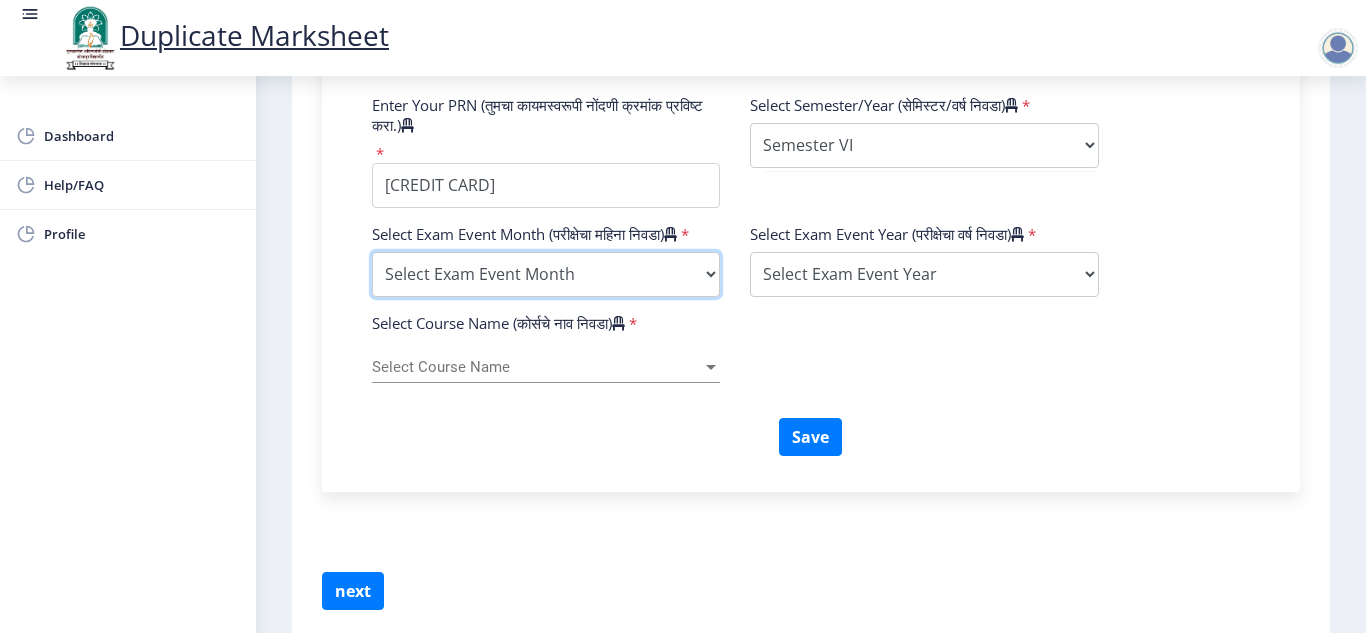 click on "Select Exam Event Month October March" at bounding box center [546, 274] 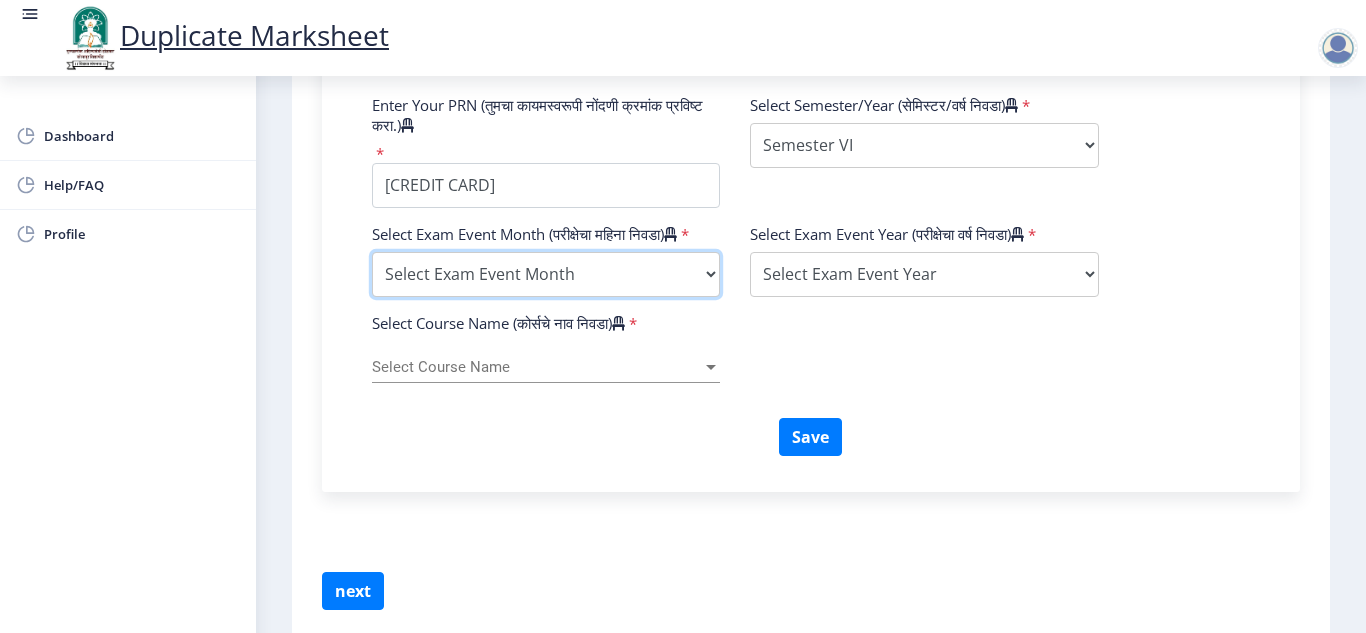 select on "March" 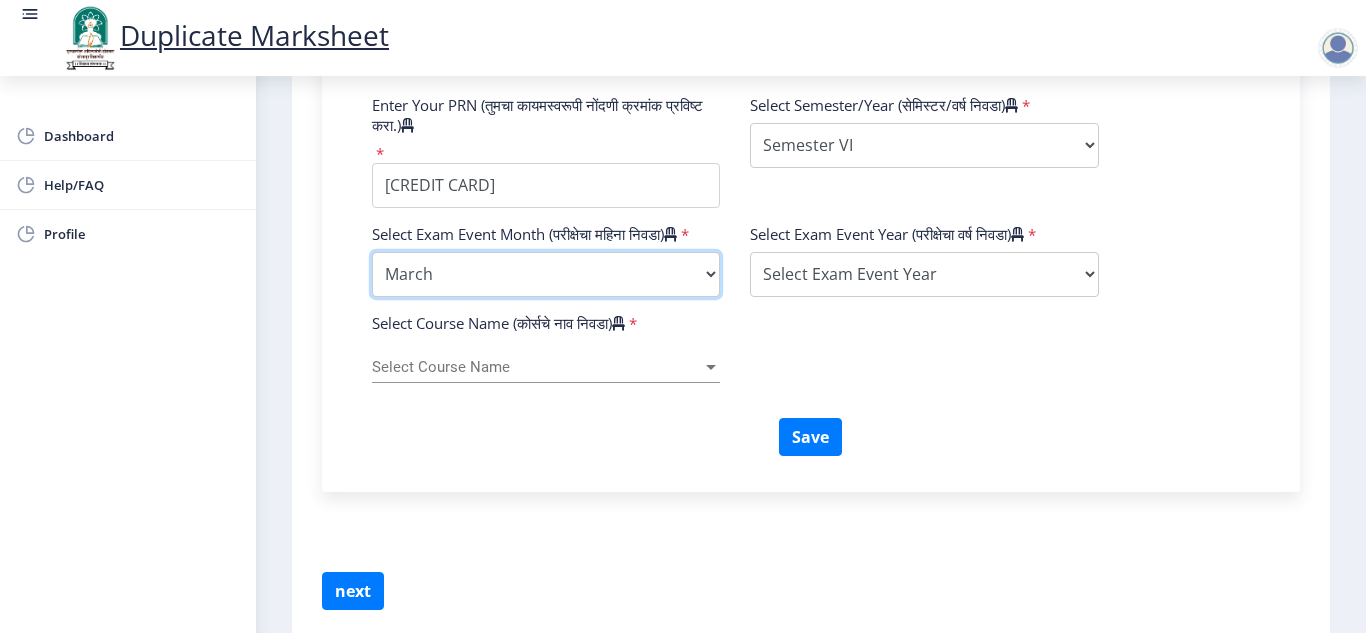 click on "Select Exam Event Month October March" at bounding box center (546, 274) 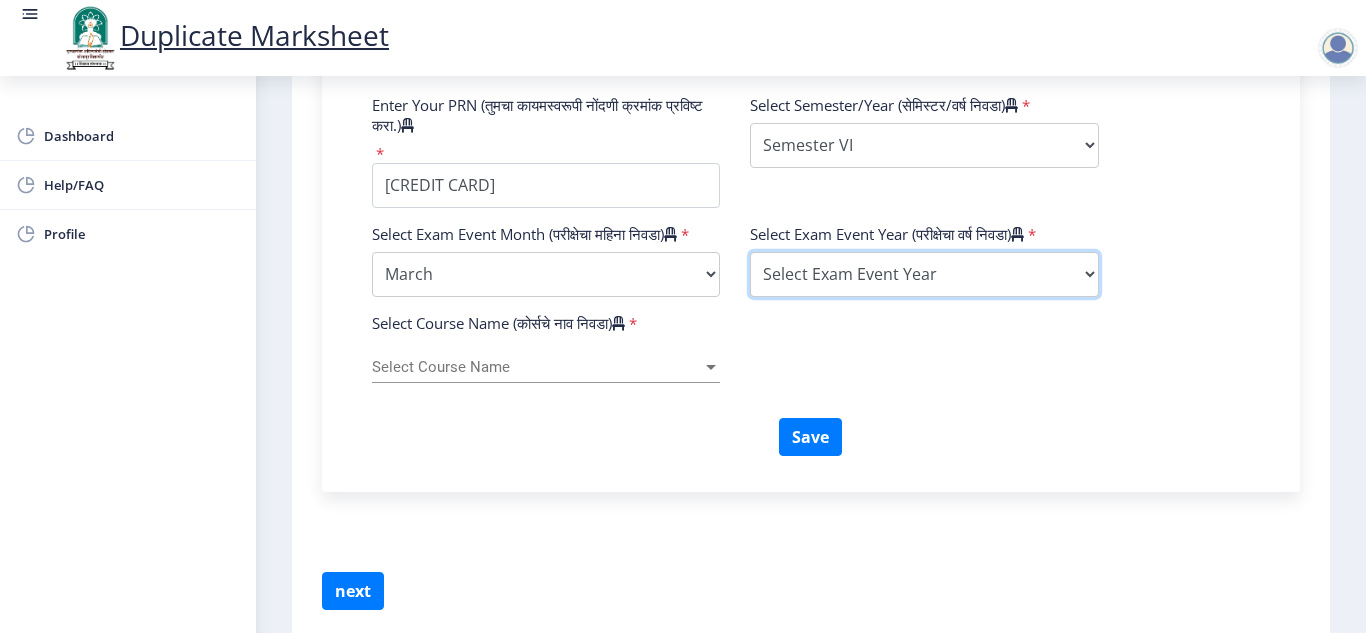 click on "Select Exam Event Year  2025   2024   2023   2022   2021   2020   2019   2018   2017   2016   2015   2014   2013   2012   2011   2010   2009   2008   2007   2006   2005   2004   2003   2002   2001   2000   1999   1998   1997   1996   1995   1994   1993   1992   1991   1990   1989   1988   1987   1986   1985   1984   1983   1982   1981   1980   1979   1978   1977   1976" at bounding box center [924, 274] 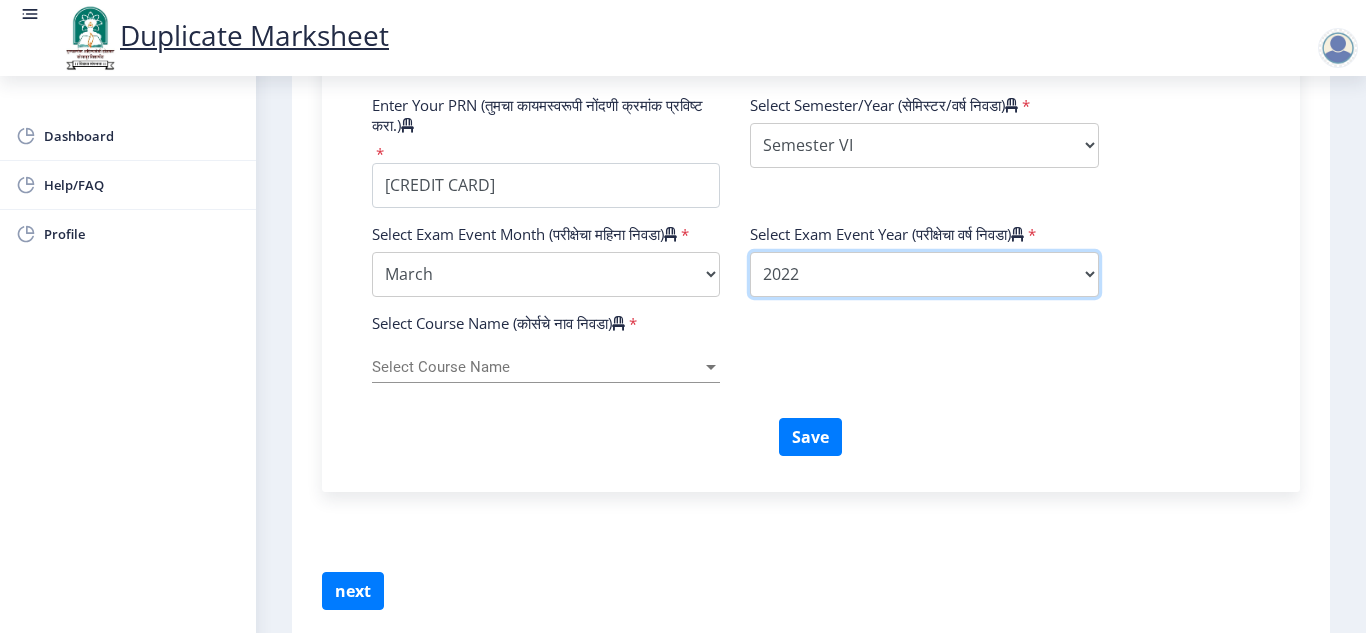 click on "Select Exam Event Year  2025   2024   2023   2022   2021   2020   2019   2018   2017   2016   2015   2014   2013   2012   2011   2010   2009   2008   2007   2006   2005   2004   2003   2002   2001   2000   1999   1998   1997   1996   1995   1994   1993   1992   1991   1990   1989   1988   1987   1986   1985   1984   1983   1982   1981   1980   1979   1978   1977   1976" at bounding box center [924, 274] 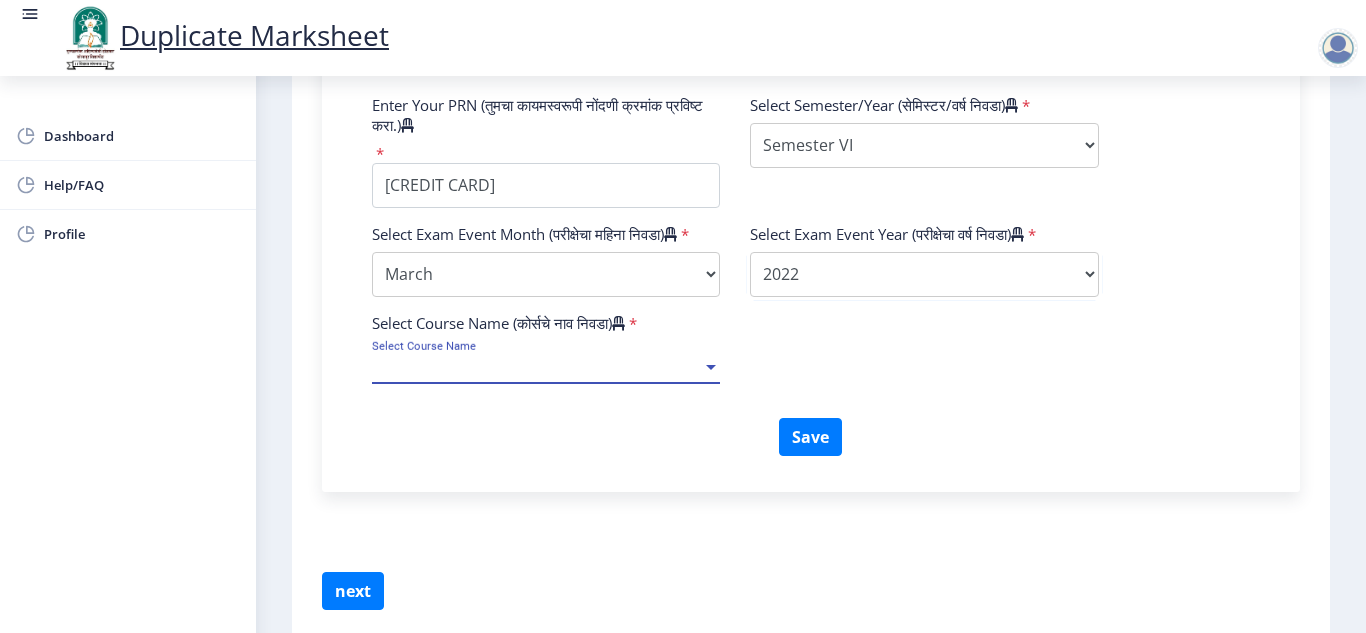 click on "Select Course Name" at bounding box center [537, 367] 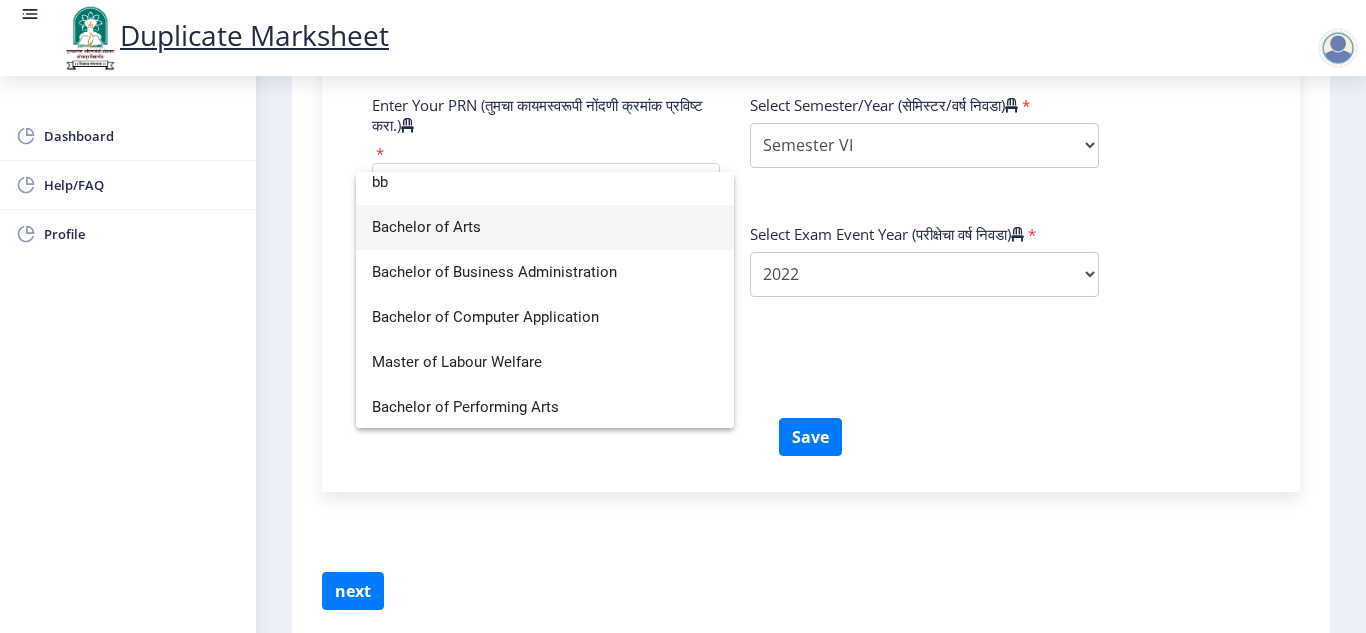 scroll, scrollTop: 0, scrollLeft: 0, axis: both 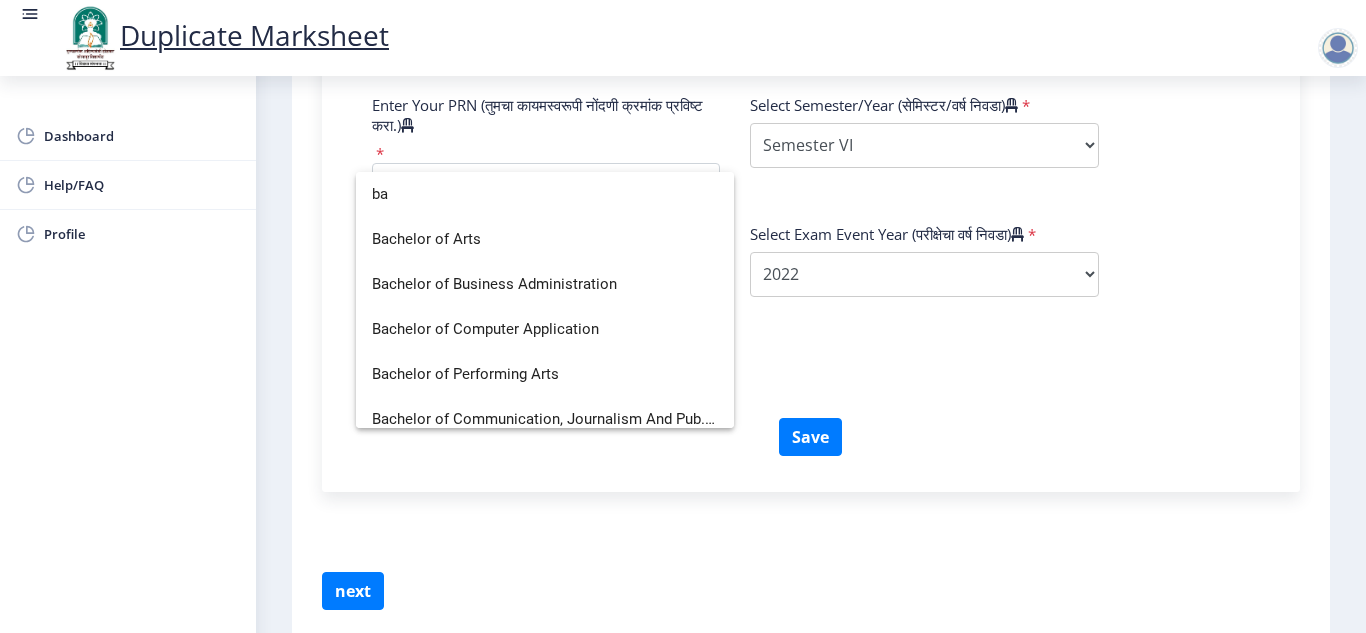 type on "b" 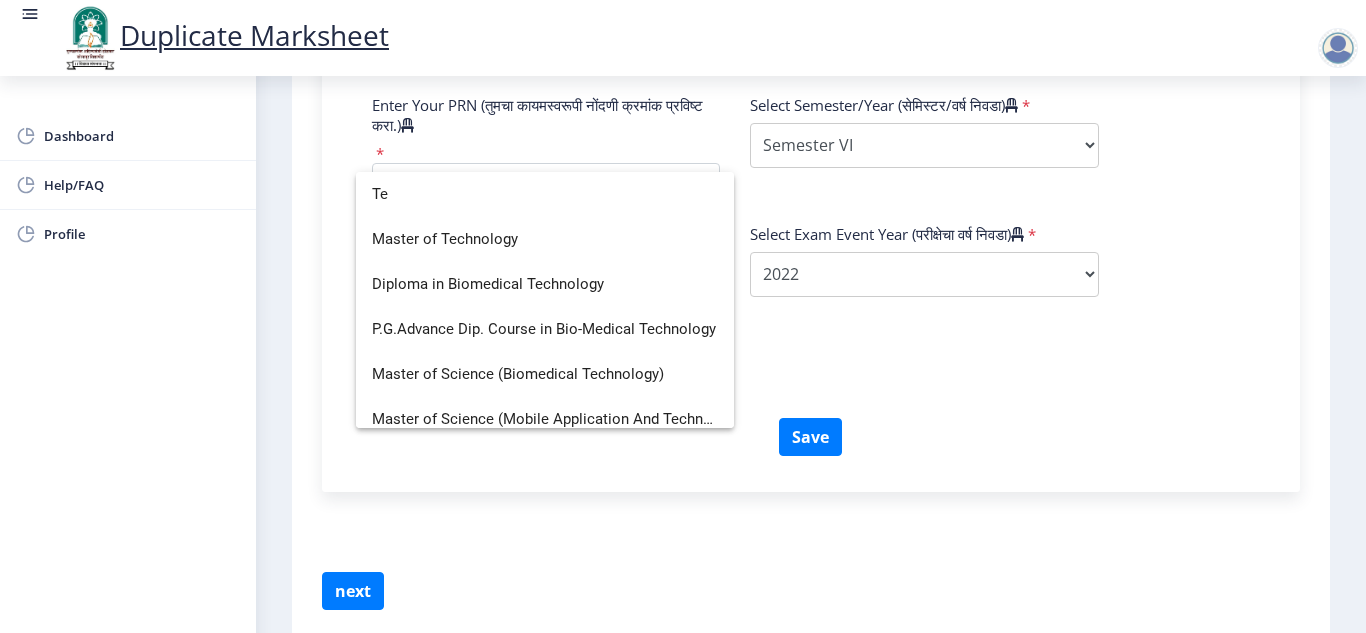 type on "T" 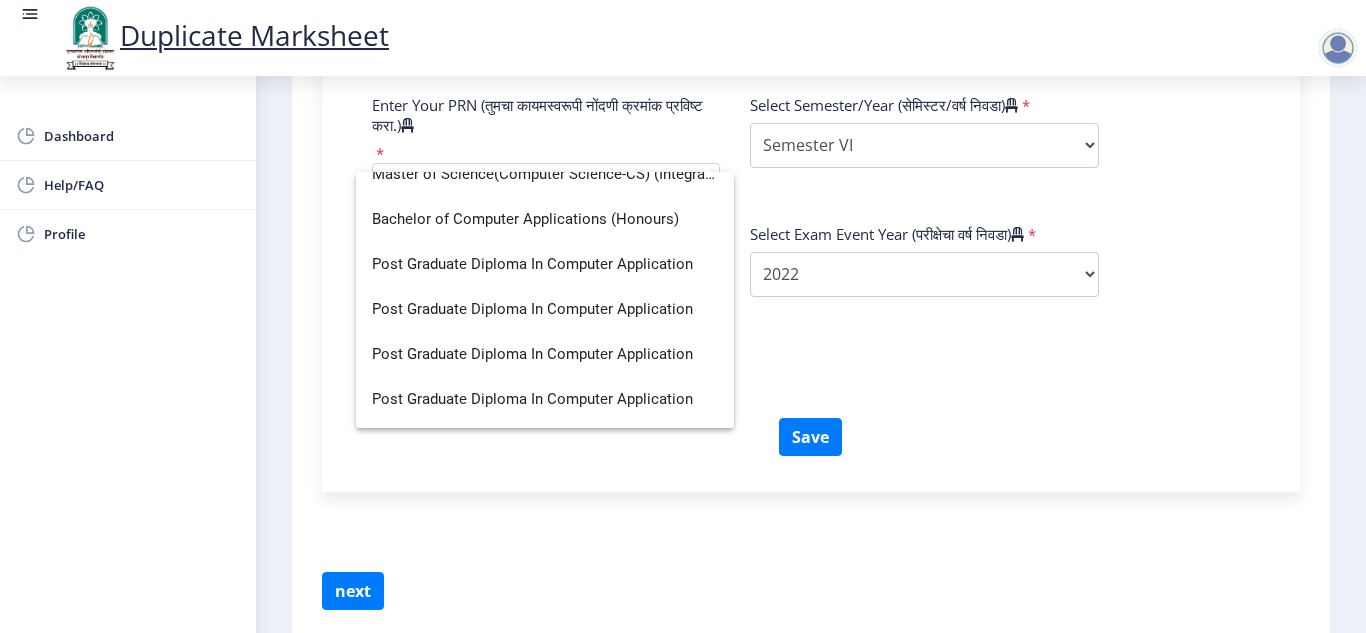 scroll, scrollTop: 599, scrollLeft: 0, axis: vertical 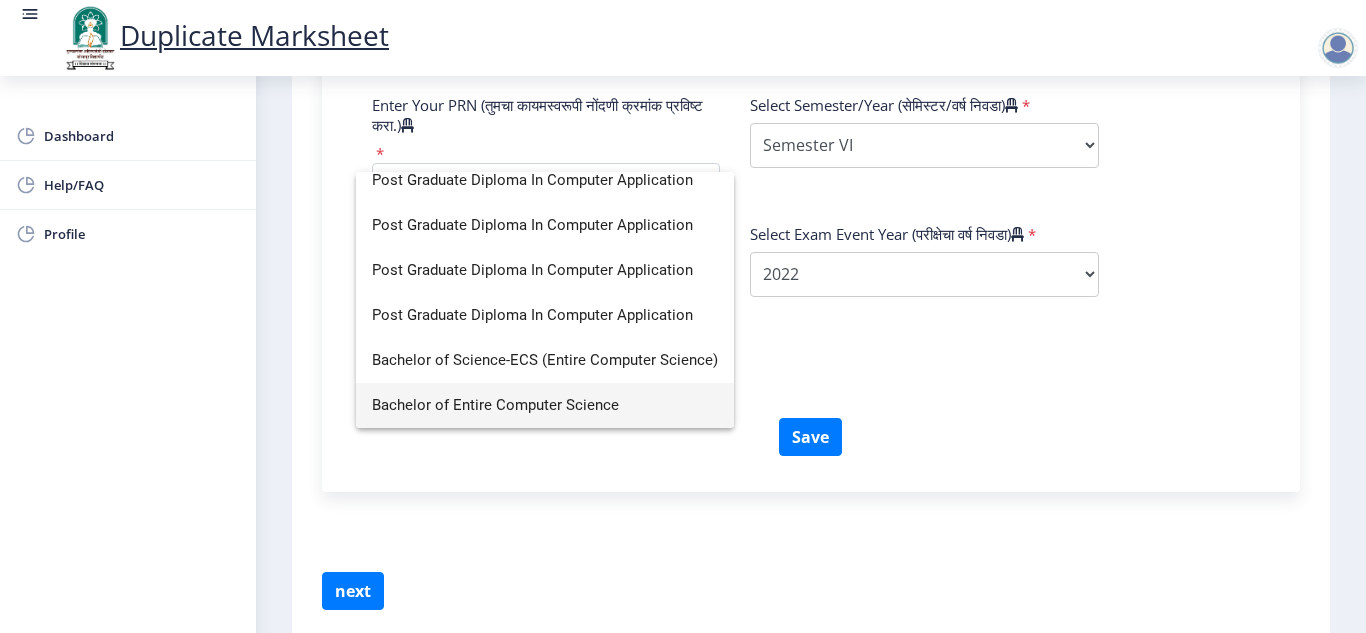 type on "Computer" 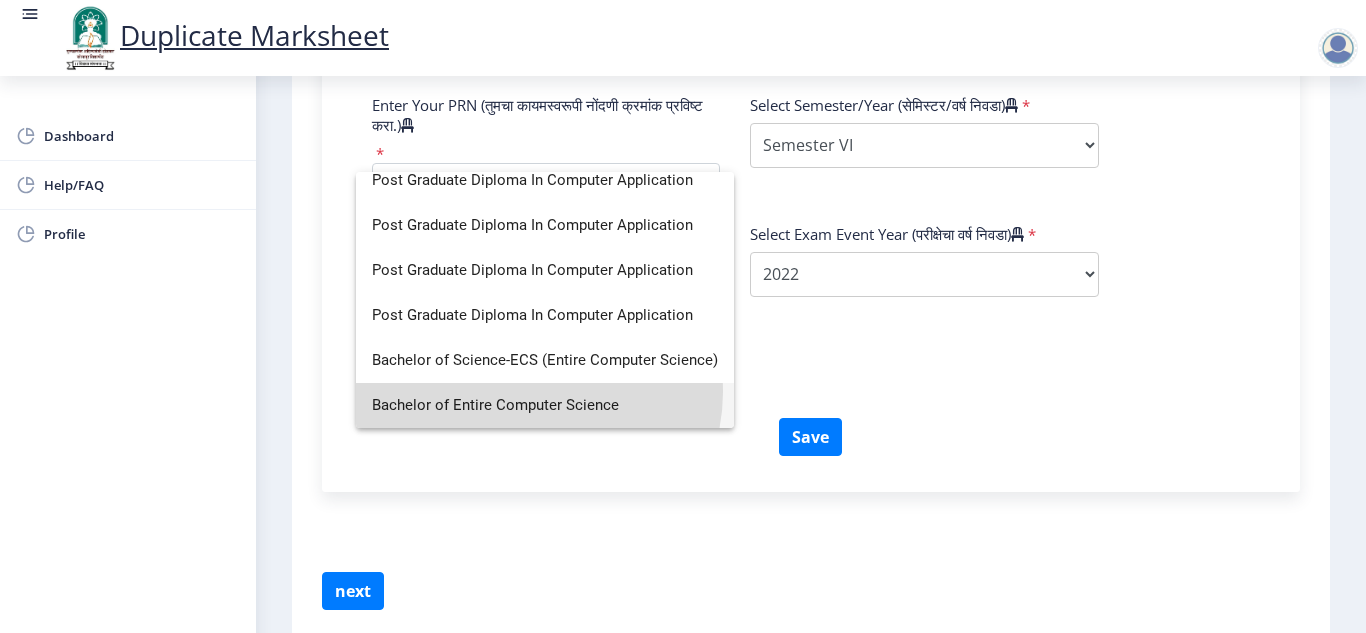 click on "Bachelor of Entire Computer Science" at bounding box center (545, 405) 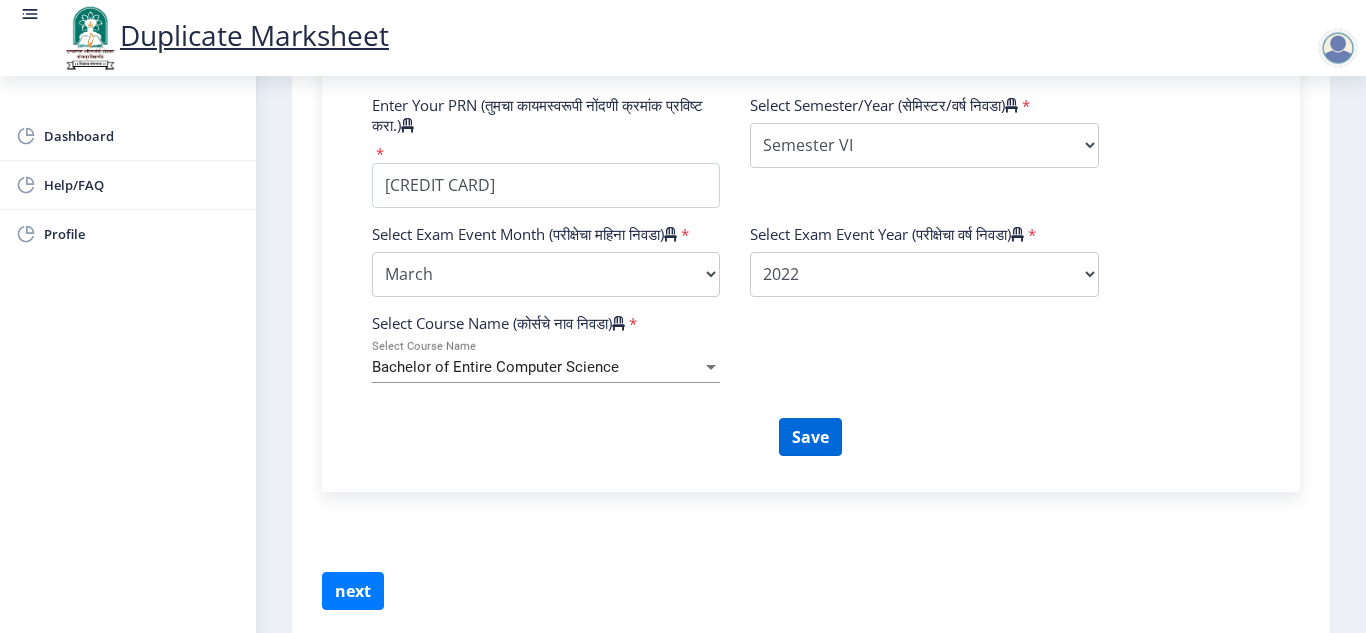 scroll, scrollTop: 839, scrollLeft: 0, axis: vertical 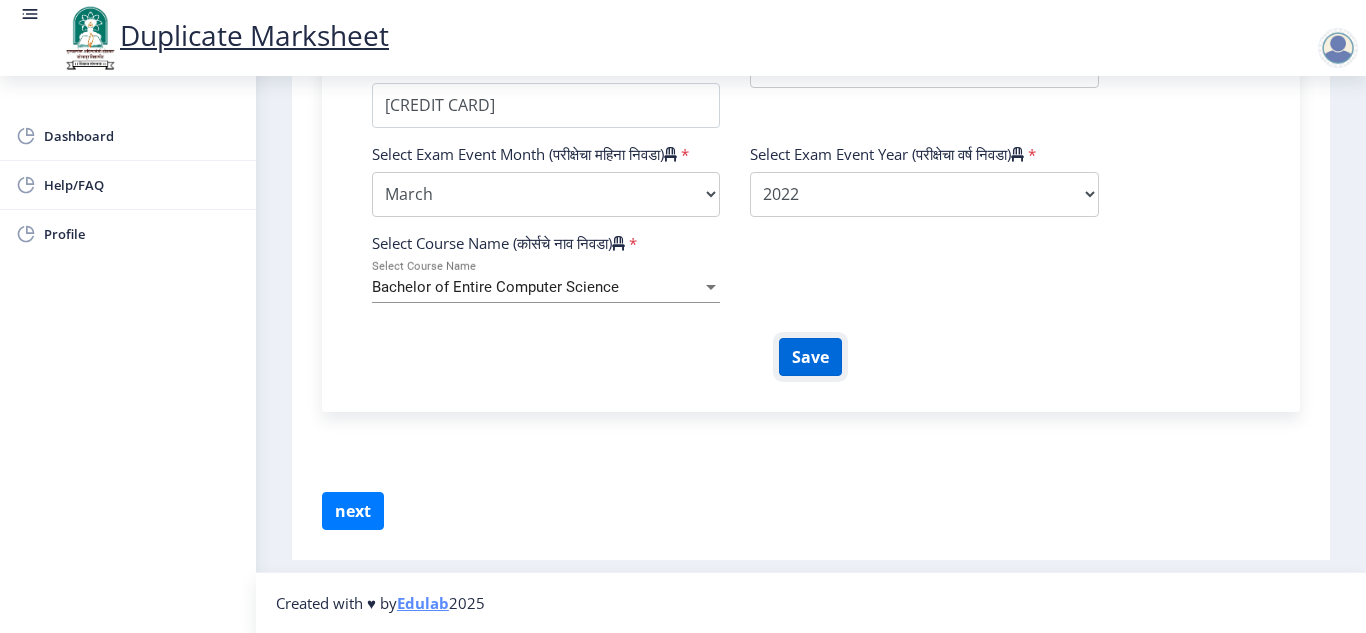 click on "Save" at bounding box center [810, 357] 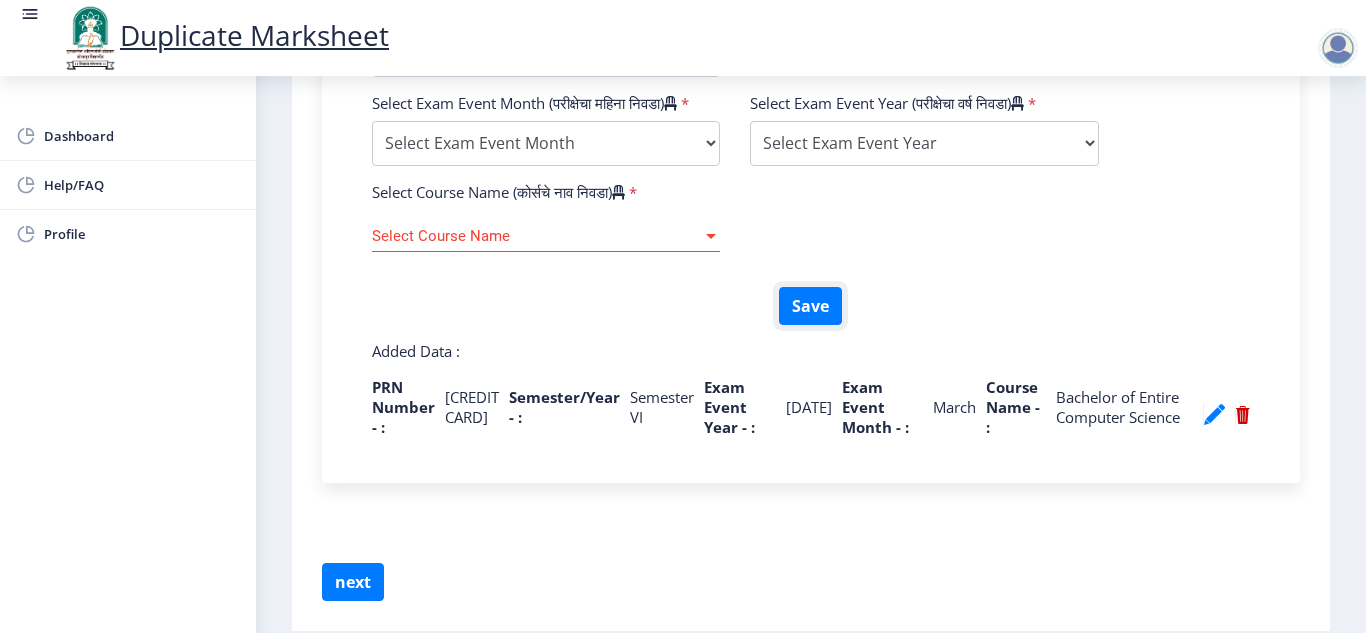 scroll, scrollTop: 981, scrollLeft: 0, axis: vertical 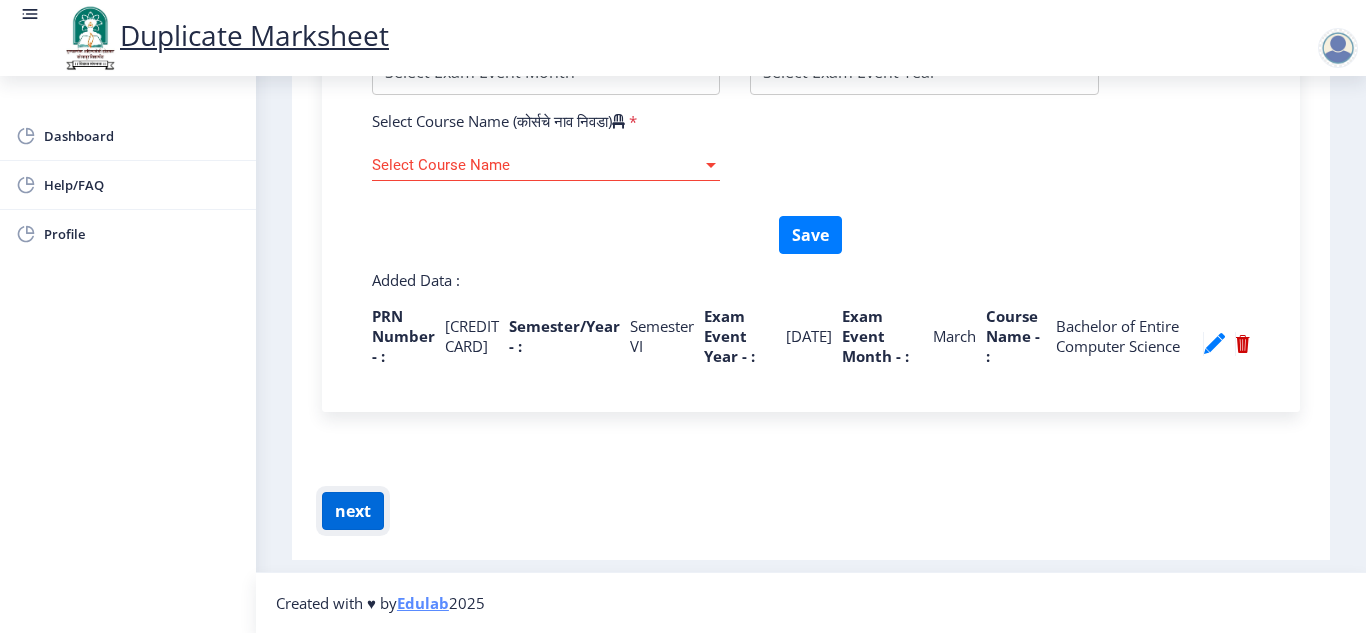 click on "next" at bounding box center (353, 511) 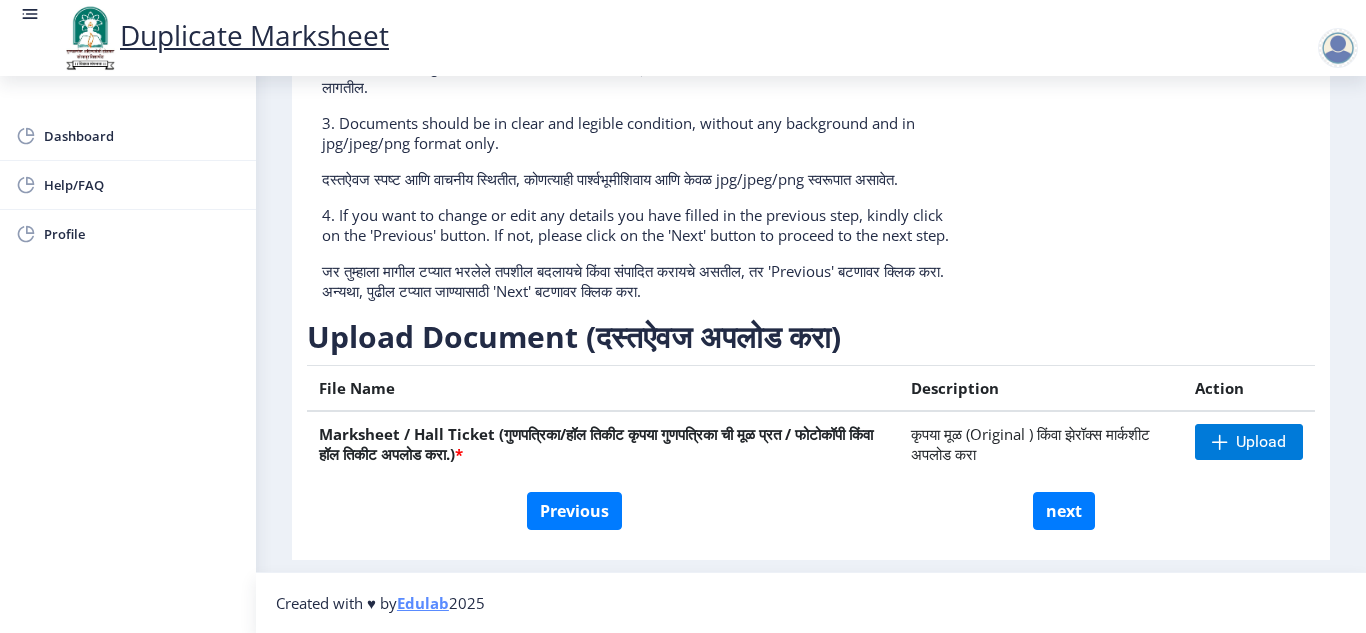 scroll, scrollTop: 457, scrollLeft: 0, axis: vertical 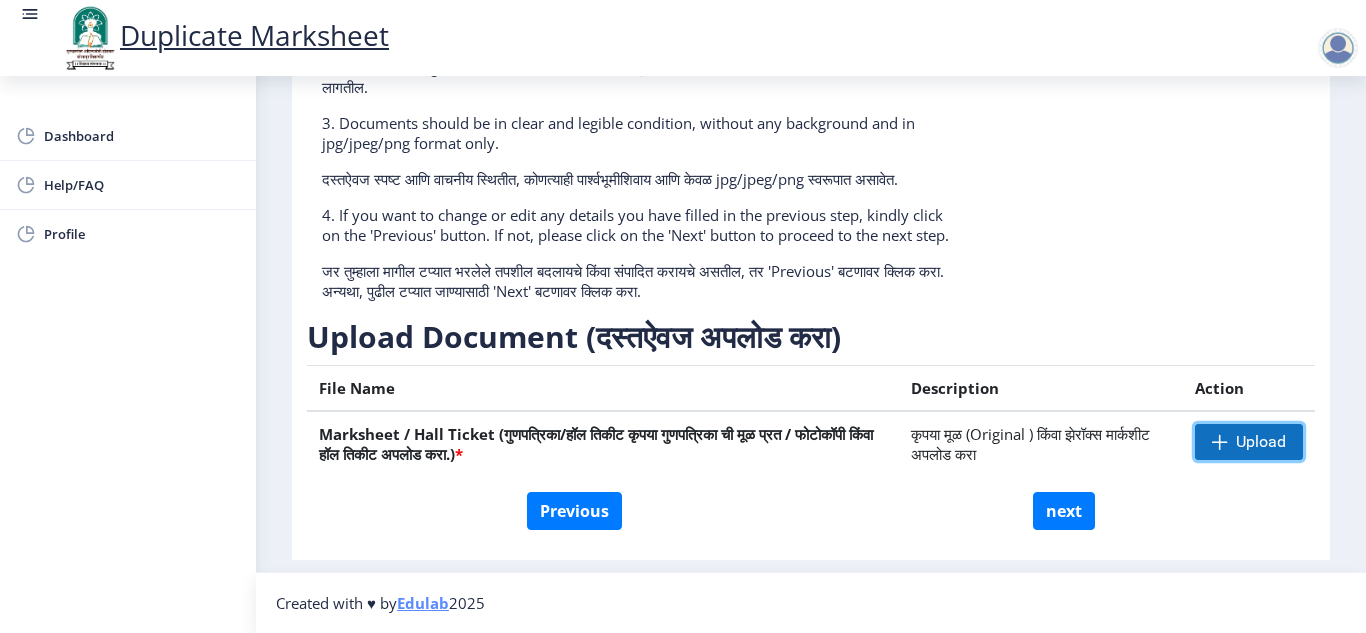 click at bounding box center (1220, 442) 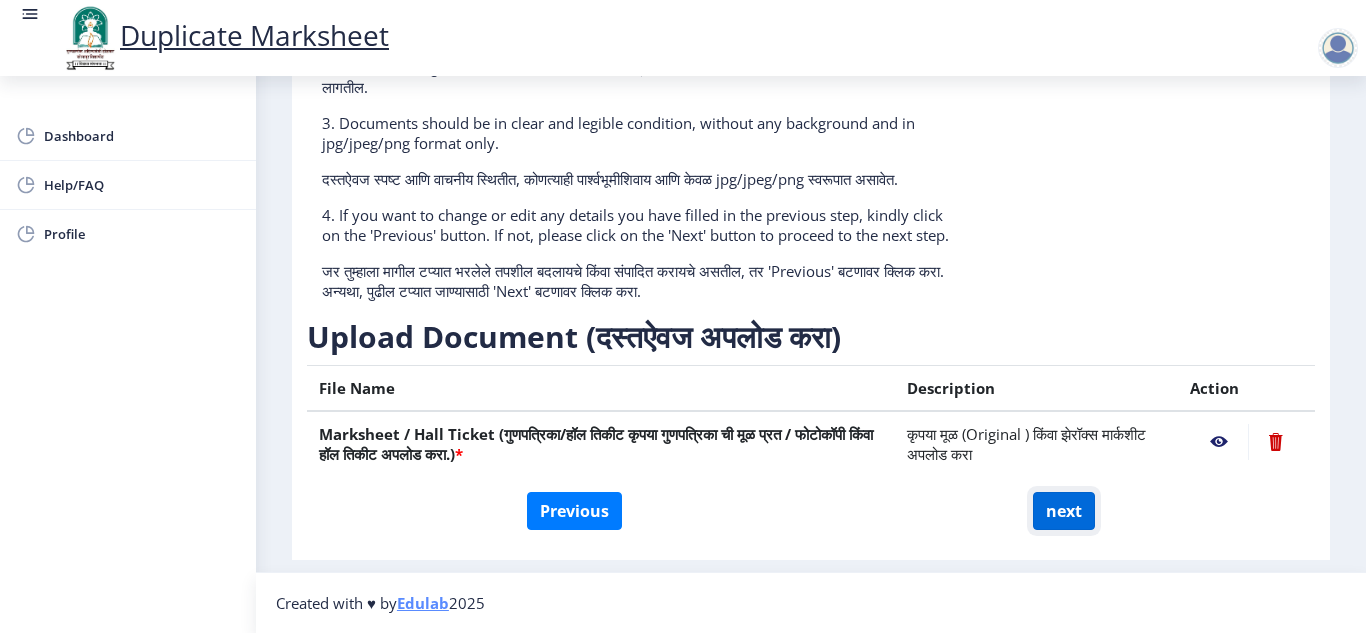 click on "next" at bounding box center (1064, 511) 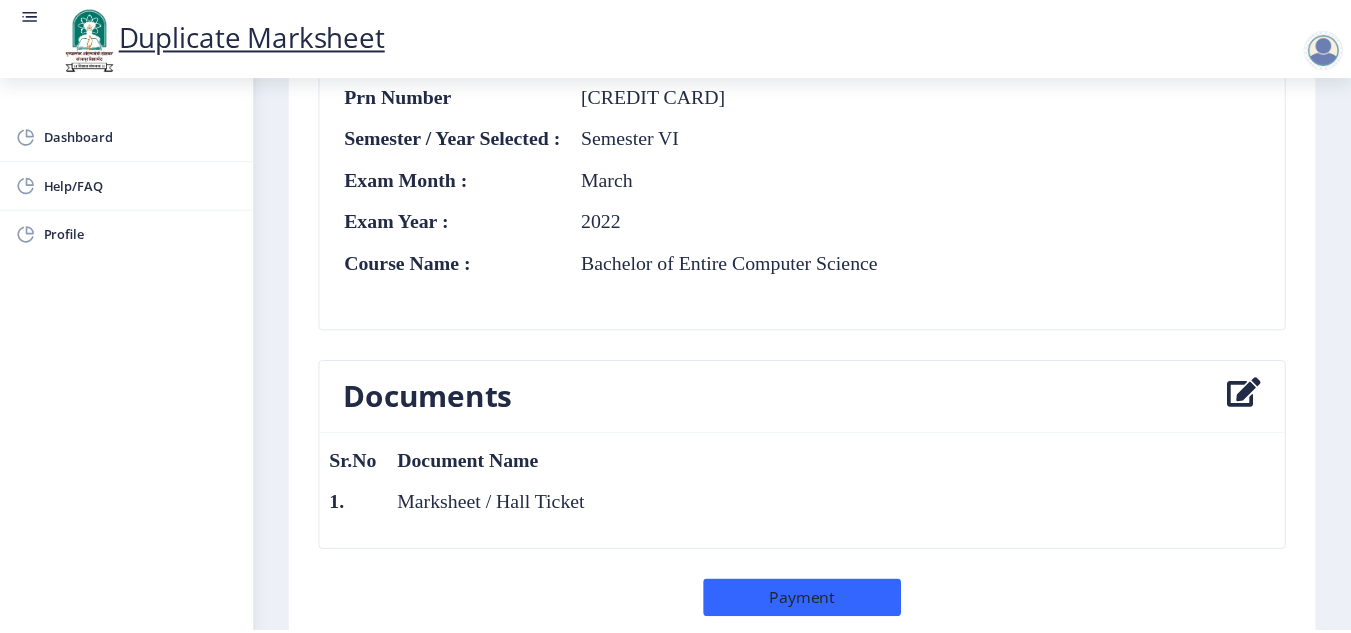 scroll, scrollTop: 879, scrollLeft: 0, axis: vertical 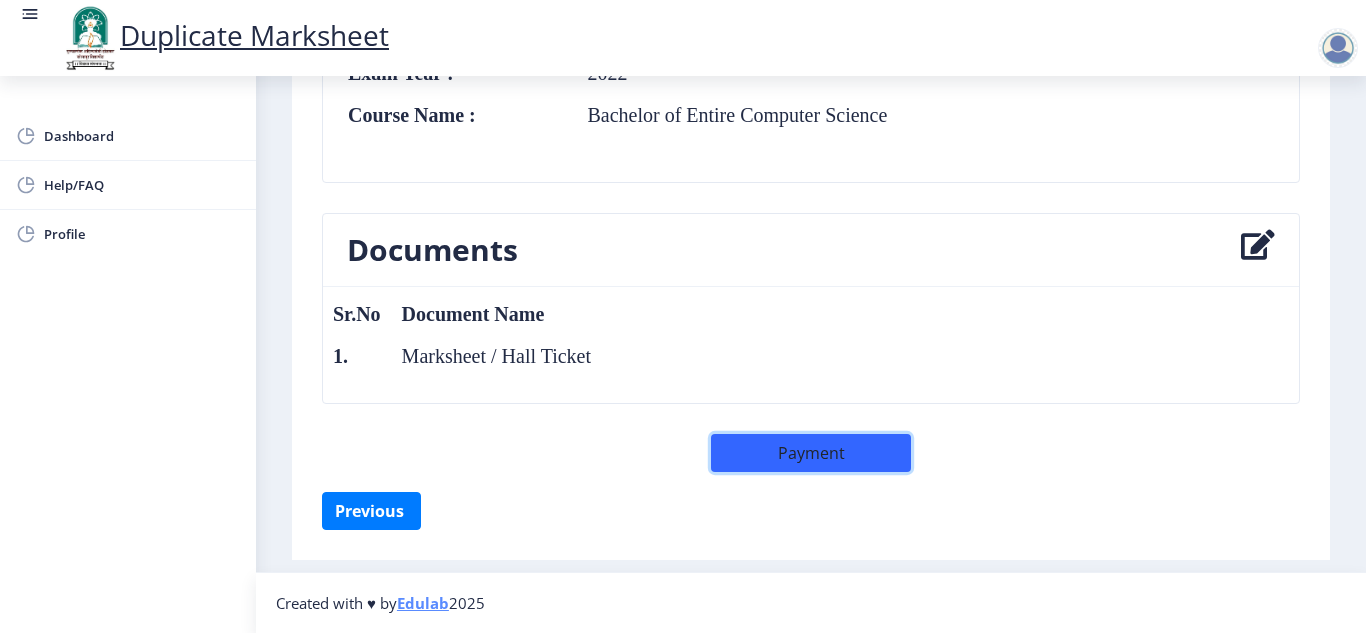 click on "Payment" at bounding box center (811, 453) 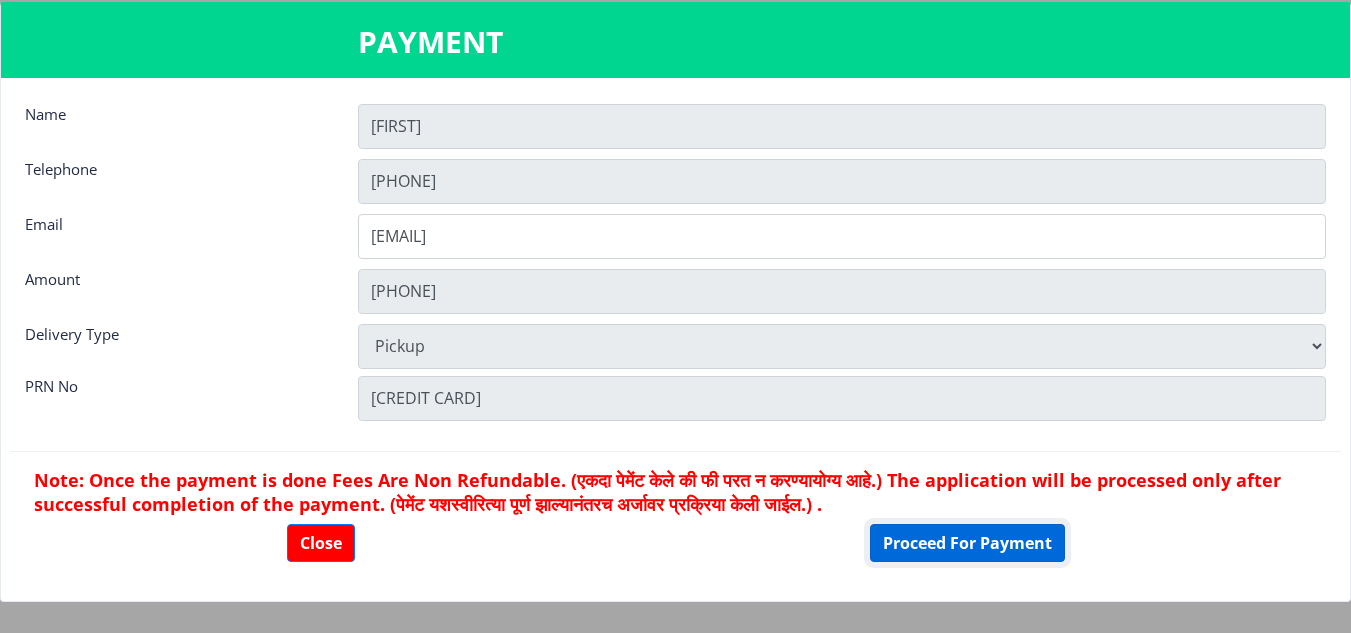 click on "Proceed For Payment" at bounding box center (967, 543) 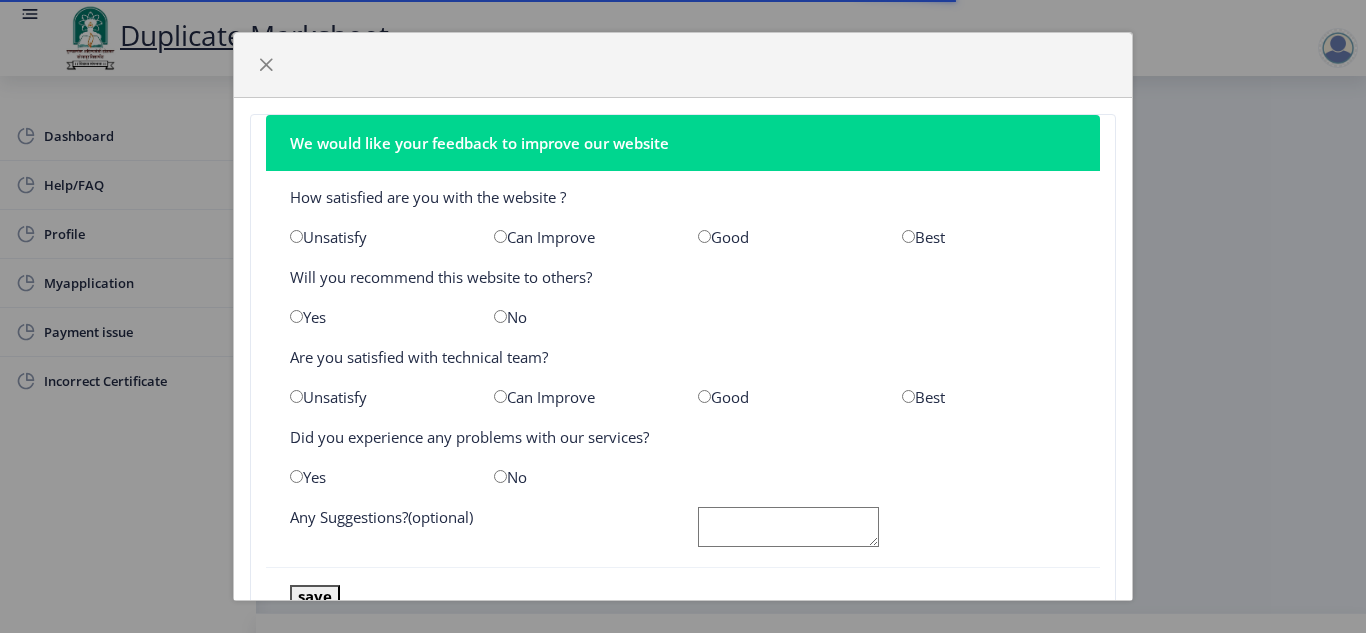 scroll, scrollTop: 0, scrollLeft: 0, axis: both 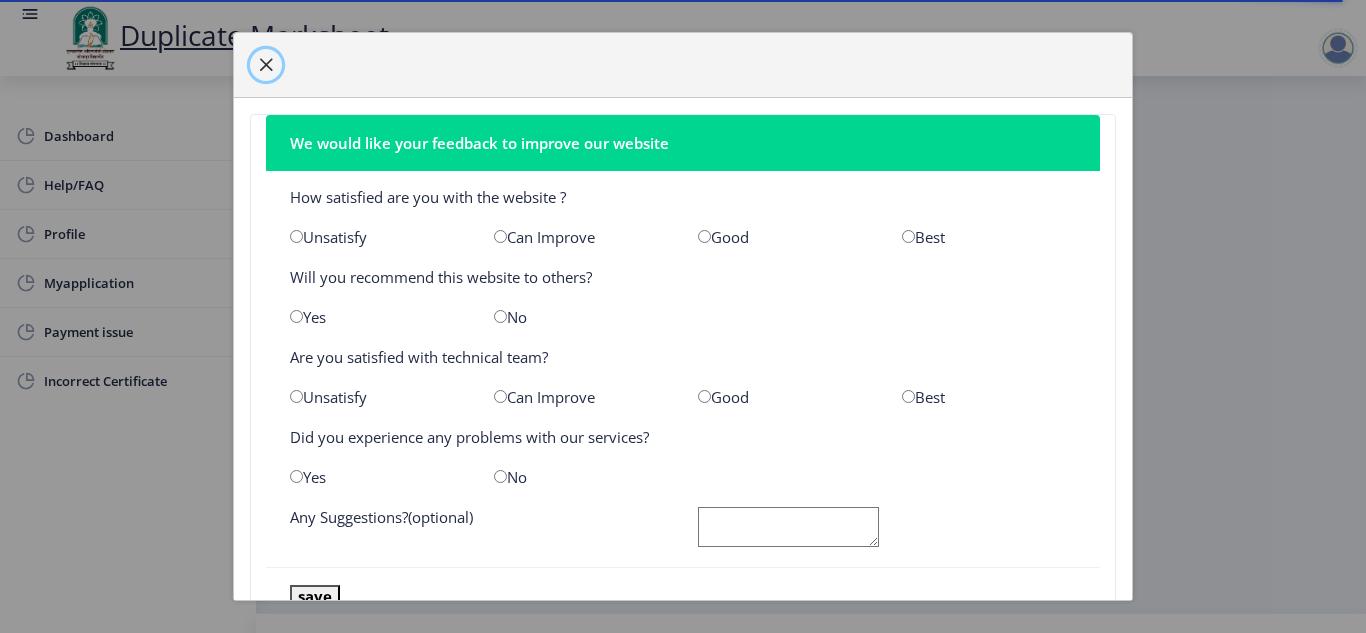 click at bounding box center [266, 65] 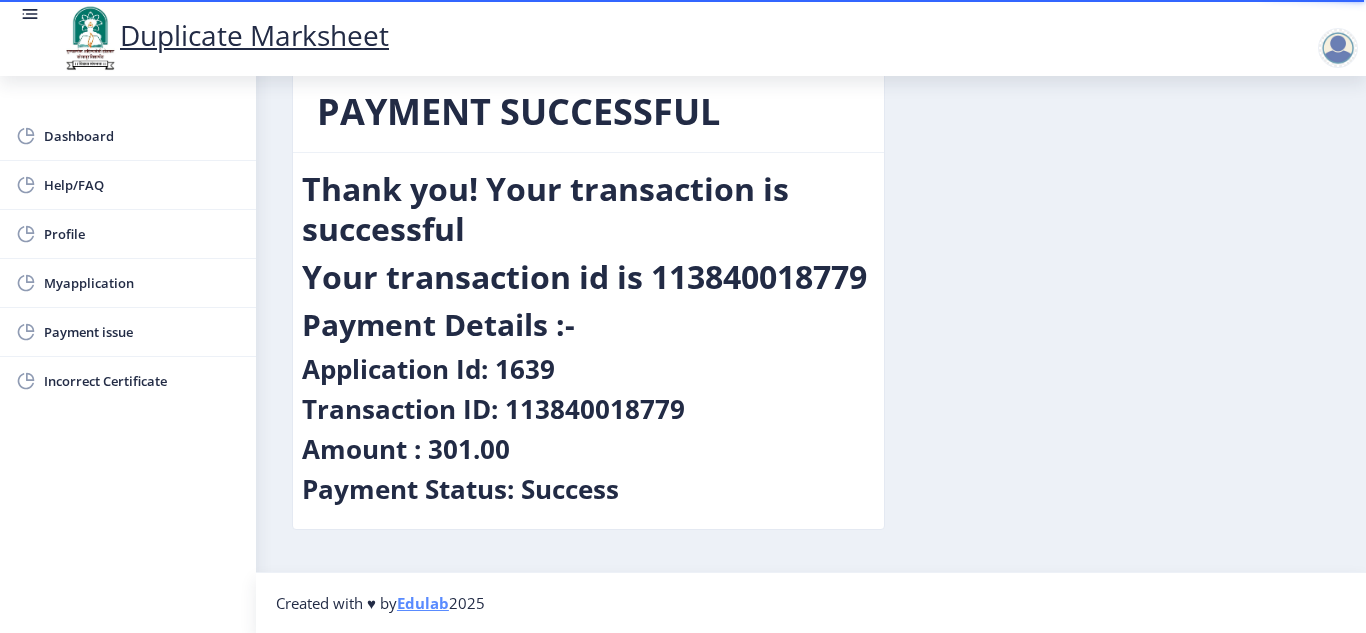 scroll, scrollTop: 0, scrollLeft: 0, axis: both 